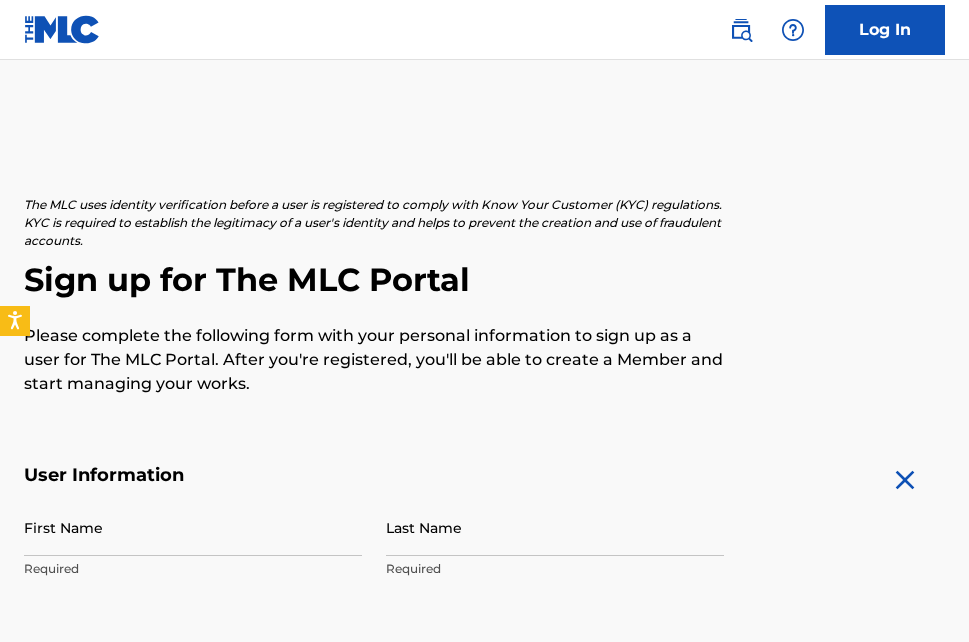 scroll, scrollTop: 0, scrollLeft: 0, axis: both 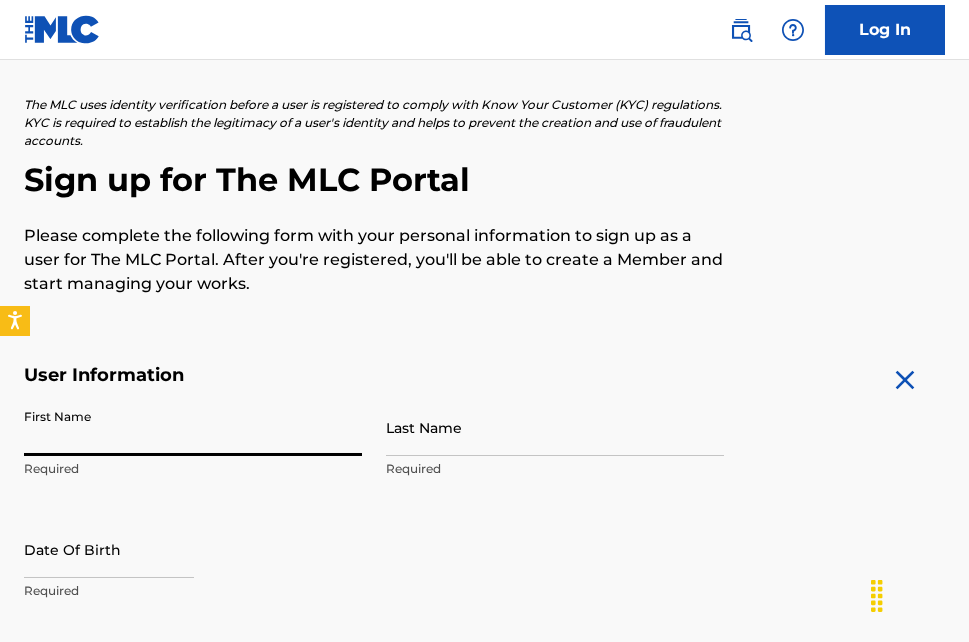 click on "First Name" at bounding box center [193, 427] 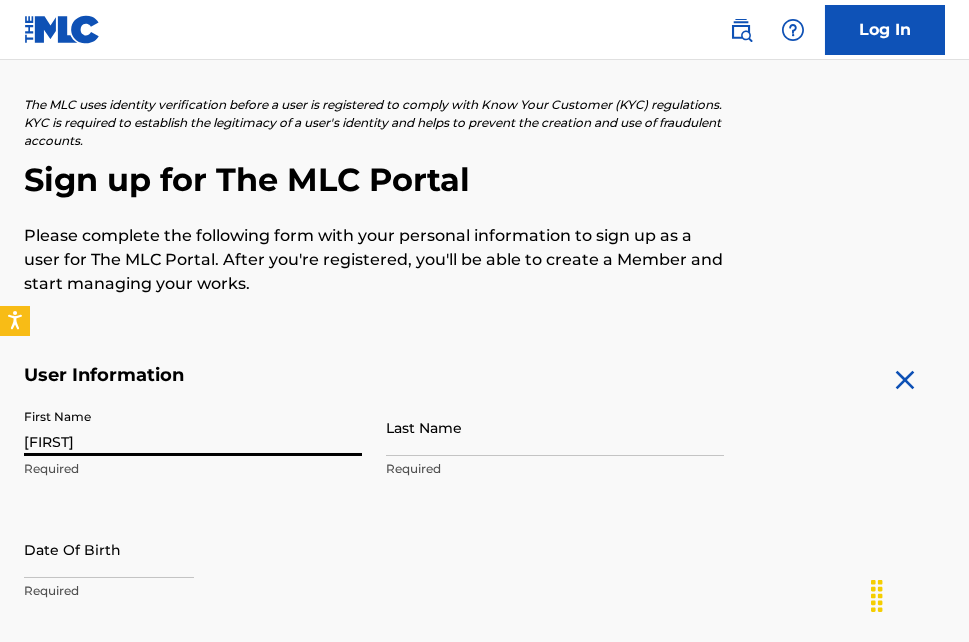 type on "[LAST]" 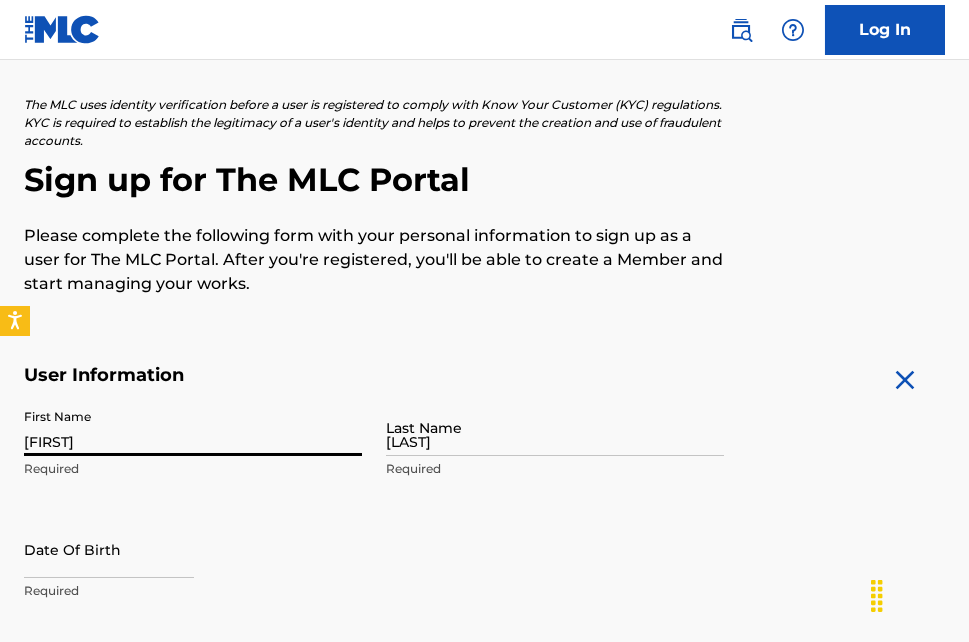 type on "[NUMBER] [STREET]" 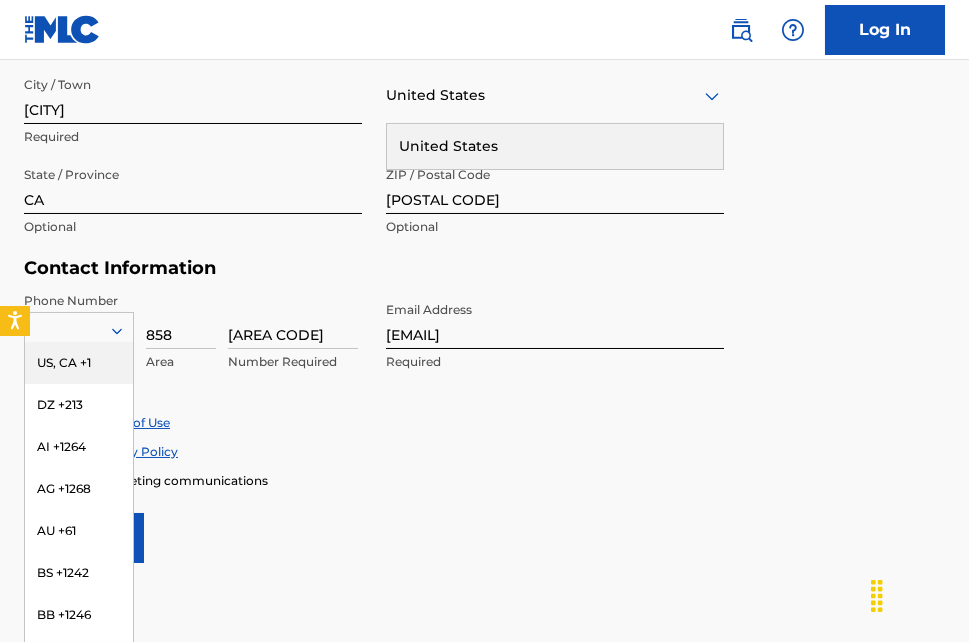 scroll, scrollTop: 916, scrollLeft: 0, axis: vertical 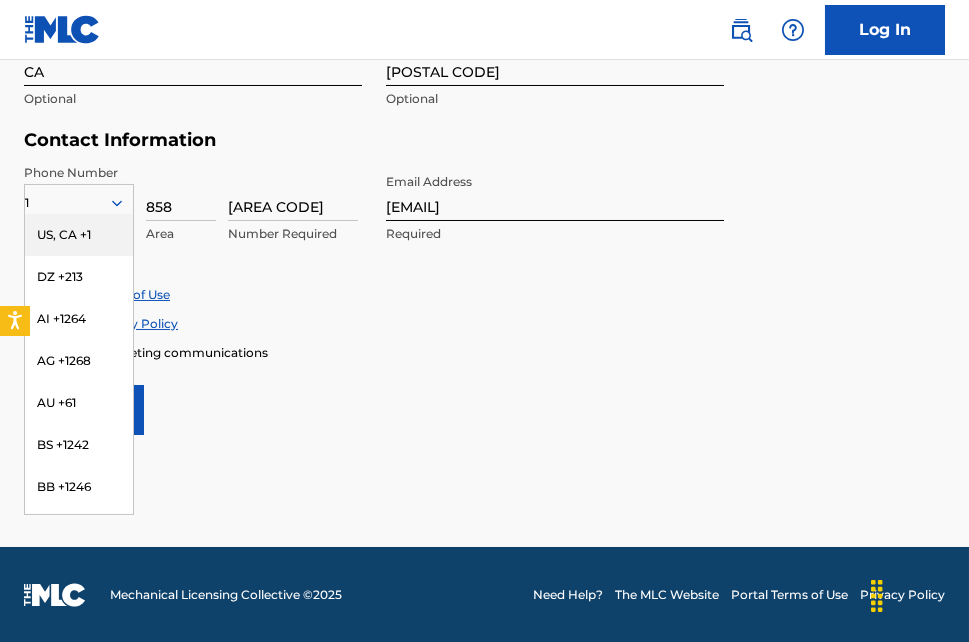 click on "User Information First Name chuck Required Last Name perrin Required Date Of Birth Required Personal Address i Street Address 1804 law st Required Unit Number Optional City / Town san diego Required United States United States Required State / Province CA Optional ZIP / Postal Code 92109 Optional Contact Information Phone Number 1 US, CA +1 DZ +213 AI +1264 AG +1268 AU +61 BS +1242 BB +1246 BZ +501 BM +1441 BO +591 KY +1345 DM +1767 DO +1809 ER +291 ET +251 GA +241 GD +1473 IN +91 JM +1876 JP +81 LV +371 LB +961 LR +231 LY +218 MG +261 FM +691 ME, RS +381 MS +1664 MA, EH +212 NL +31 PE +51 PT +351 KN +1869 LC +1758 VC +1784 SN +221 SK +421 CH +41 TT +1868 TN +216 TC +1649 AE +971 VG +1284 WF +681 Country Required 858 Area 6920153 Number Required Email Address chuck.perrin@yahoo.com Required Accept Terms of Use Accept Privacy Policy Enroll in marketing communications Sign up" at bounding box center [484, -9] 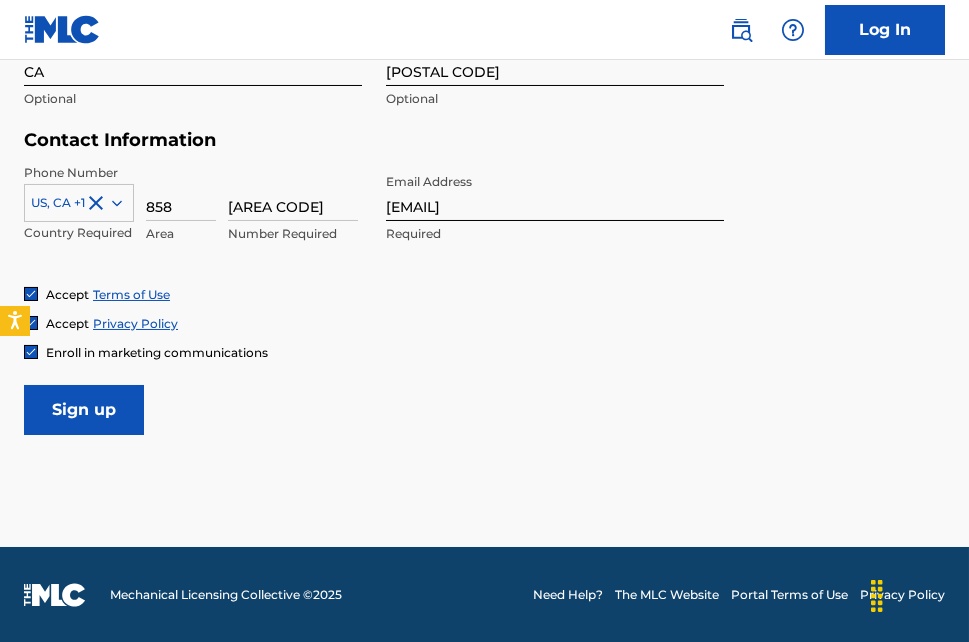 click on "Sign up" at bounding box center (84, 410) 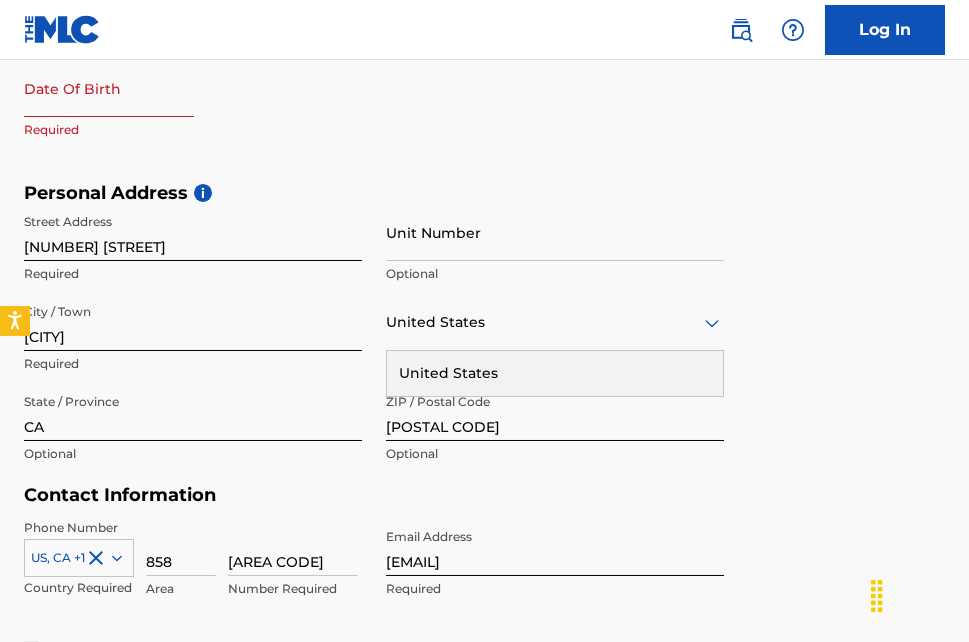 select on "7" 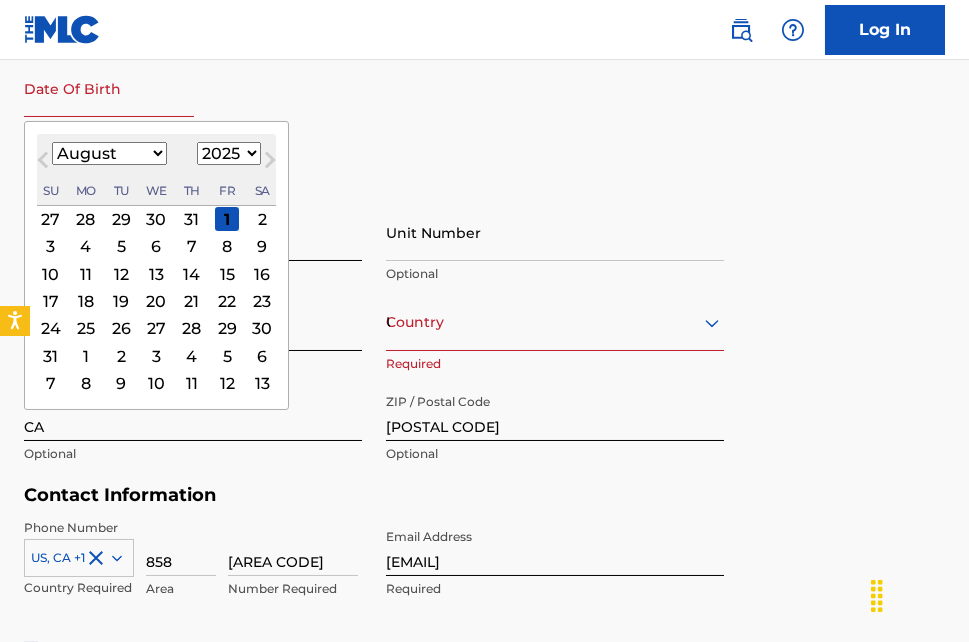 click at bounding box center (109, 88) 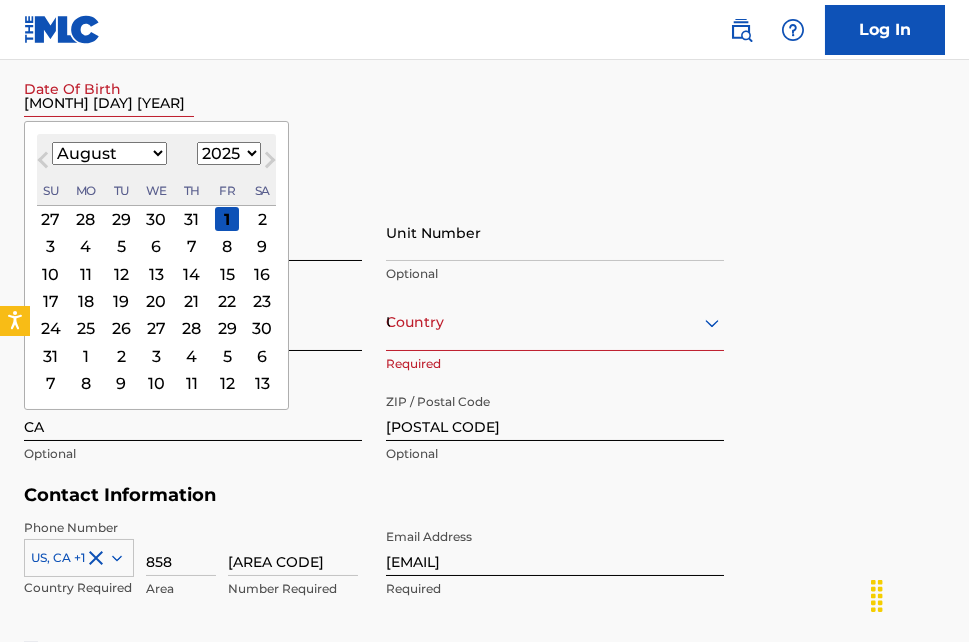 type on "06 18 1946" 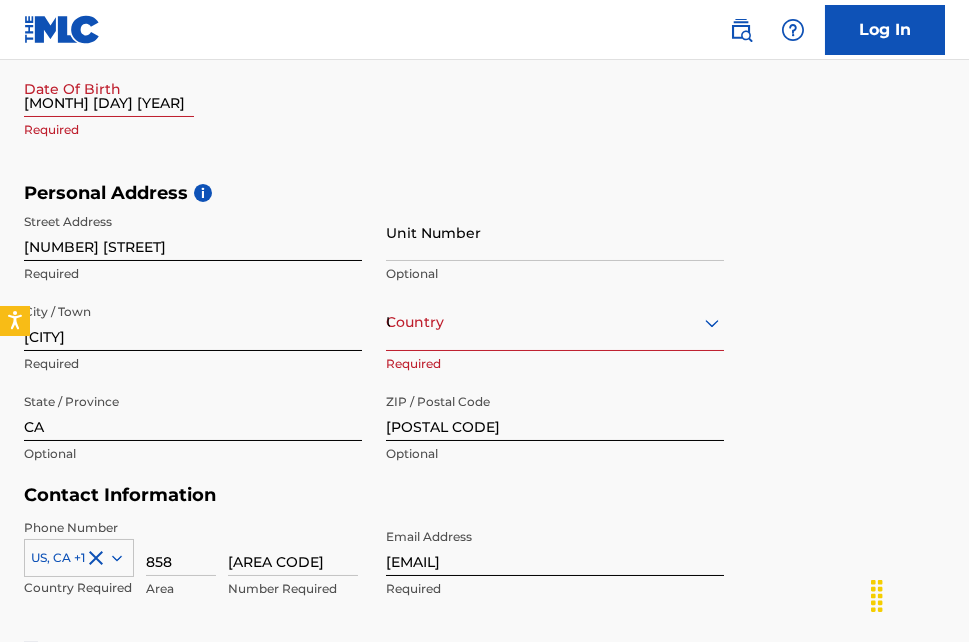 click on "06 18 1946" at bounding box center (109, 88) 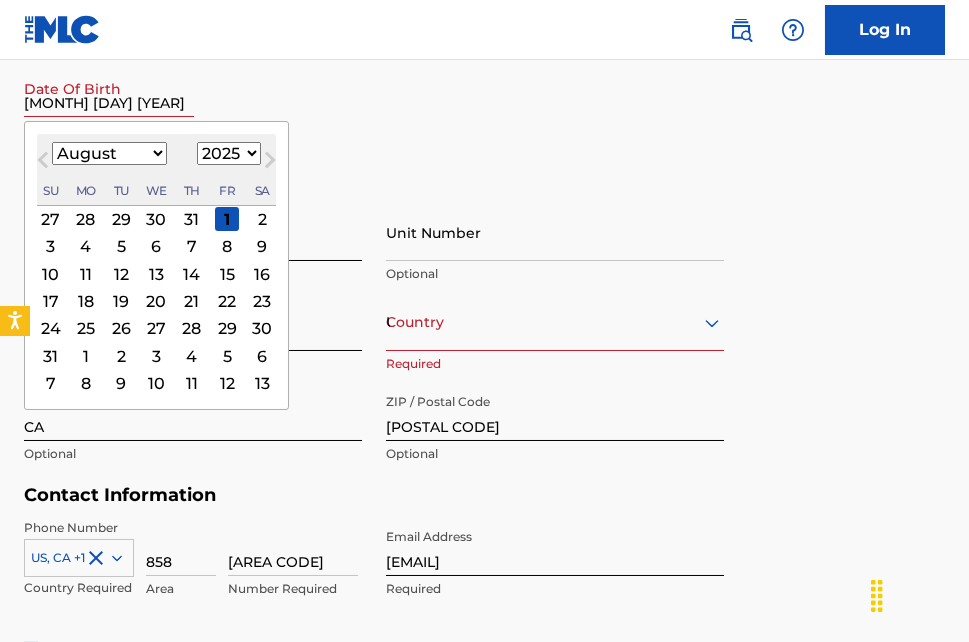 click on "Previous Month" at bounding box center (45, 163) 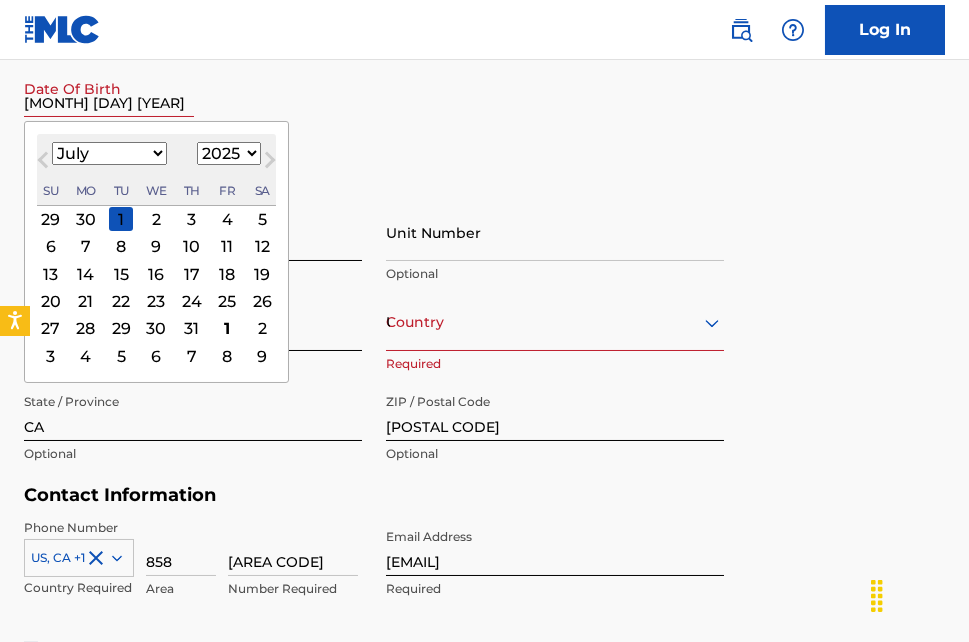 click on "Previous Month" at bounding box center (45, 163) 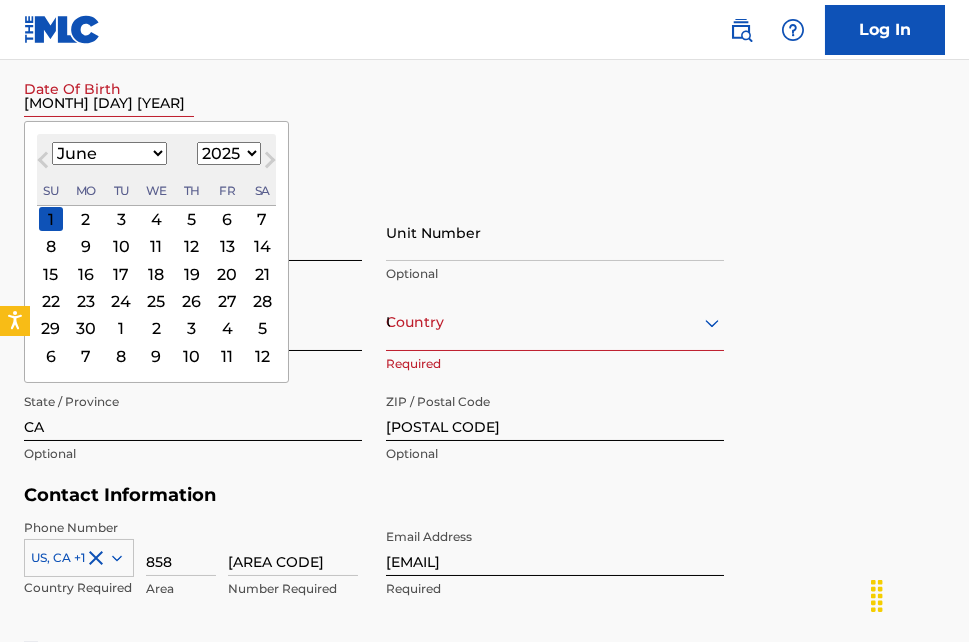 click on "18" at bounding box center (157, 274) 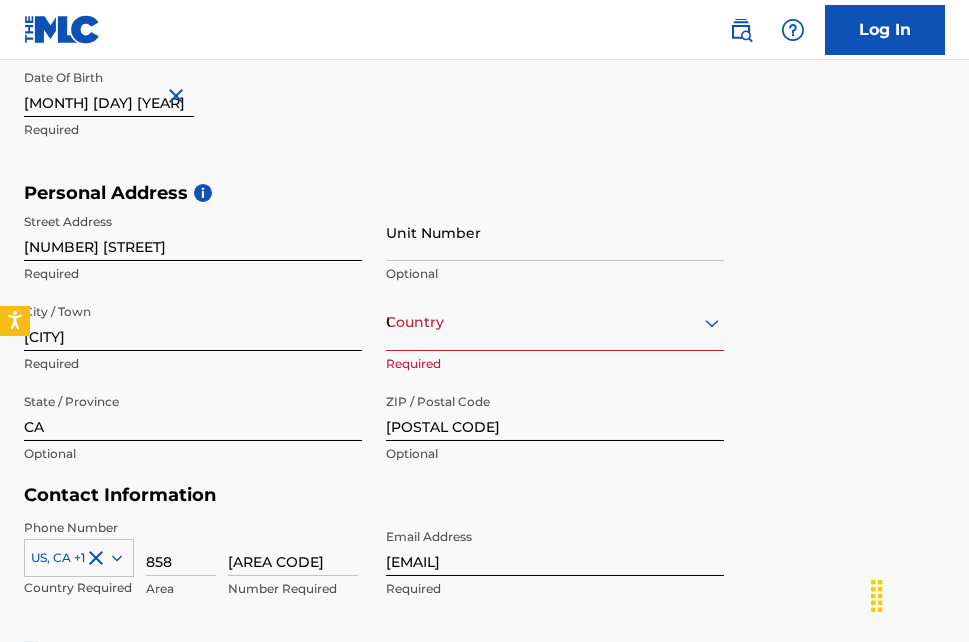 click on "06 18 1946" at bounding box center (109, 88) 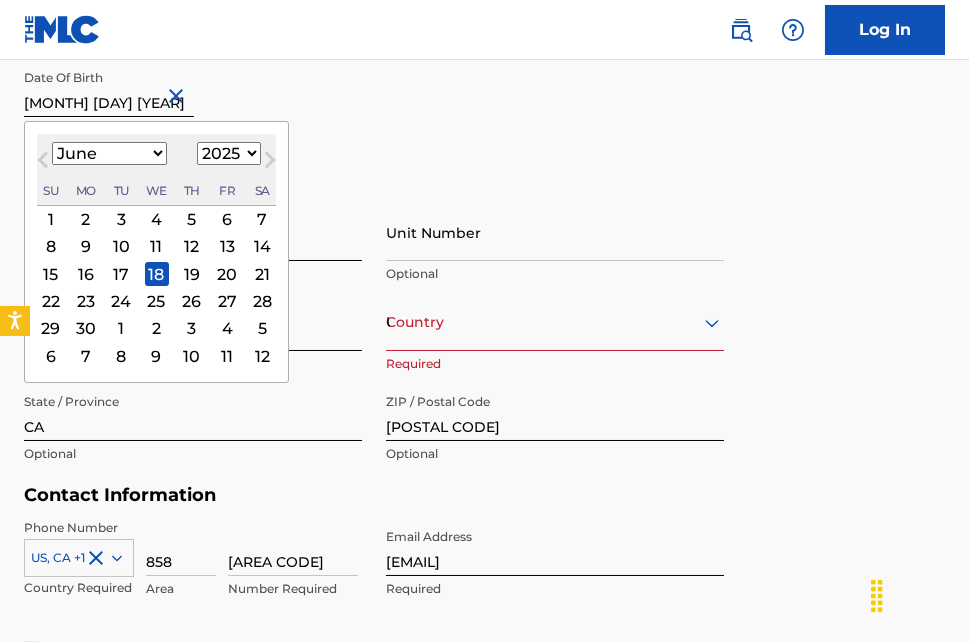 click on "1899 1900 1901 1902 1903 1904 1905 1906 1907 1908 1909 1910 1911 1912 1913 1914 1915 1916 1917 1918 1919 1920 1921 1922 1923 1924 1925 1926 1927 1928 1929 1930 1931 1932 1933 1934 1935 1936 1937 1938 1939 1940 1941 1942 1943 1944 1945 1946 1947 1948 1949 1950 1951 1952 1953 1954 1955 1956 1957 1958 1959 1960 1961 1962 1963 1964 1965 1966 1967 1968 1969 1970 1971 1972 1973 1974 1975 1976 1977 1978 1979 1980 1981 1982 1983 1984 1985 1986 1987 1988 1989 1990 1991 1992 1993 1994 1995 1996 1997 1998 1999 2000 2001 2002 2003 2004 2005 2006 2007 2008 2009 2010 2011 2012 2013 2014 2015 2016 2017 2018 2019 2020 2021 2022 2023 2024 2025 2026 2027 2028 2029 2030 2031 2032 2033 2034 2035 2036 2037 2038 2039 2040 2041 2042 2043 2044 2045 2046 2047 2048 2049 2050 2051 2052 2053 2054 2055 2056 2057 2058 2059 2060 2061 2062 2063 2064 2065 2066 2067 2068 2069 2070 2071 2072 2073 2074 2075 2076 2077 2078 2079 2080 2081 2082 2083 2084 2085 2086 2087 2088 2089 2090 2091 2092 2093 2094 2095 2096 2097 2098 2099 2100" at bounding box center [229, 153] 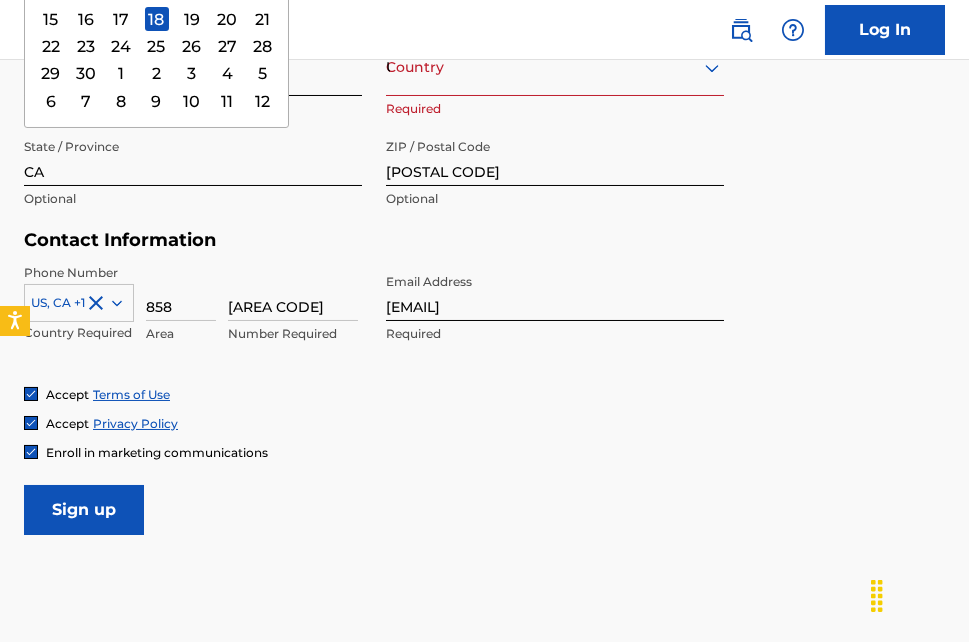 scroll, scrollTop: 616, scrollLeft: 0, axis: vertical 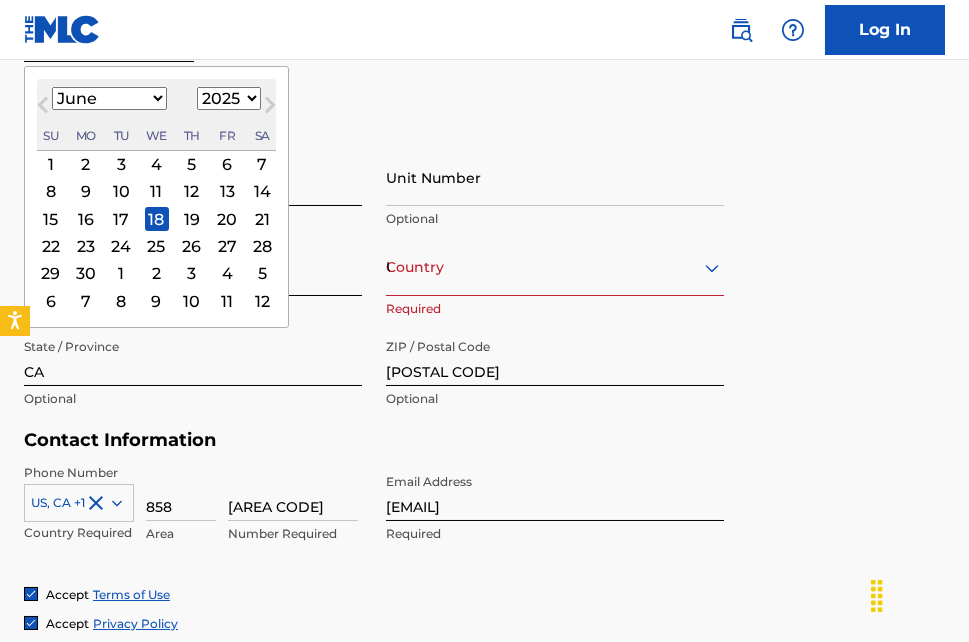 click on "1899 1900 1901 1902 1903 1904 1905 1906 1907 1908 1909 1910 1911 1912 1913 1914 1915 1916 1917 1918 1919 1920 1921 1922 1923 1924 1925 1926 1927 1928 1929 1930 1931 1932 1933 1934 1935 1936 1937 1938 1939 1940 1941 1942 1943 1944 1945 1946 1947 1948 1949 1950 1951 1952 1953 1954 1955 1956 1957 1958 1959 1960 1961 1962 1963 1964 1965 1966 1967 1968 1969 1970 1971 1972 1973 1974 1975 1976 1977 1978 1979 1980 1981 1982 1983 1984 1985 1986 1987 1988 1989 1990 1991 1992 1993 1994 1995 1996 1997 1998 1999 2000 2001 2002 2003 2004 2005 2006 2007 2008 2009 2010 2011 2012 2013 2014 2015 2016 2017 2018 2019 2020 2021 2022 2023 2024 2025 2026 2027 2028 2029 2030 2031 2032 2033 2034 2035 2036 2037 2038 2039 2040 2041 2042 2043 2044 2045 2046 2047 2048 2049 2050 2051 2052 2053 2054 2055 2056 2057 2058 2059 2060 2061 2062 2063 2064 2065 2066 2067 2068 2069 2070 2071 2072 2073 2074 2075 2076 2077 2078 2079 2080 2081 2082 2083 2084 2085 2086 2087 2088 2089 2090 2091 2092 2093 2094 2095 2096 2097 2098 2099 2100" at bounding box center (229, 98) 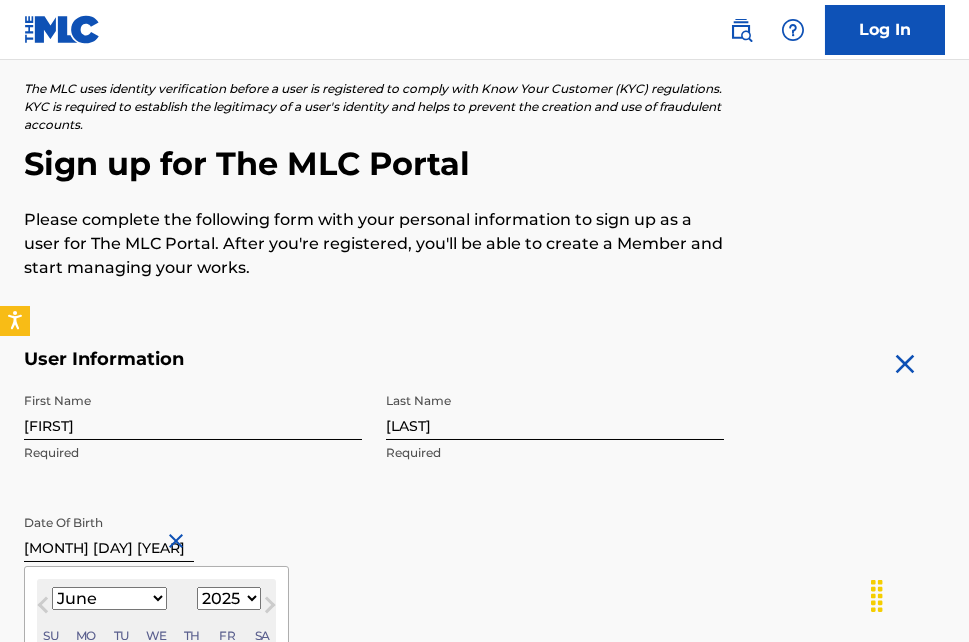scroll, scrollTop: 216, scrollLeft: 0, axis: vertical 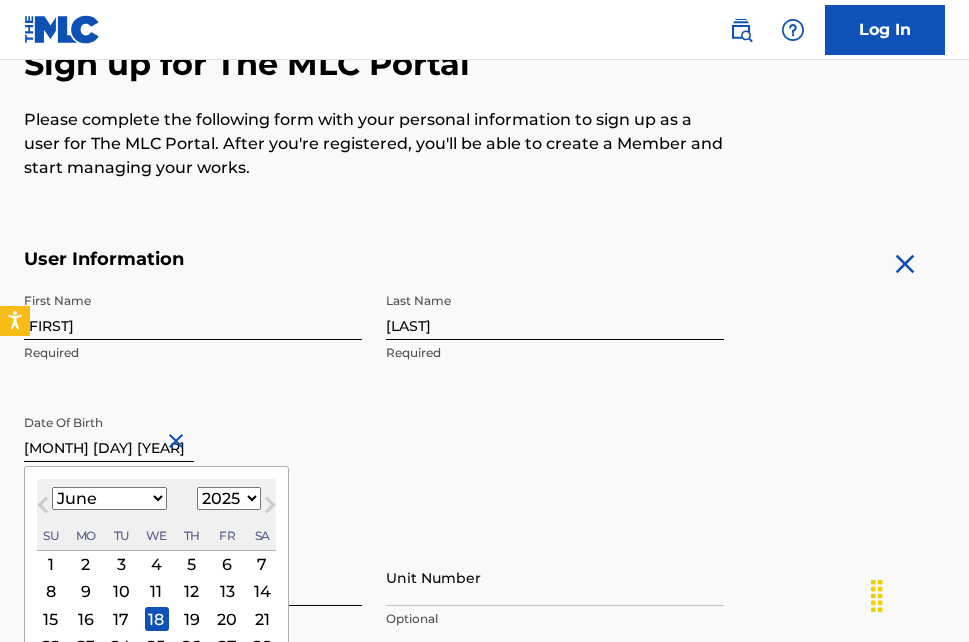 click on "06 18 1946" at bounding box center (109, 433) 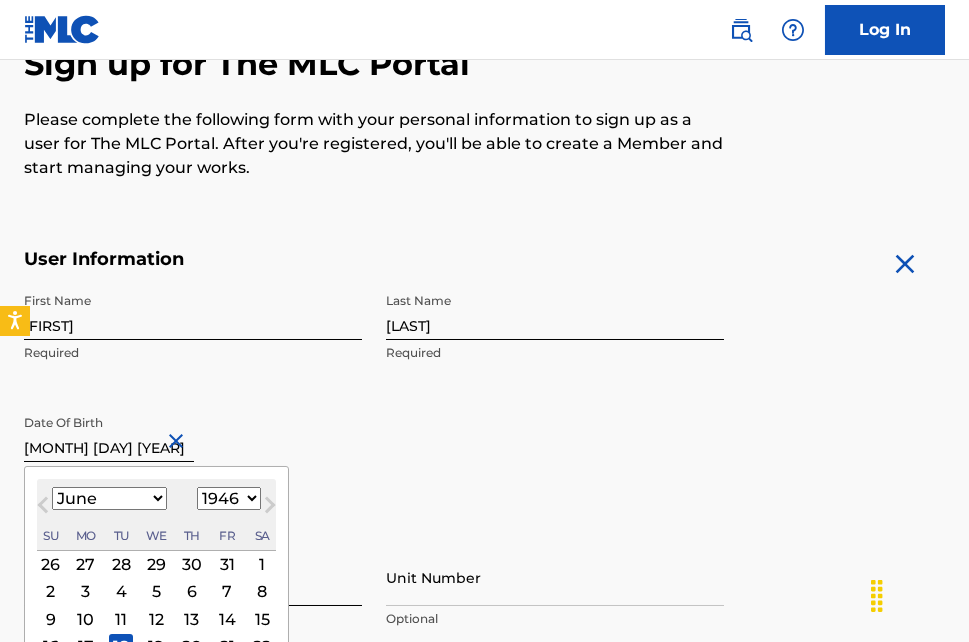 scroll, scrollTop: 416, scrollLeft: 0, axis: vertical 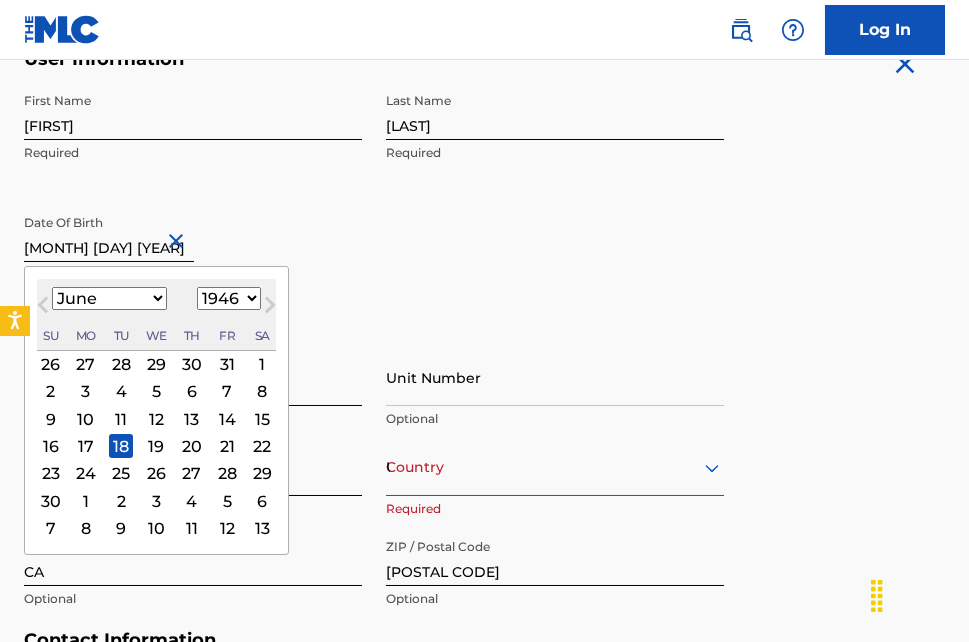 type on "June 18 1946" 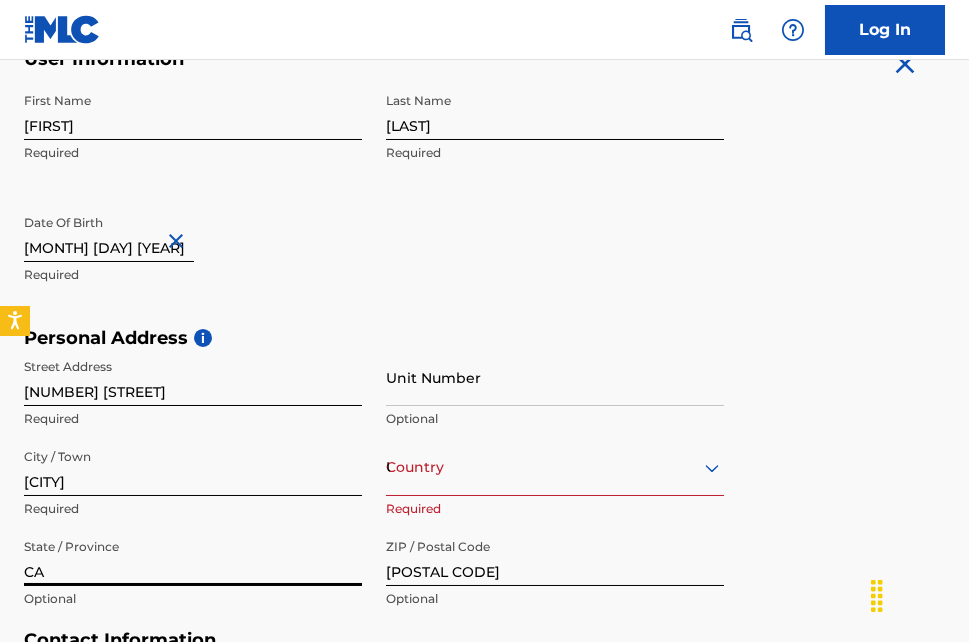click on "CA" at bounding box center (193, 557) 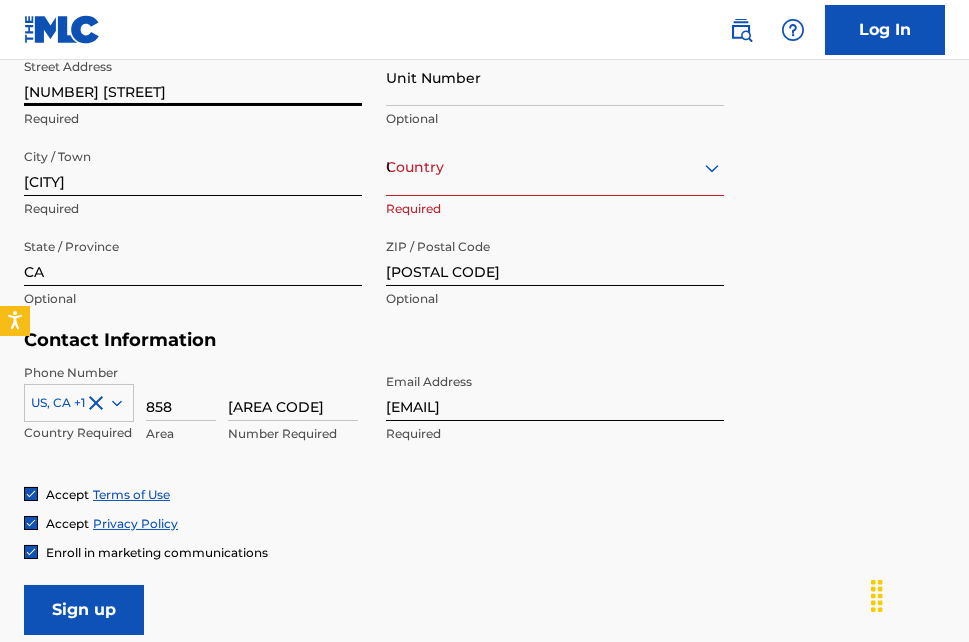 scroll, scrollTop: 816, scrollLeft: 0, axis: vertical 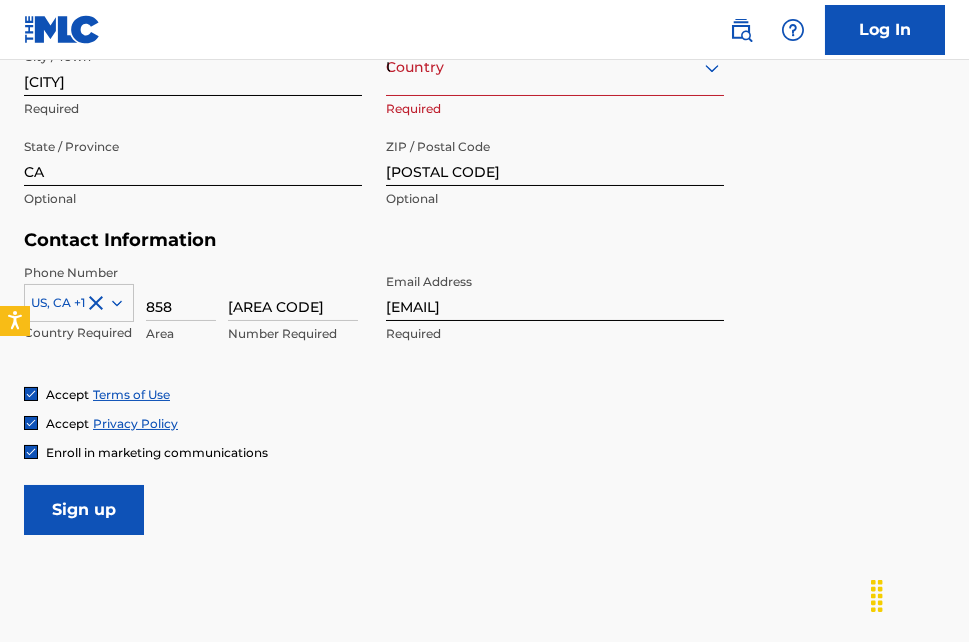 click on "Sign up" at bounding box center (84, 510) 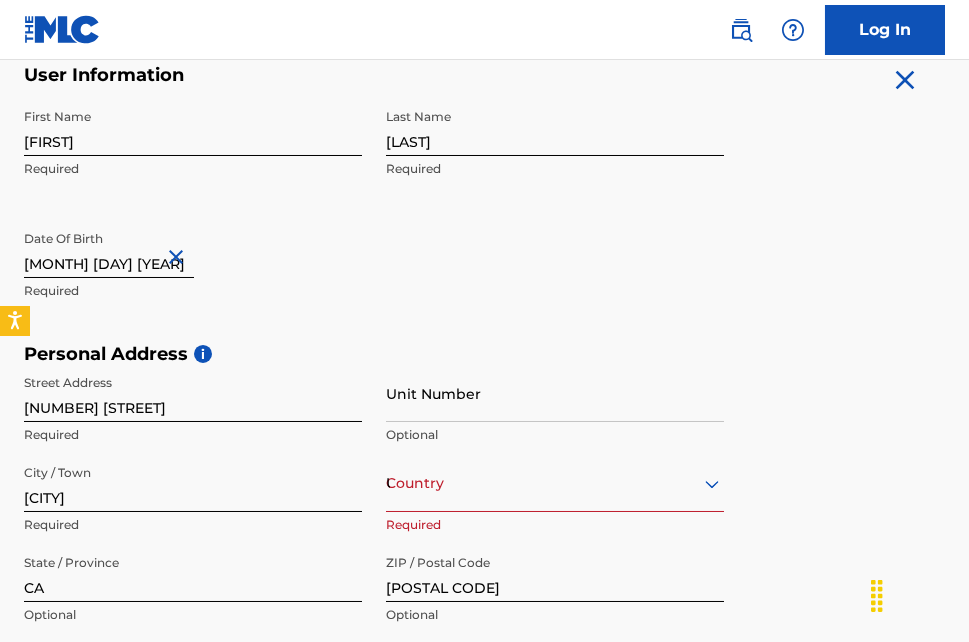 scroll, scrollTop: 500, scrollLeft: 0, axis: vertical 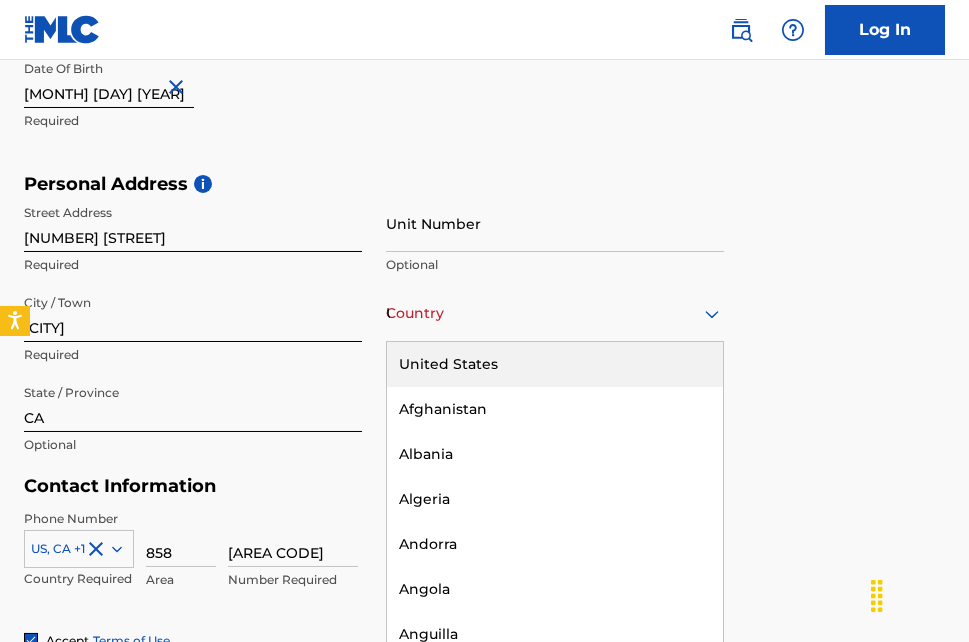click on "223 results available. Use Up and Down to choose options, press Enter to select the currently focused option, press Escape to exit the menu, press Tab to select the option and exit the menu. Country United States United States Afghanistan Albania Algeria Andorra Angola Anguilla Antigua and Barbuda Argentina Armenia Aruba Australia Austria Azerbaijan Bahamas Bahrain Bangladesh Barbados Belarus Belgium Belize Benin Bermuda Bhutan Bolivia Bosnia and Herzegovina Botswana Brazil Brunei Darussalam Bulgaria Burkina Faso Burundi Cambodia Cameroon Canada Cape Verde Cayman Islands Central African Republic Chad Chile China Colombia Comoros Congo Congo, the Democratic Republic of the Cook Islands Costa Rica Cote D'Ivoire Croatia Cuba Cyprus Czech Republic Denmark Djibouti Dominica Dominican Republic Ecuador Egypt El Salvador Equatorial Guinea Eritrea Estonia Ethiopia Falkland Islands (Malvinas) Faroe Islands Fiji Finland France French Guiana French Polynesia Gabon Gambia Georgia Germany Ghana Gibraltar Greece Greenland" at bounding box center (555, 313) 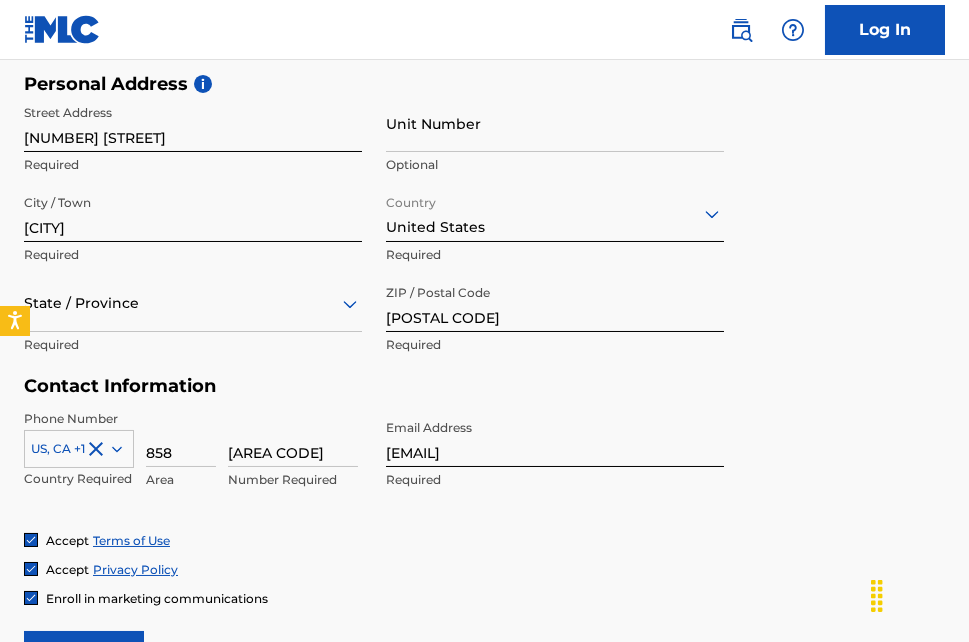 scroll, scrollTop: 770, scrollLeft: 0, axis: vertical 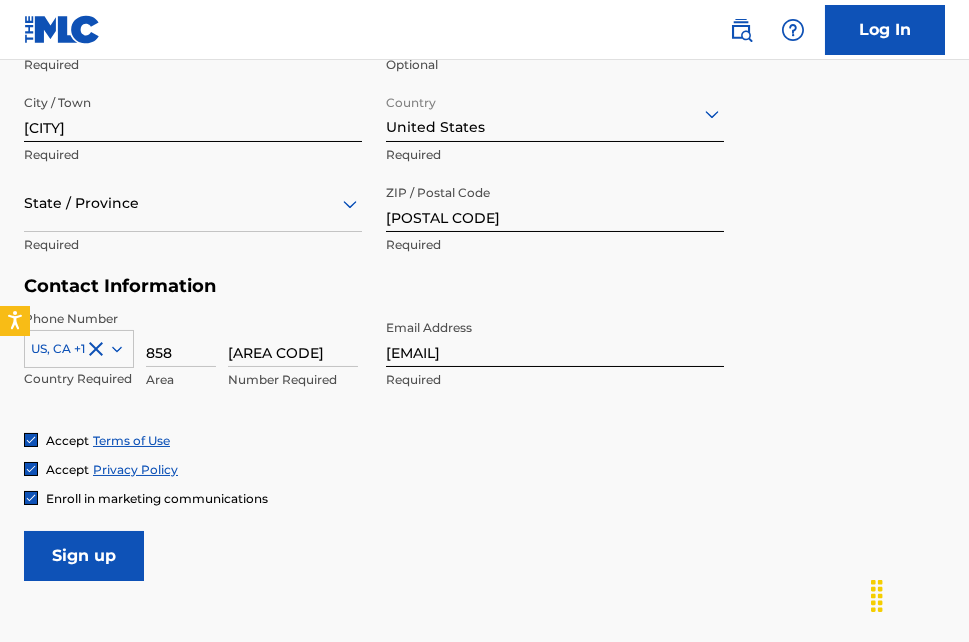 click on "Sign up" at bounding box center (84, 556) 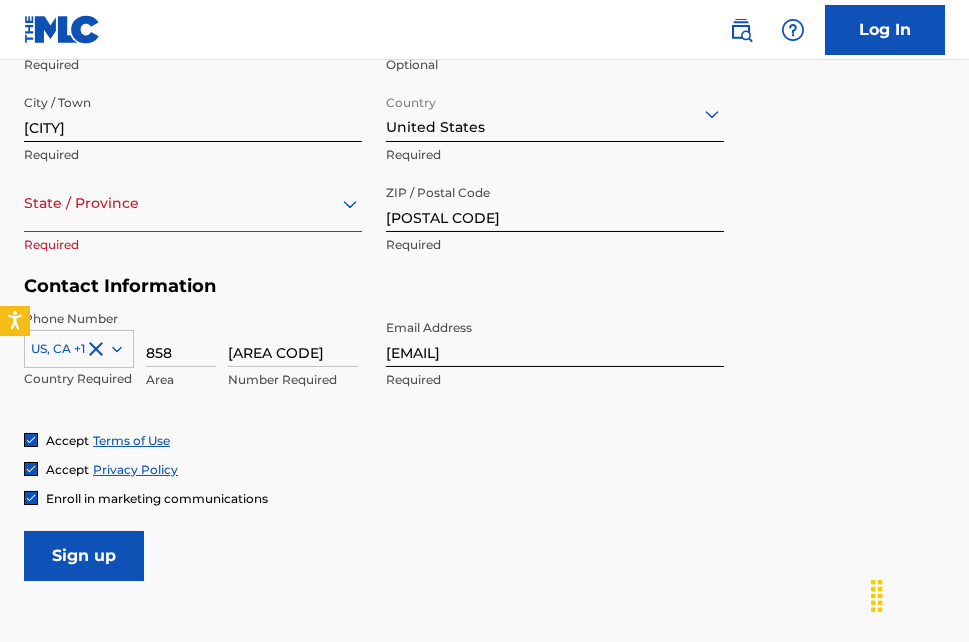 click at bounding box center [193, 203] 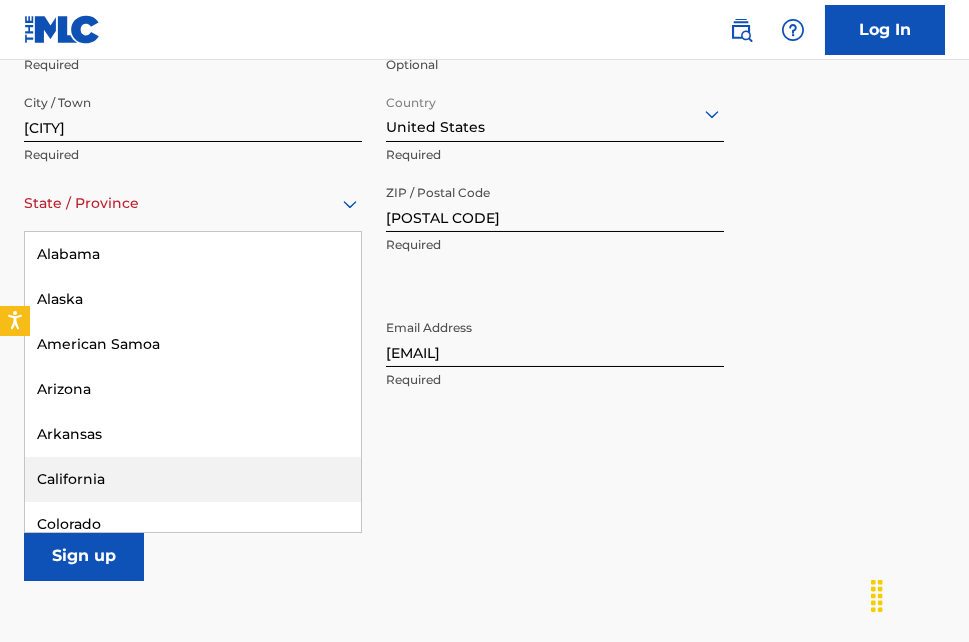 drag, startPoint x: 61, startPoint y: 473, endPoint x: 73, endPoint y: 463, distance: 15.6205 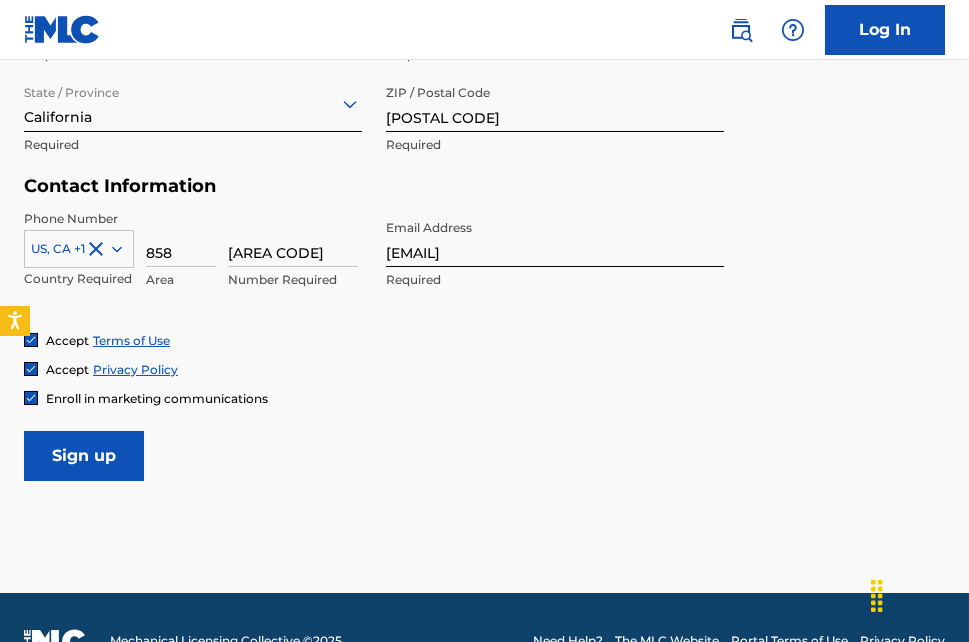 scroll, scrollTop: 916, scrollLeft: 0, axis: vertical 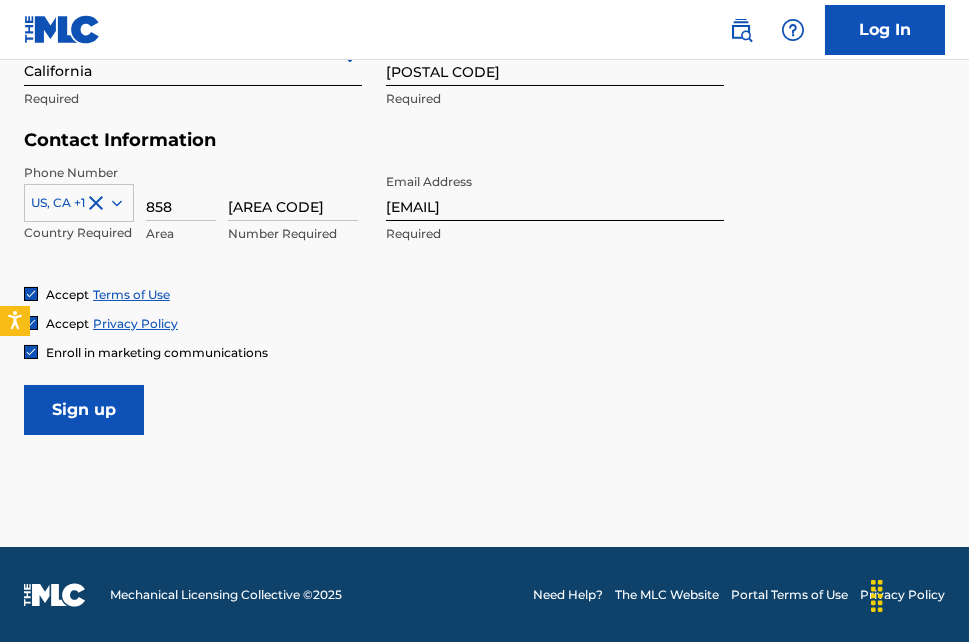 click on "Sign up" at bounding box center (84, 410) 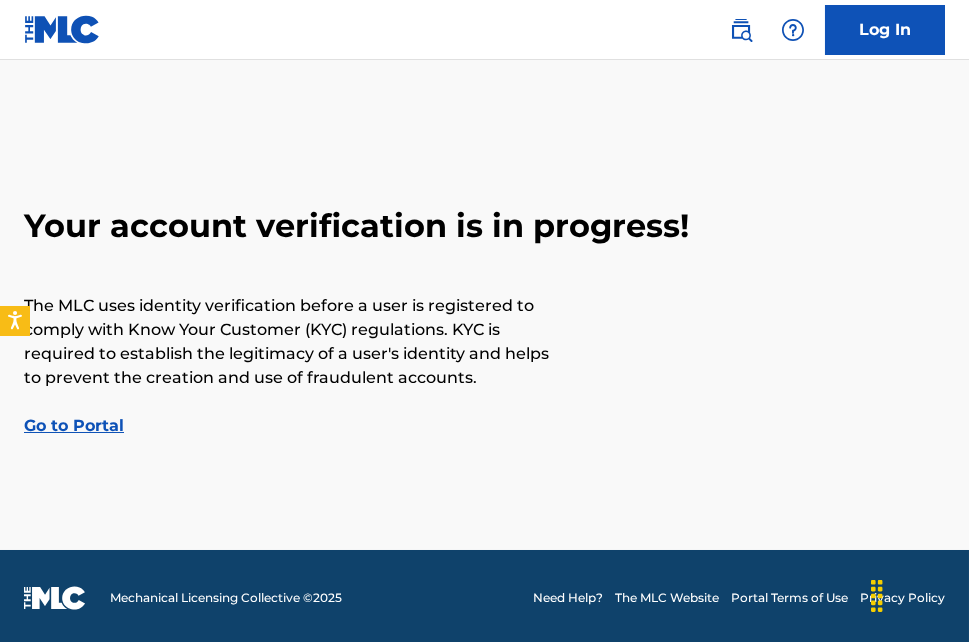 scroll, scrollTop: 4, scrollLeft: 0, axis: vertical 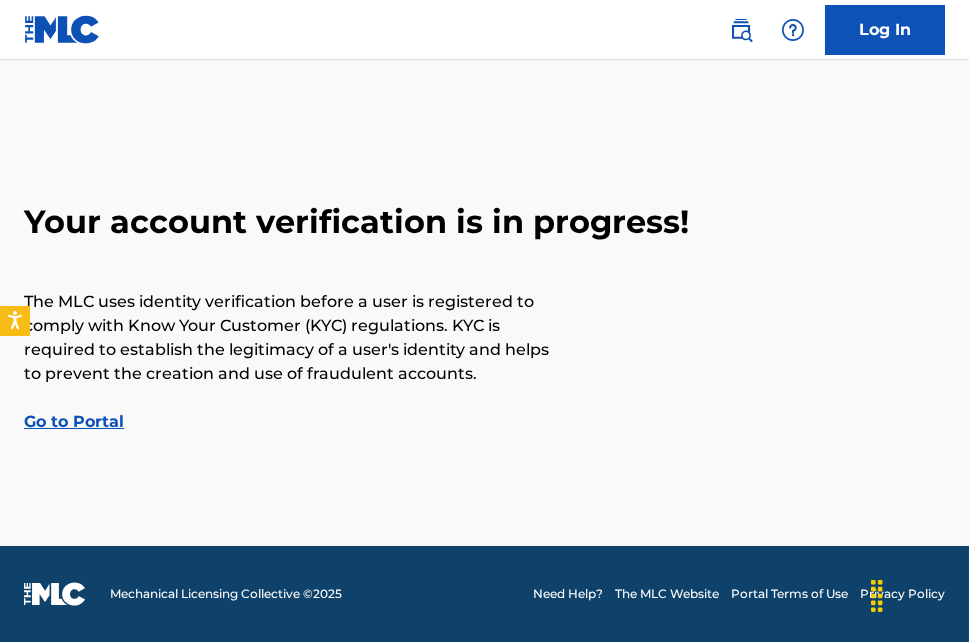 click on "Go to Portal" at bounding box center (74, 421) 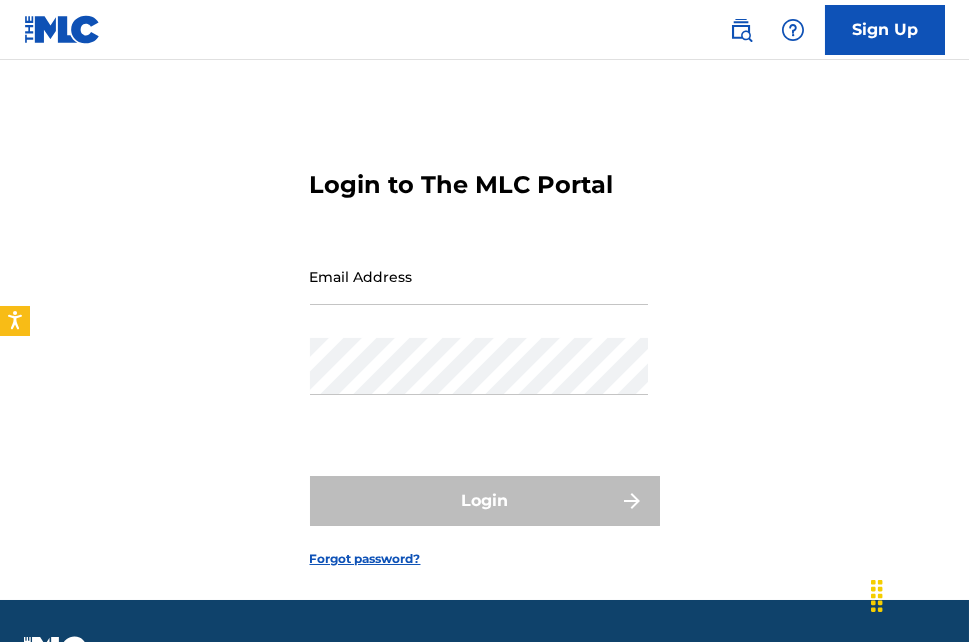 scroll, scrollTop: 0, scrollLeft: 0, axis: both 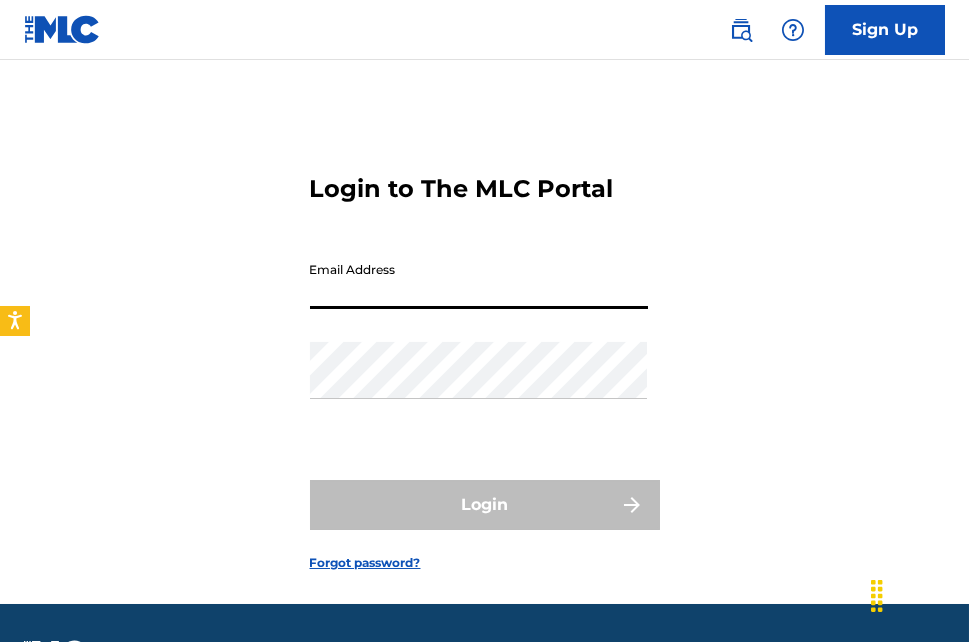 click on "Email Address" at bounding box center (479, 280) 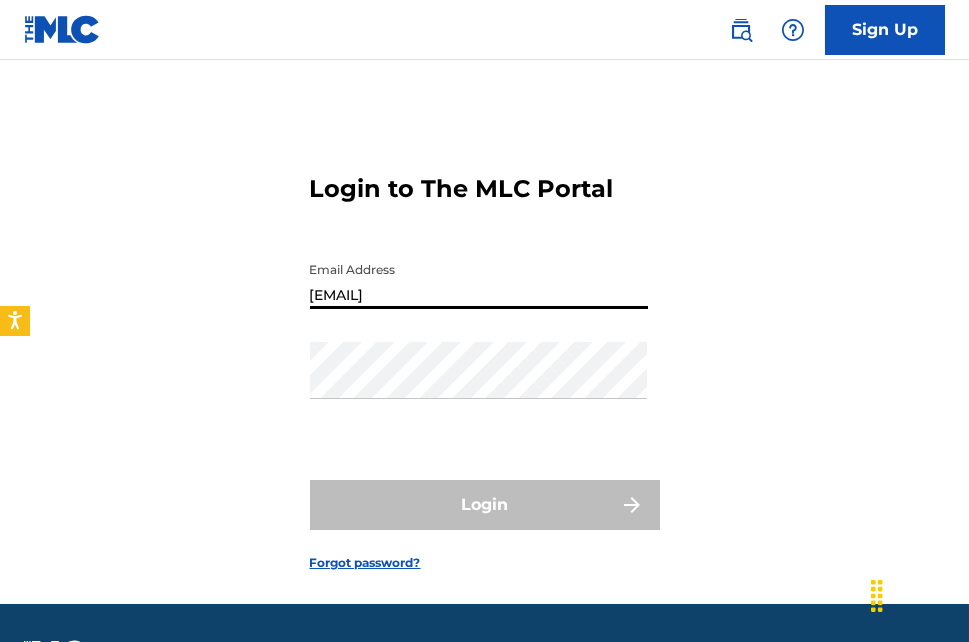 click on "[EMAIL]" at bounding box center (479, 280) 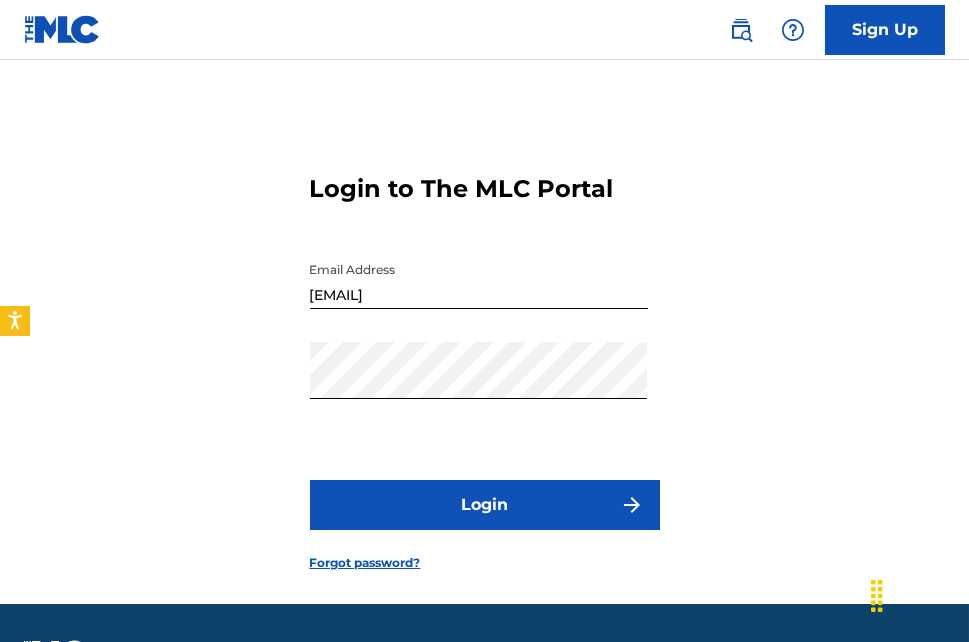 click at bounding box center [632, 505] 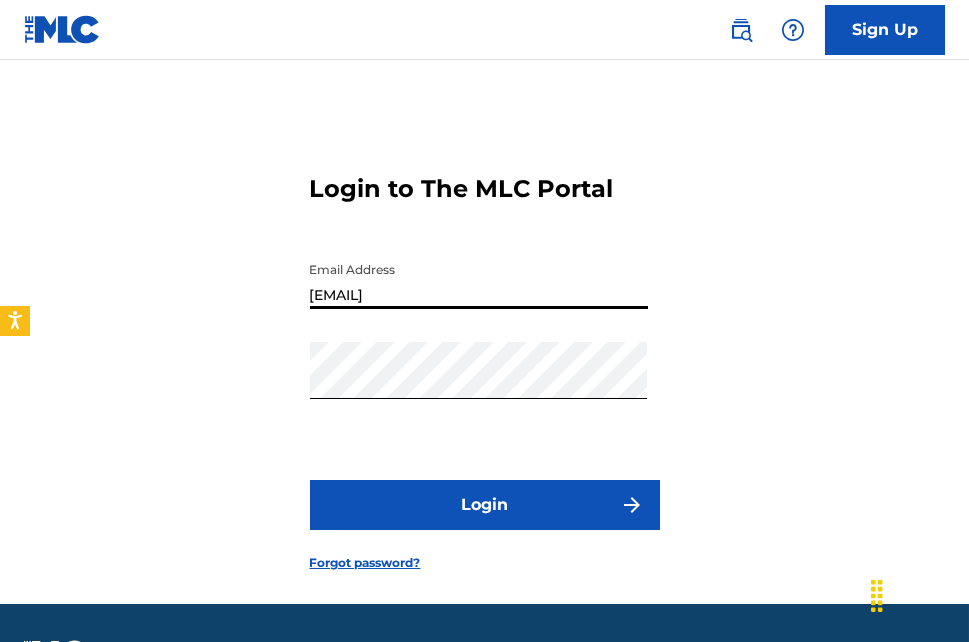 click on "chuckperrin1@gmail.com" at bounding box center (479, 280) 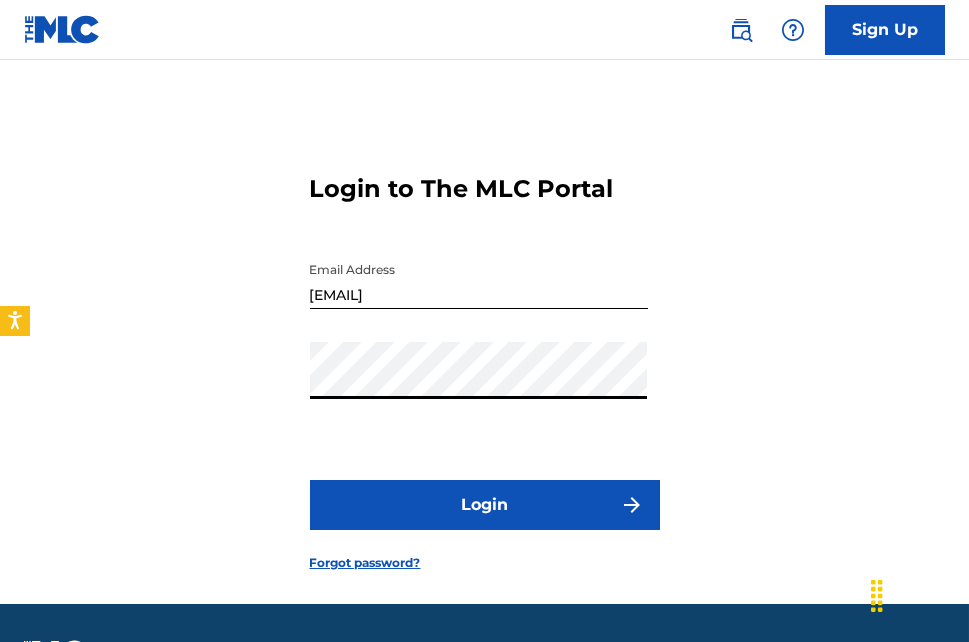 click on "Login to The MLC Portal Email Address chuck.perrin@yahoo.com Password Login Forgot password?" at bounding box center [484, 357] 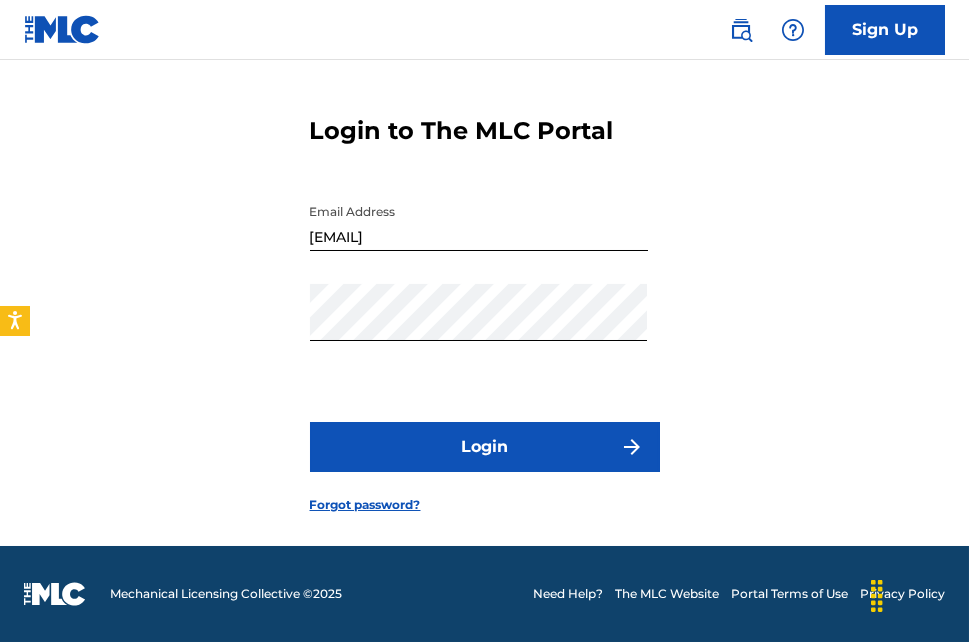 click on "Login" at bounding box center (485, 447) 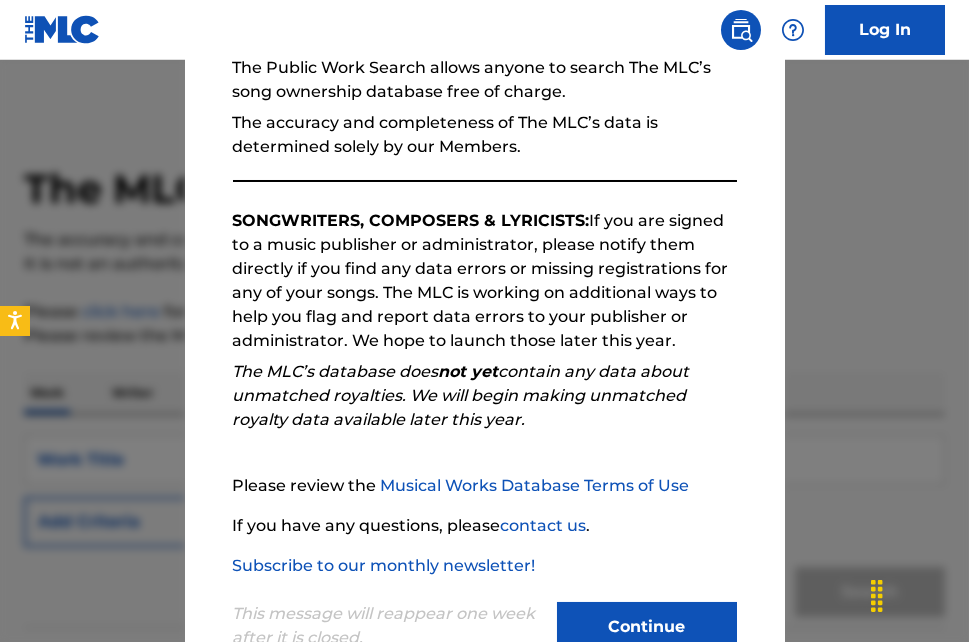 scroll, scrollTop: 262, scrollLeft: 0, axis: vertical 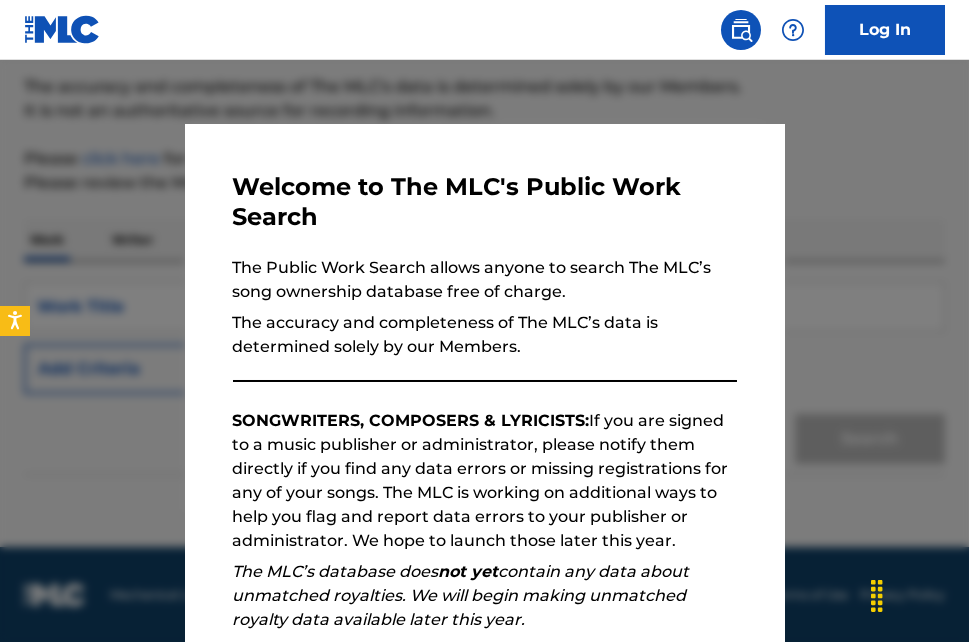 click at bounding box center [741, 30] 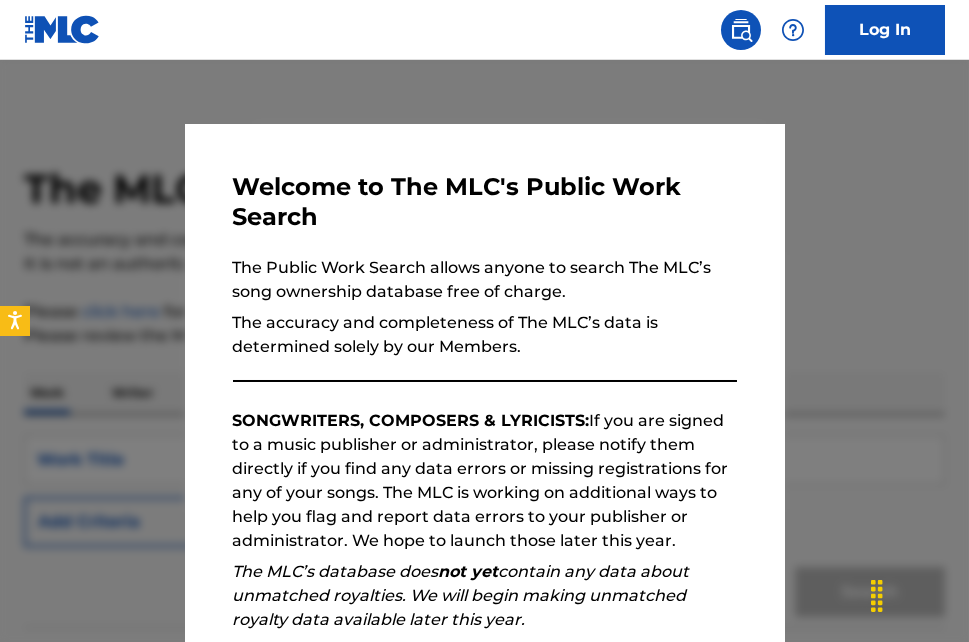 click at bounding box center [741, 30] 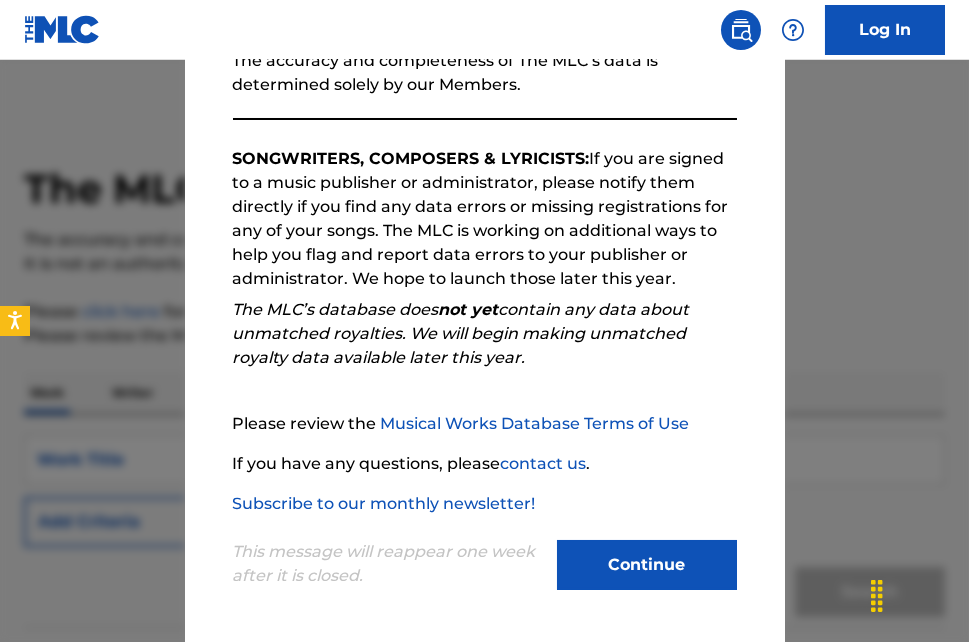 click on "Continue" at bounding box center [647, 565] 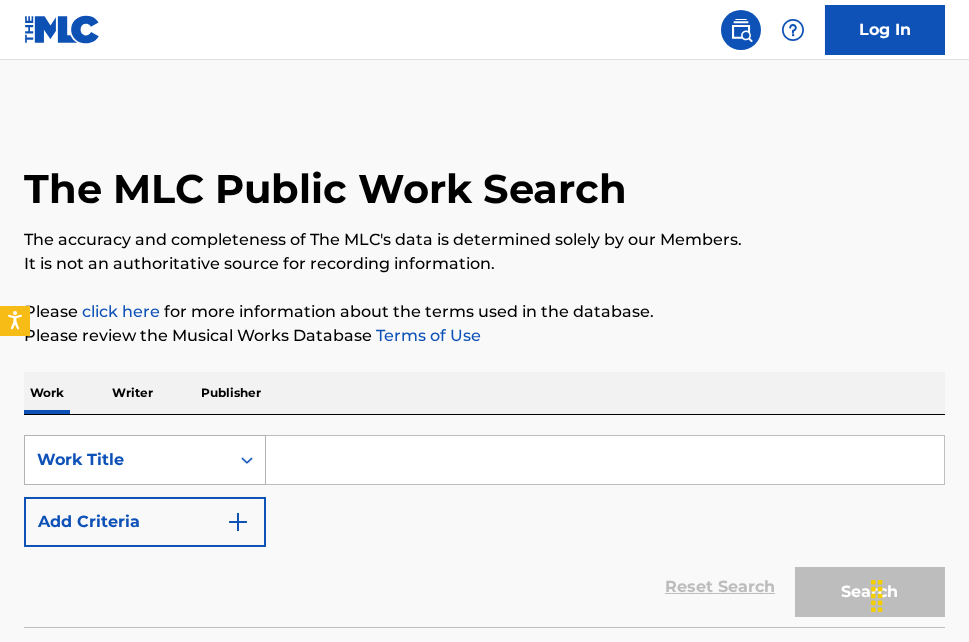 click on "Work Title" at bounding box center [145, 460] 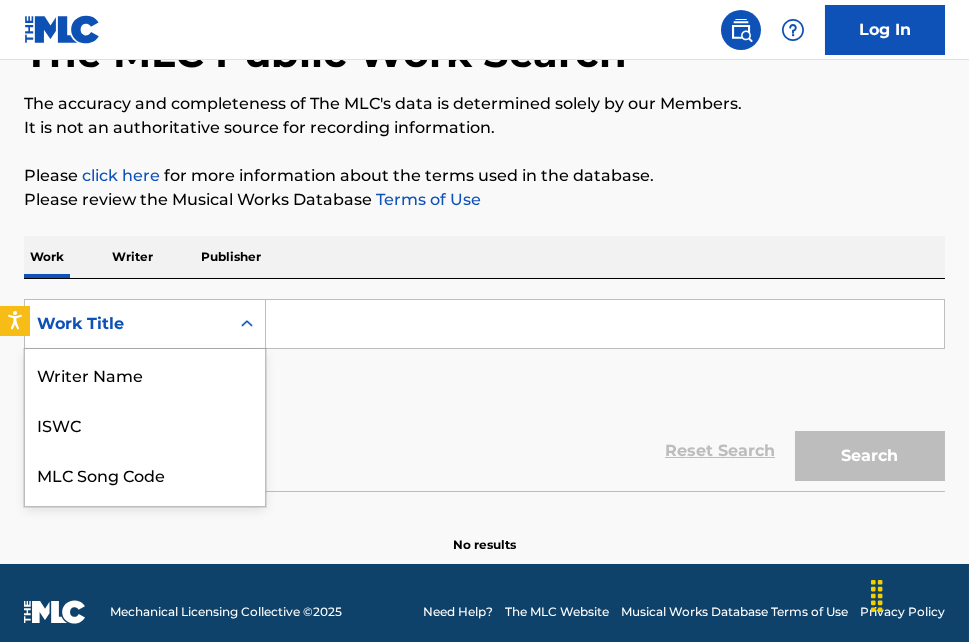 scroll, scrollTop: 143, scrollLeft: 0, axis: vertical 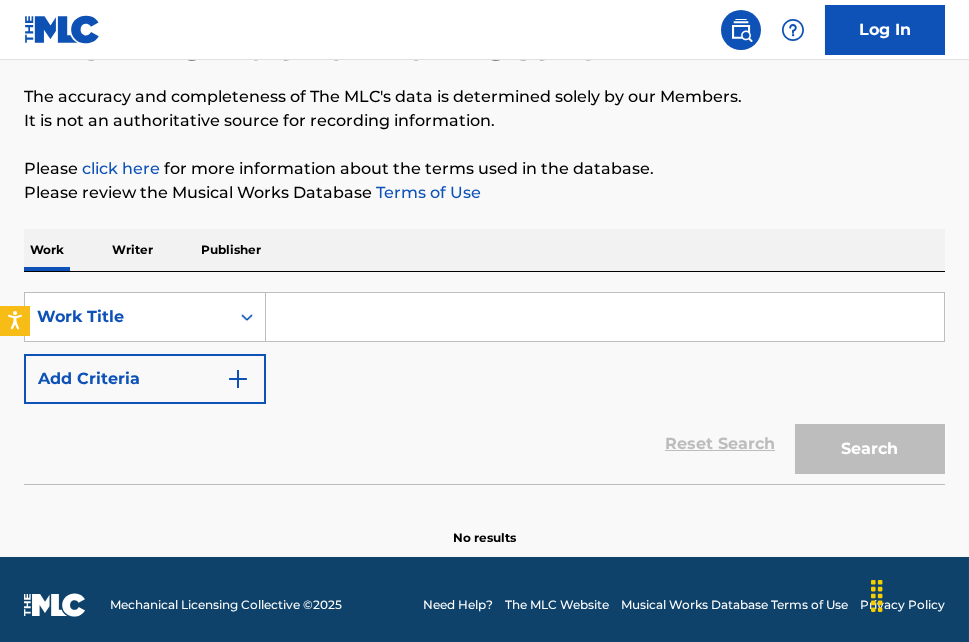 click on "click here" at bounding box center (121, 168) 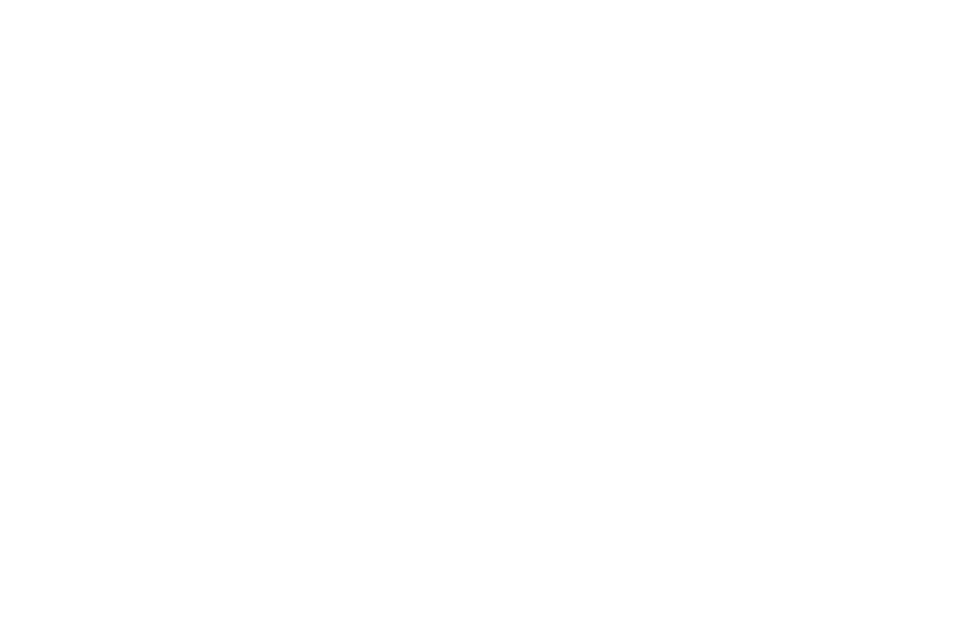scroll, scrollTop: 0, scrollLeft: 0, axis: both 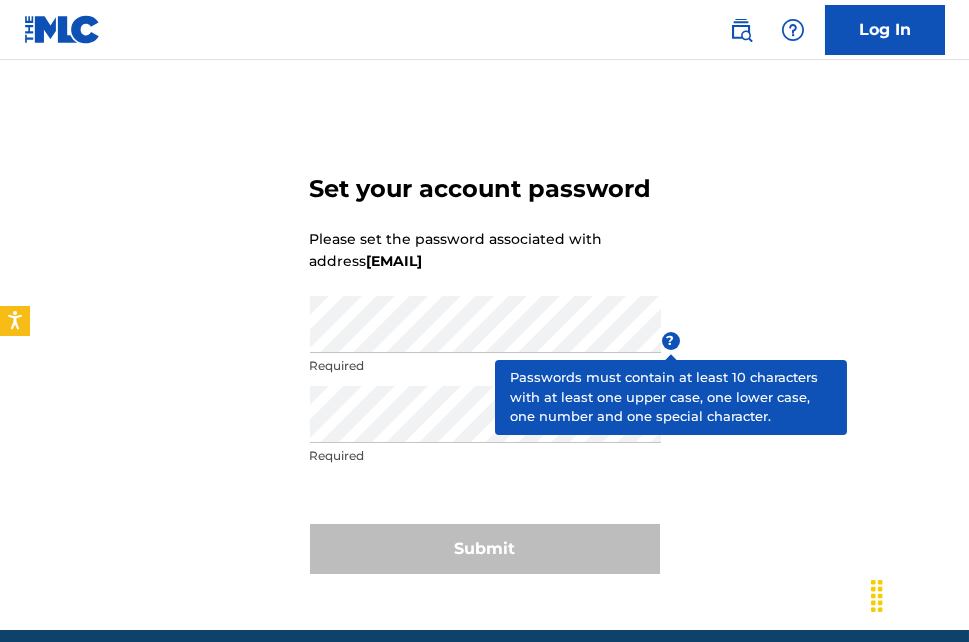 click on "?" at bounding box center (671, 341) 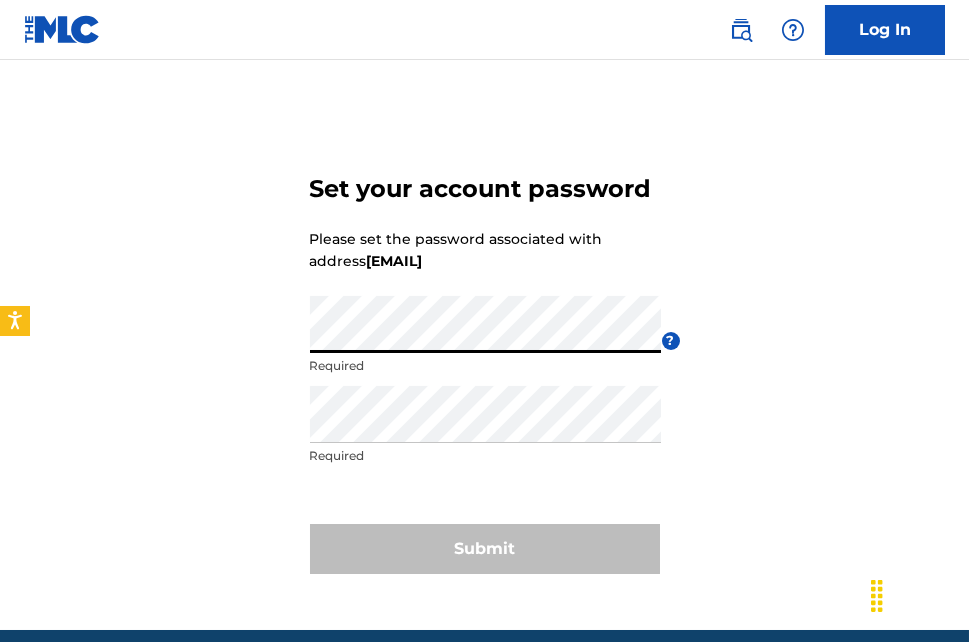 click on "Set your account password Please set the password associated with   address  [EMAIL] Password   Required ? Re enter password   Required Submit" at bounding box center [484, 370] 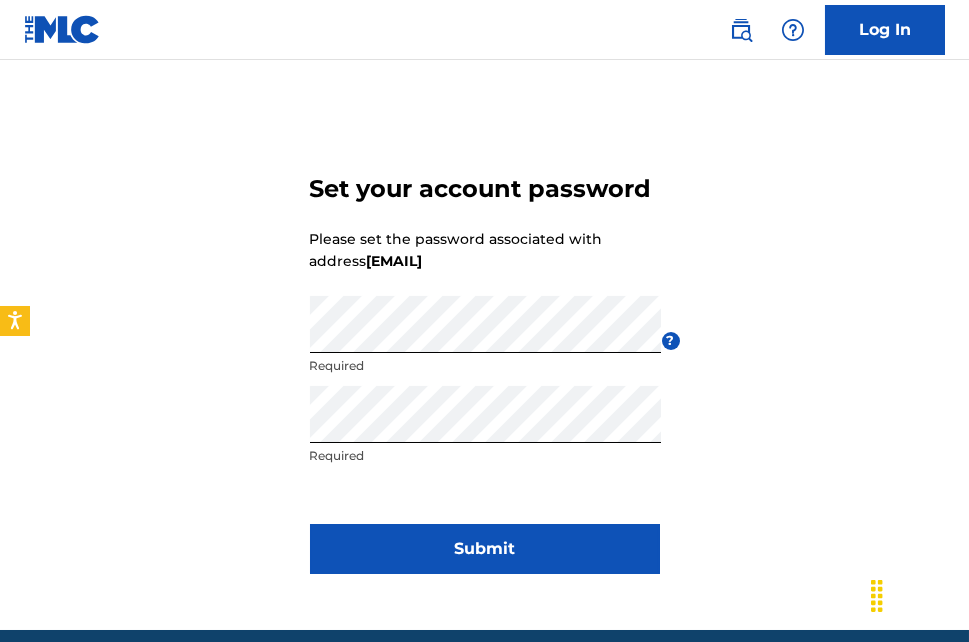 click on "Submit" at bounding box center [485, 549] 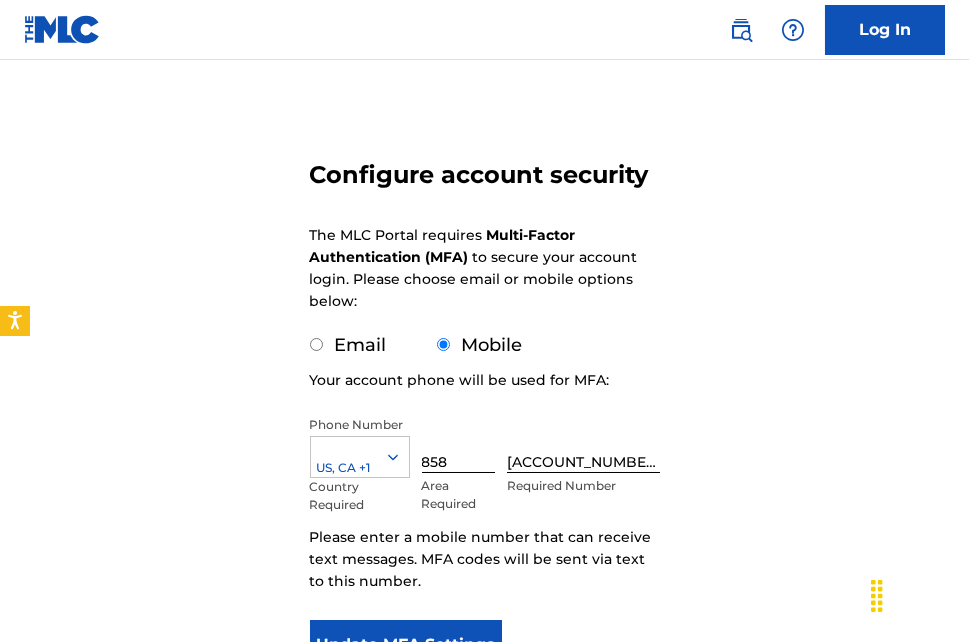 scroll, scrollTop: 200, scrollLeft: 0, axis: vertical 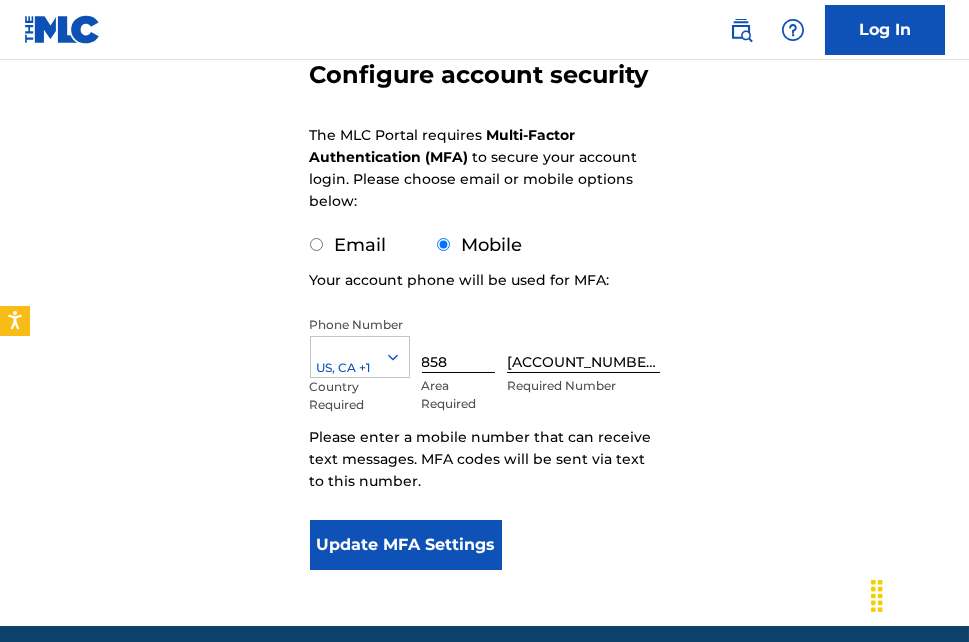 click on "Update MFA Settings" at bounding box center [406, 545] 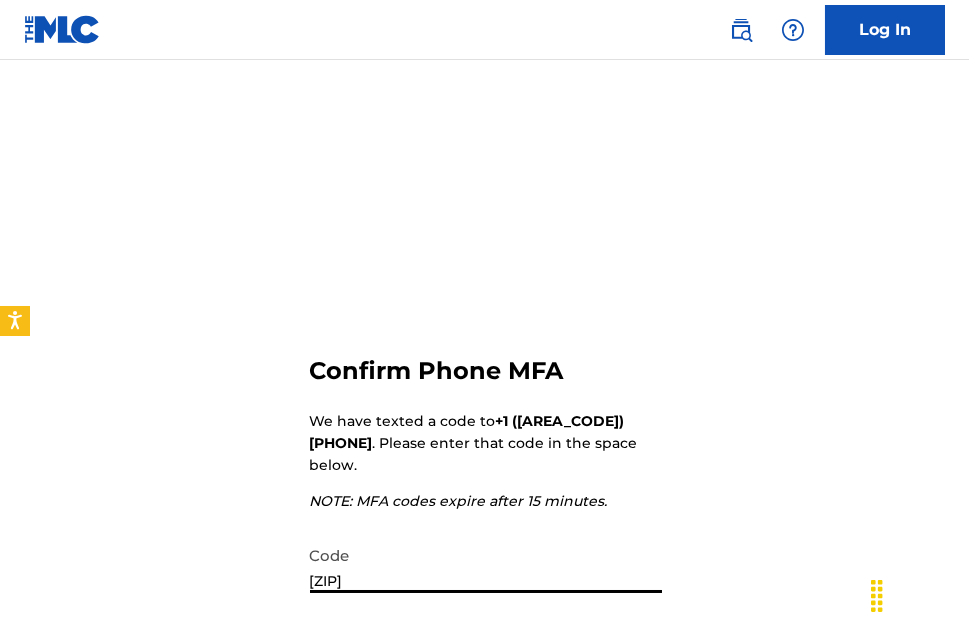 scroll, scrollTop: 200, scrollLeft: 0, axis: vertical 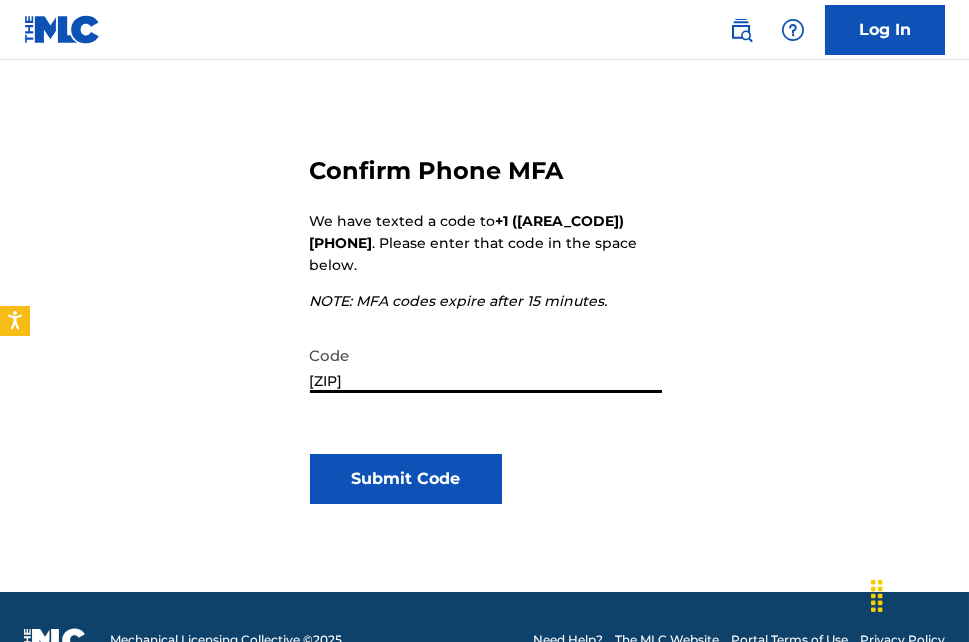 type on "[ZIP]" 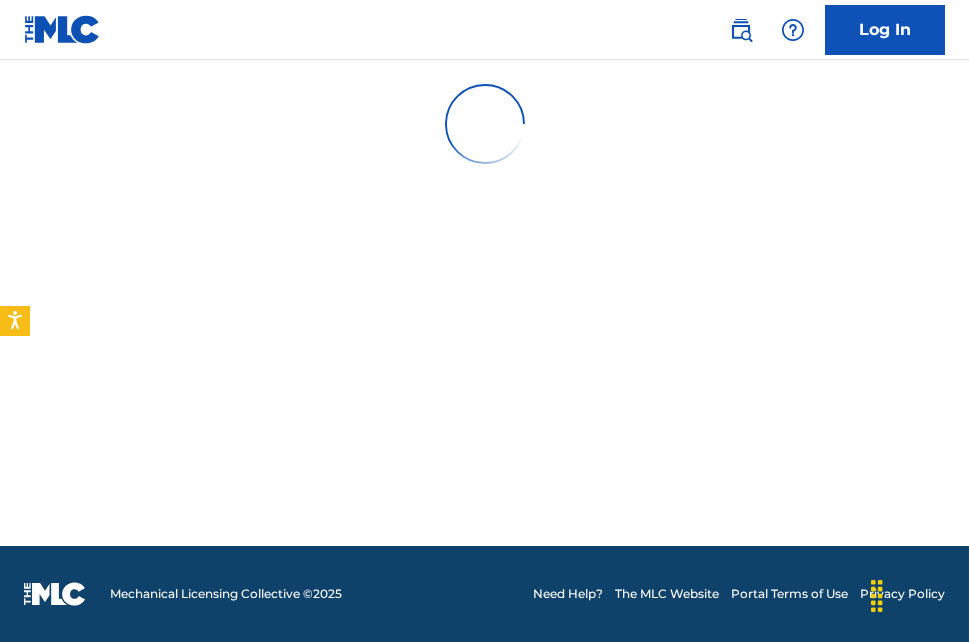 scroll, scrollTop: 0, scrollLeft: 0, axis: both 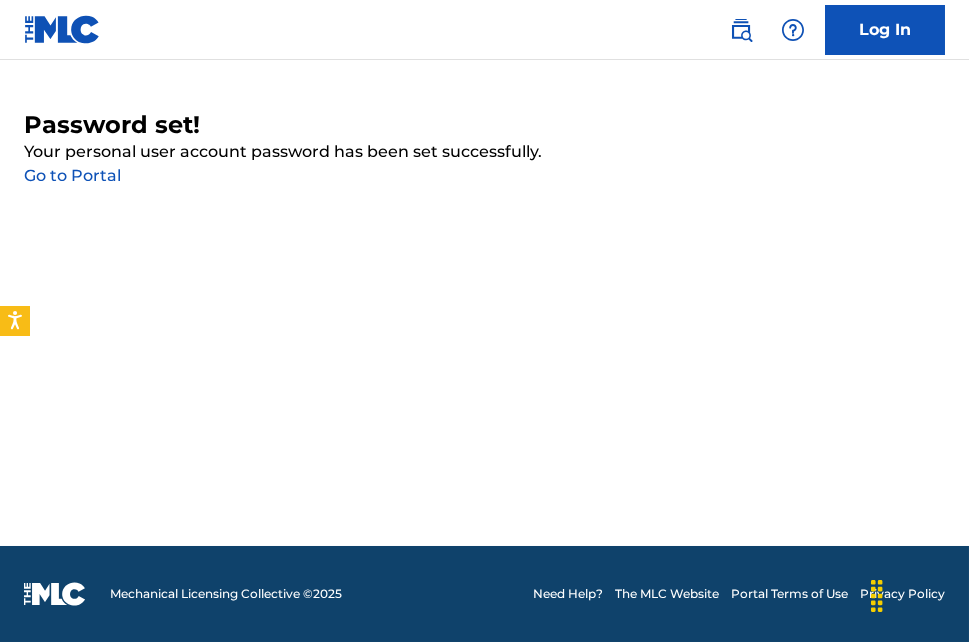click on "Log In" at bounding box center [885, 30] 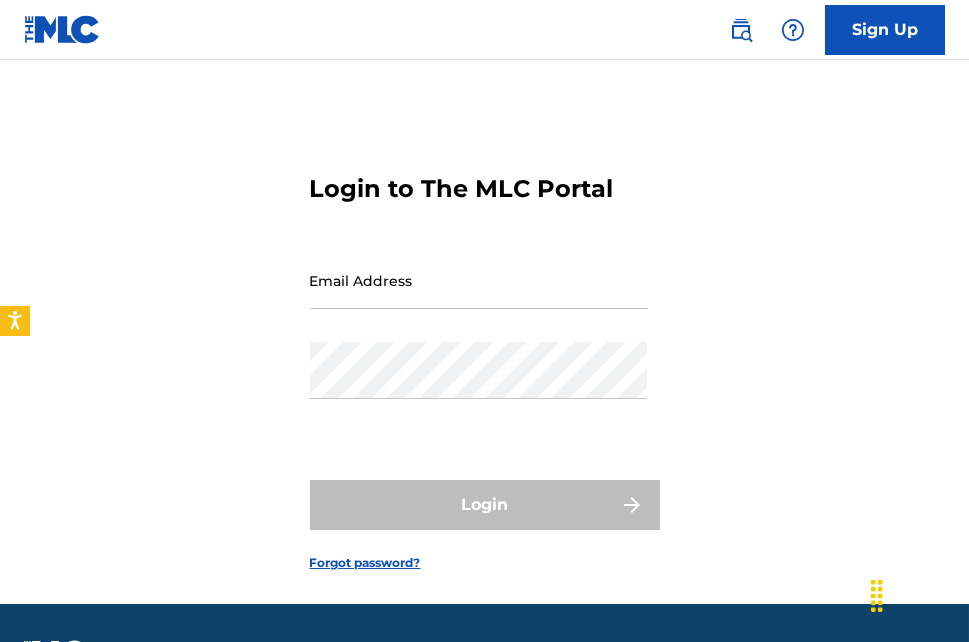 click on "Email Address" at bounding box center [479, 280] 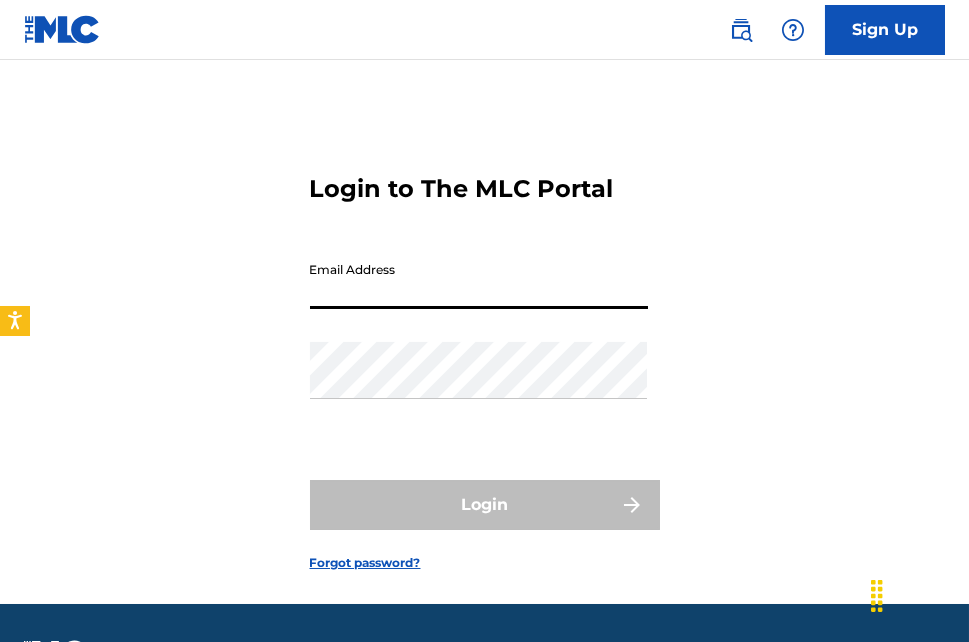 type on "[EMAIL]" 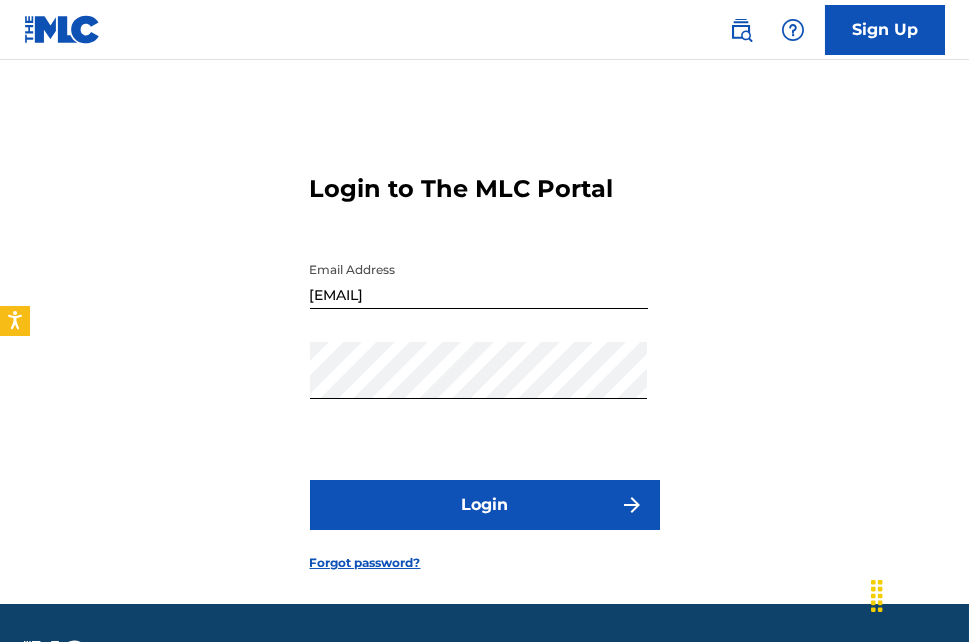 click on "Login" at bounding box center [485, 505] 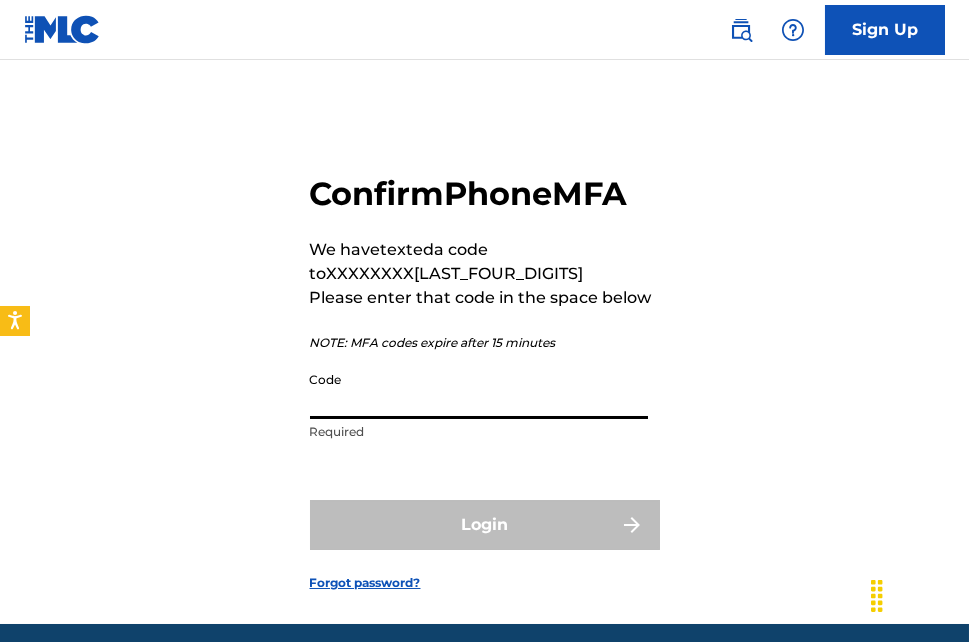 click on "Code" at bounding box center [479, 390] 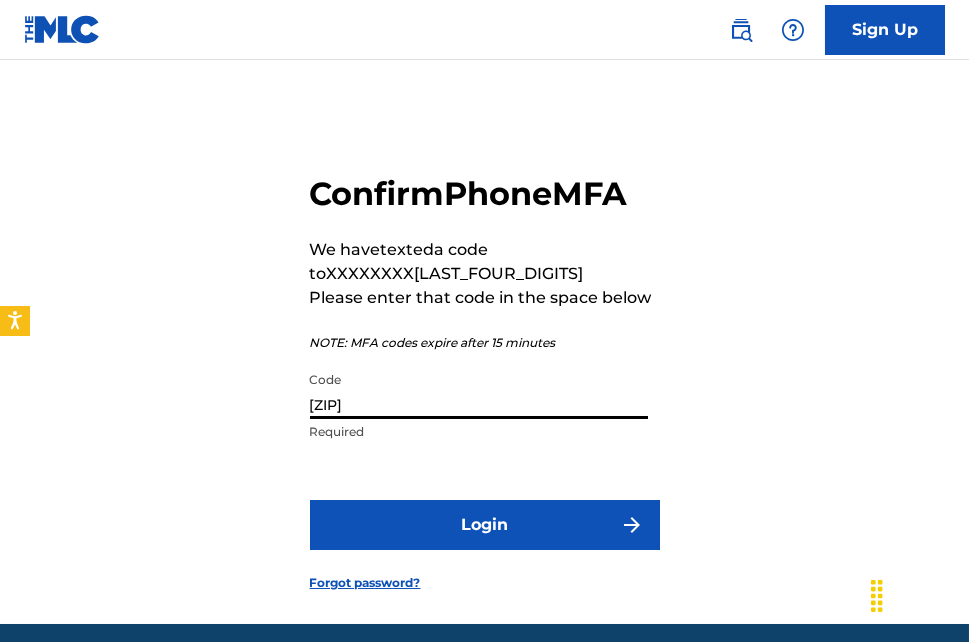 type on "[ZIP]" 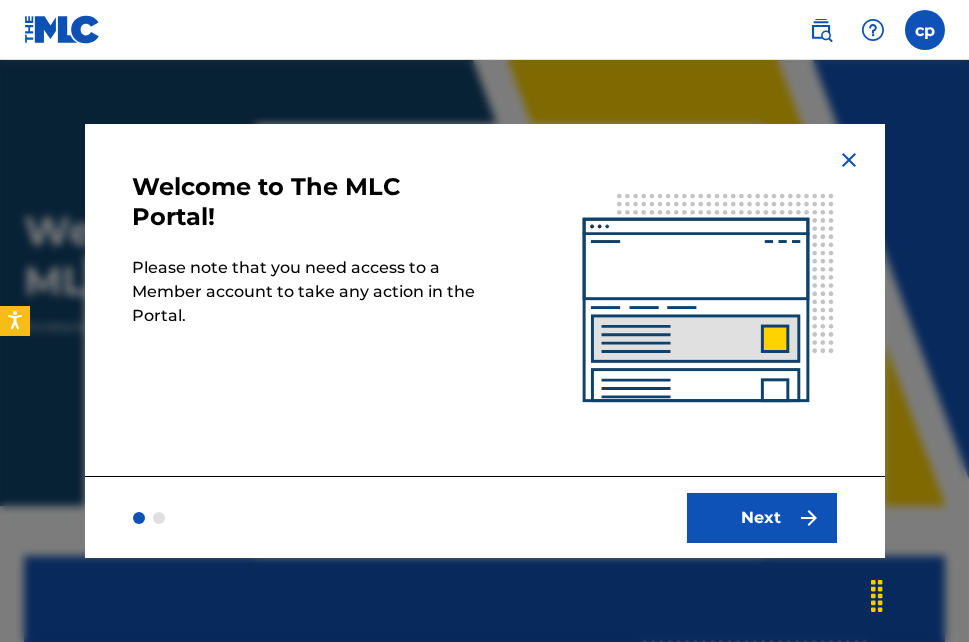 scroll, scrollTop: 0, scrollLeft: 0, axis: both 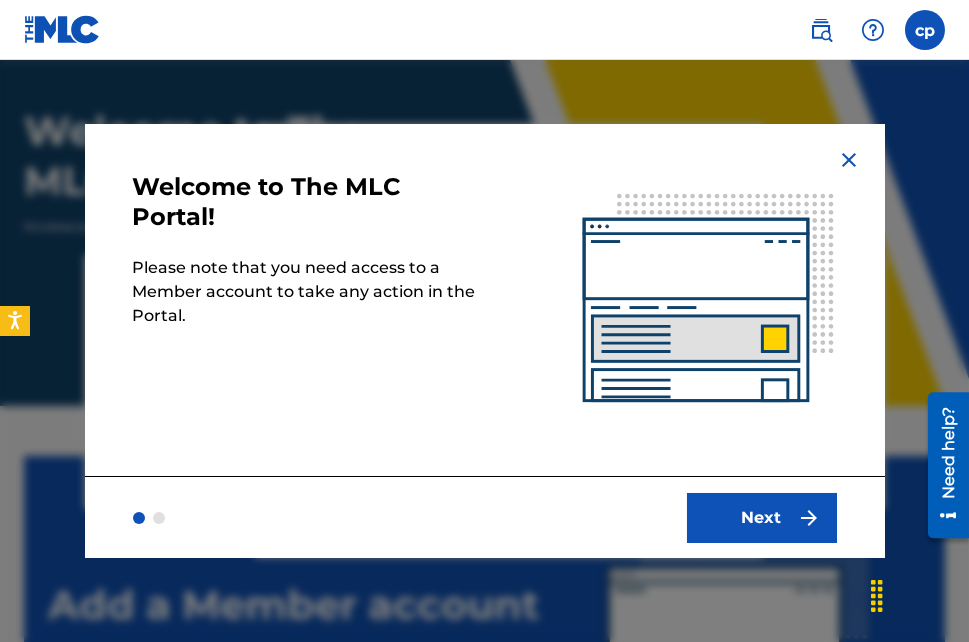 click on "Next" at bounding box center (762, 518) 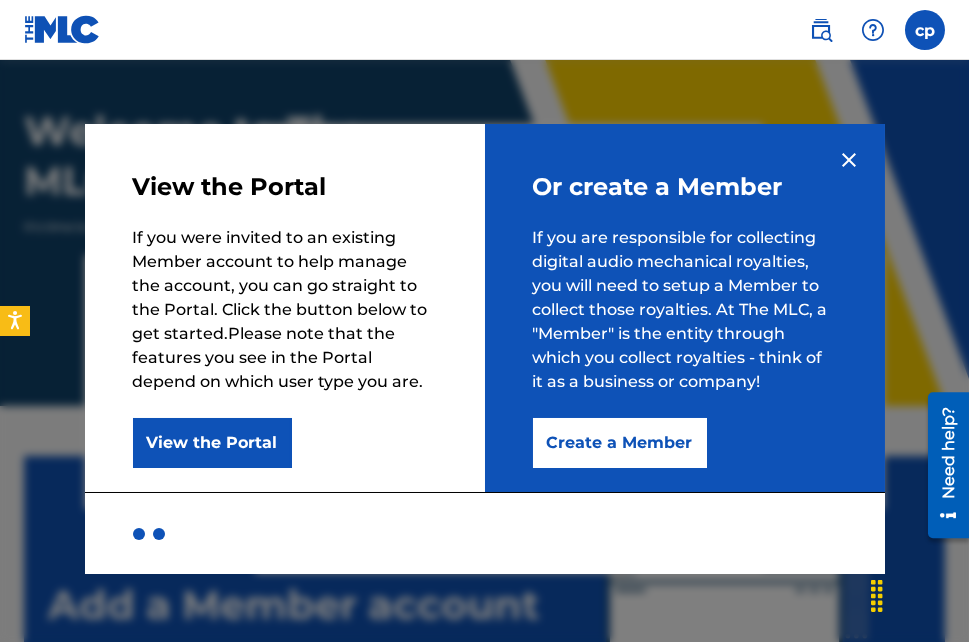 click on "Create a Member" at bounding box center [620, 443] 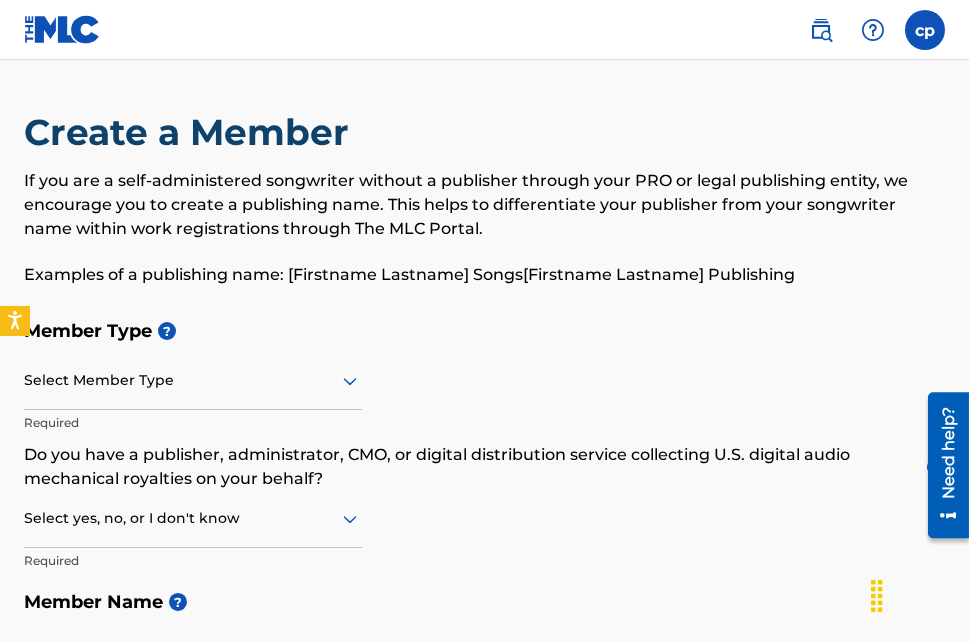 scroll, scrollTop: 200, scrollLeft: 0, axis: vertical 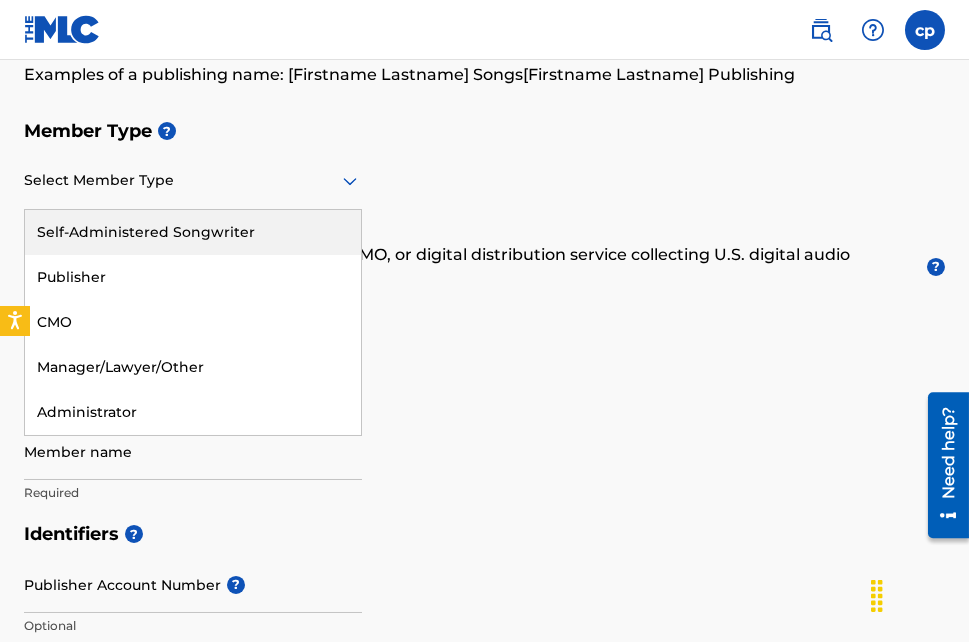 click at bounding box center [193, 180] 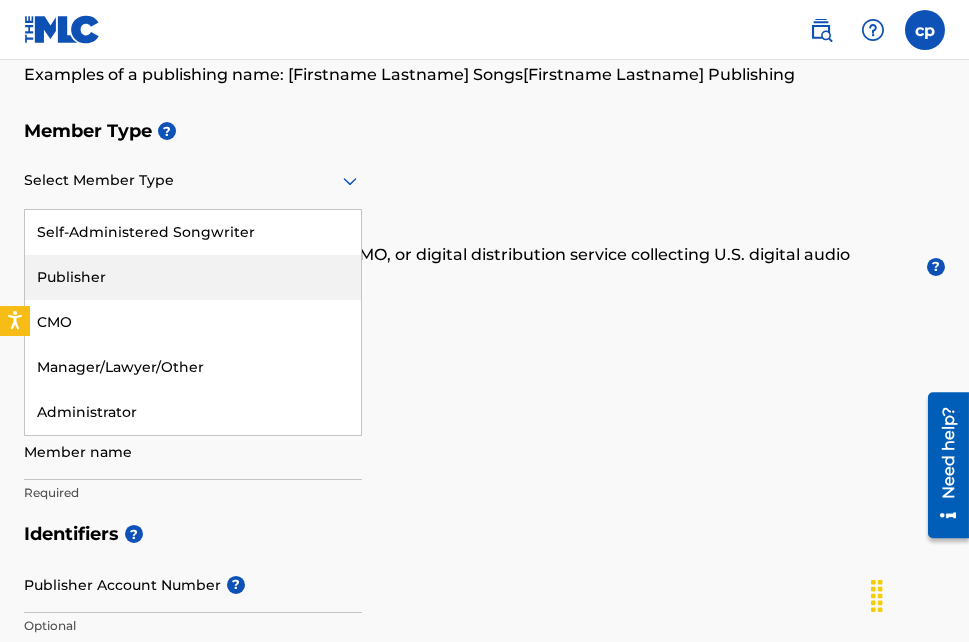 click on "Publisher" at bounding box center [193, 277] 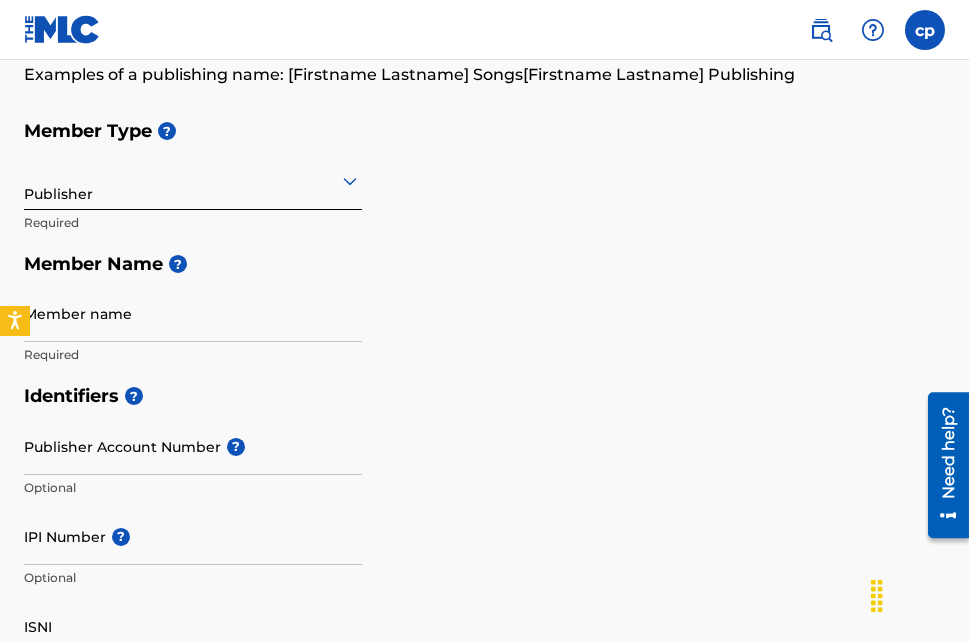 click 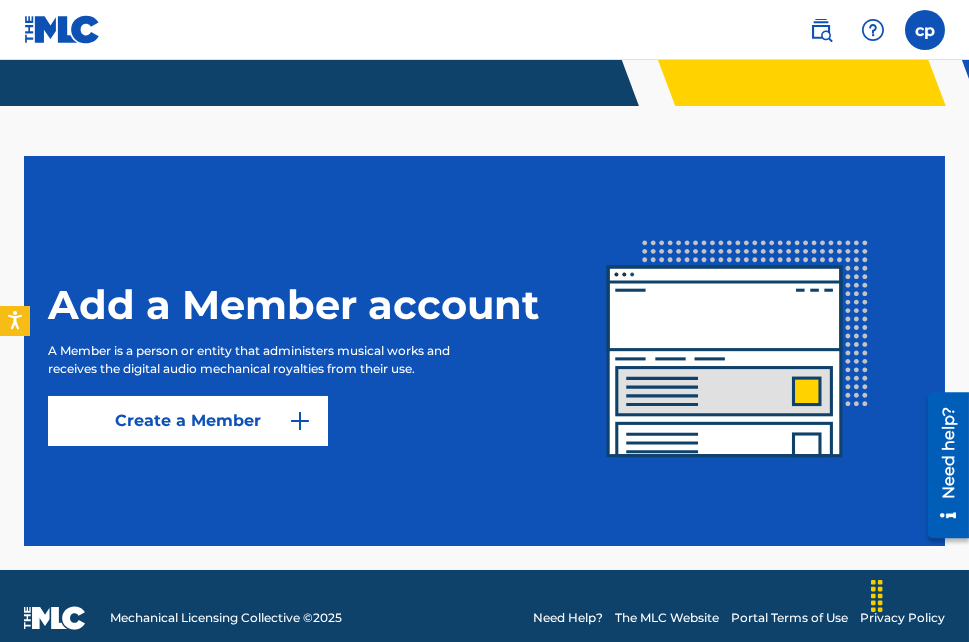 scroll, scrollTop: 423, scrollLeft: 0, axis: vertical 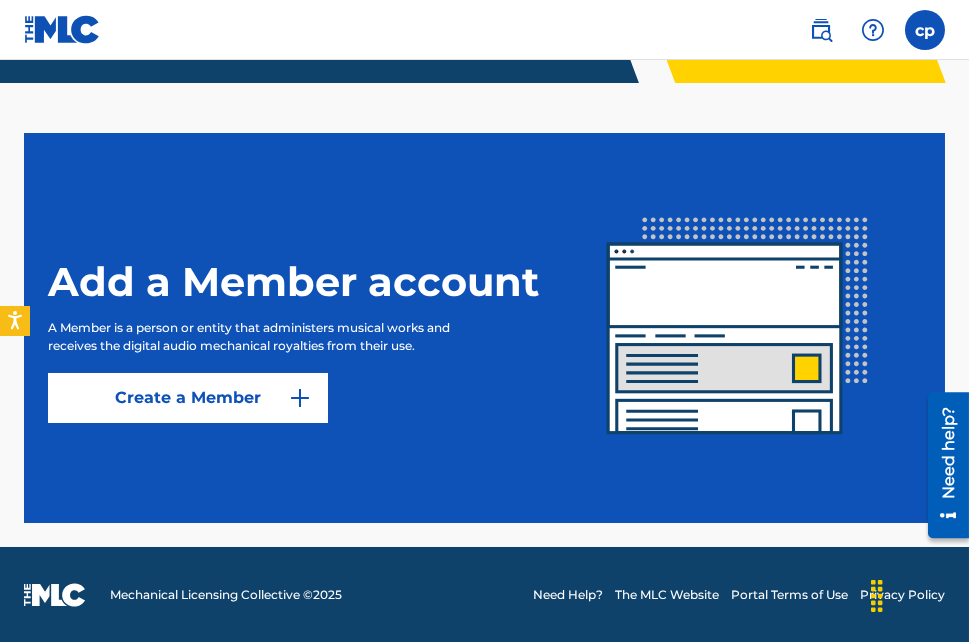 click at bounding box center [300, 398] 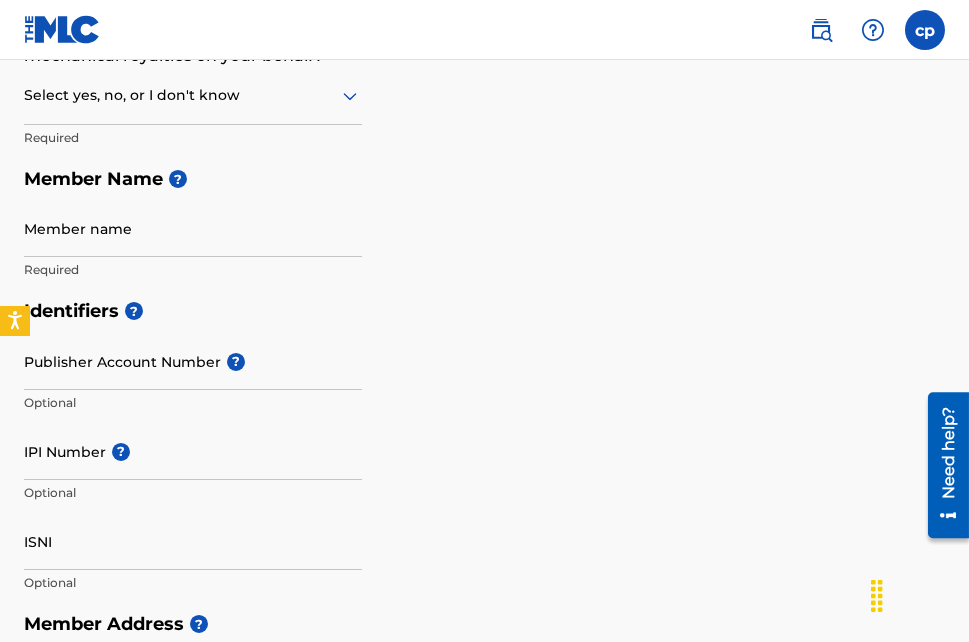 scroll, scrollTop: 0, scrollLeft: 0, axis: both 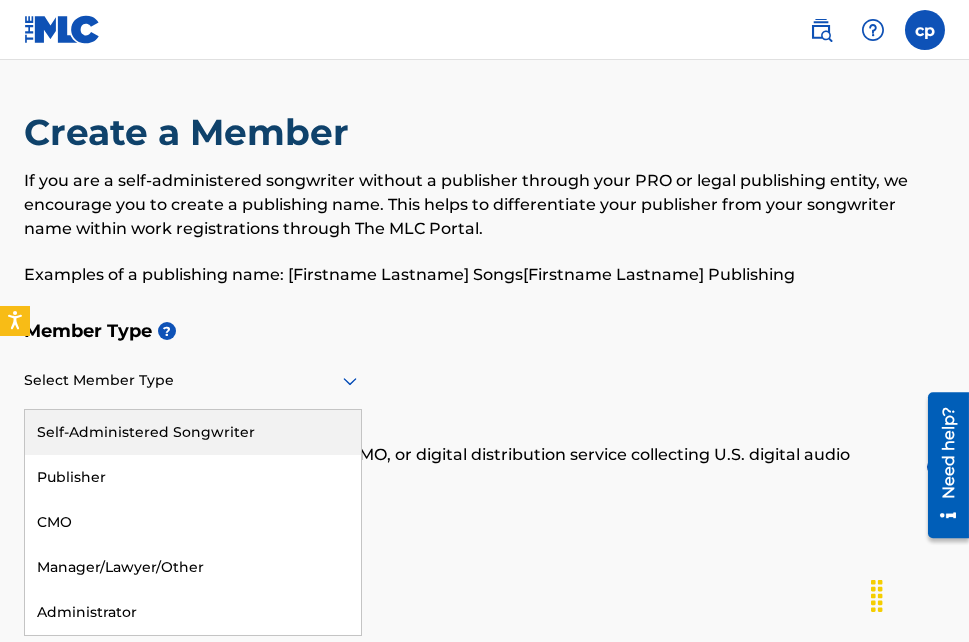 click 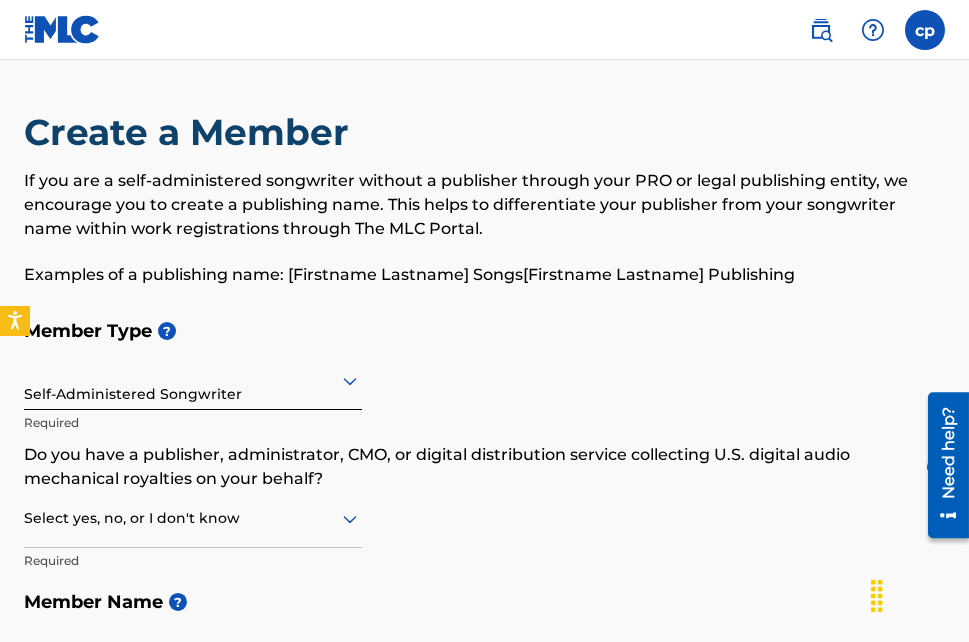 scroll, scrollTop: 100, scrollLeft: 0, axis: vertical 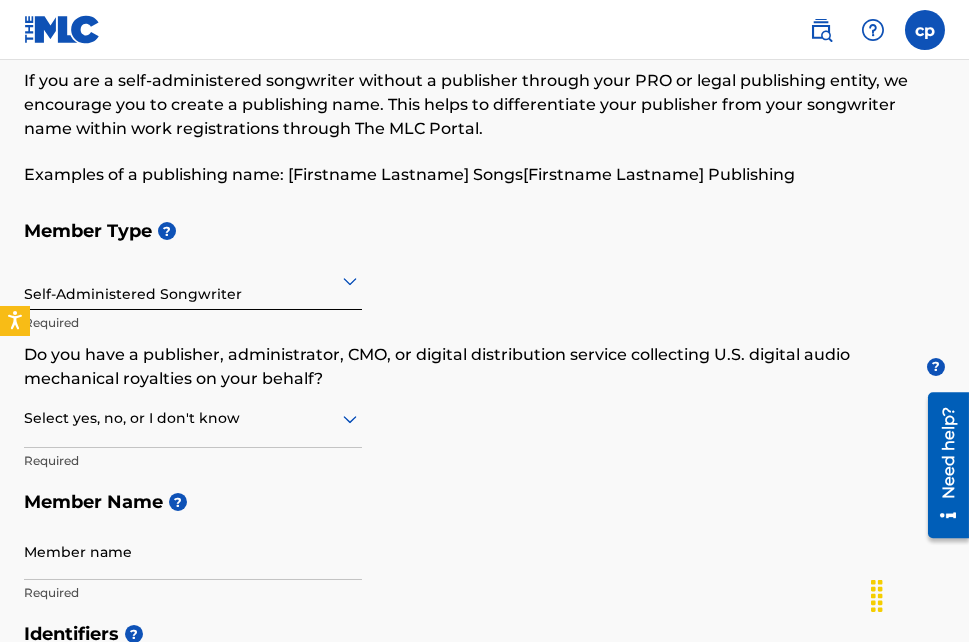 click 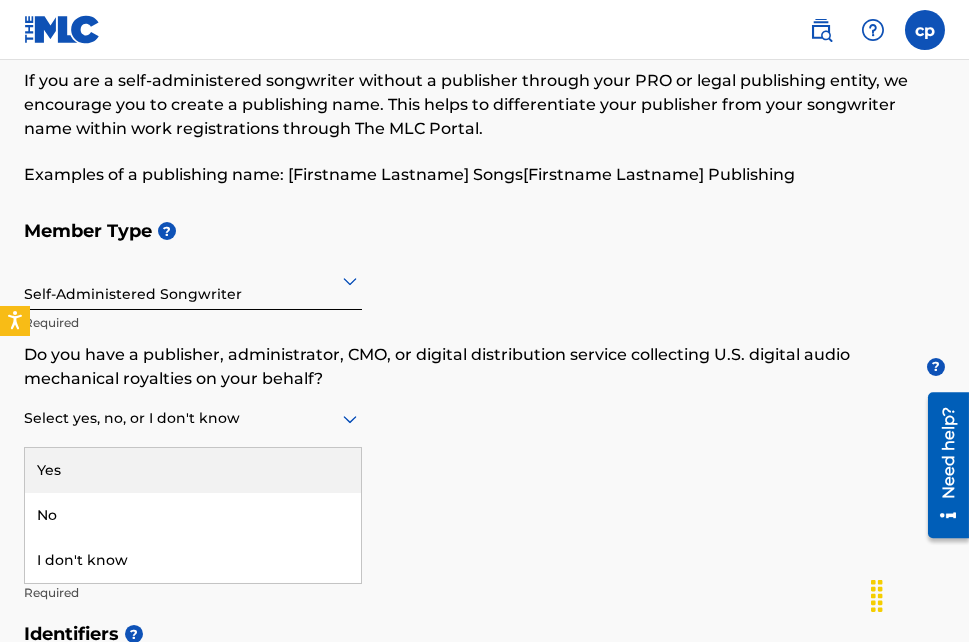 click on "Yes" at bounding box center (193, 470) 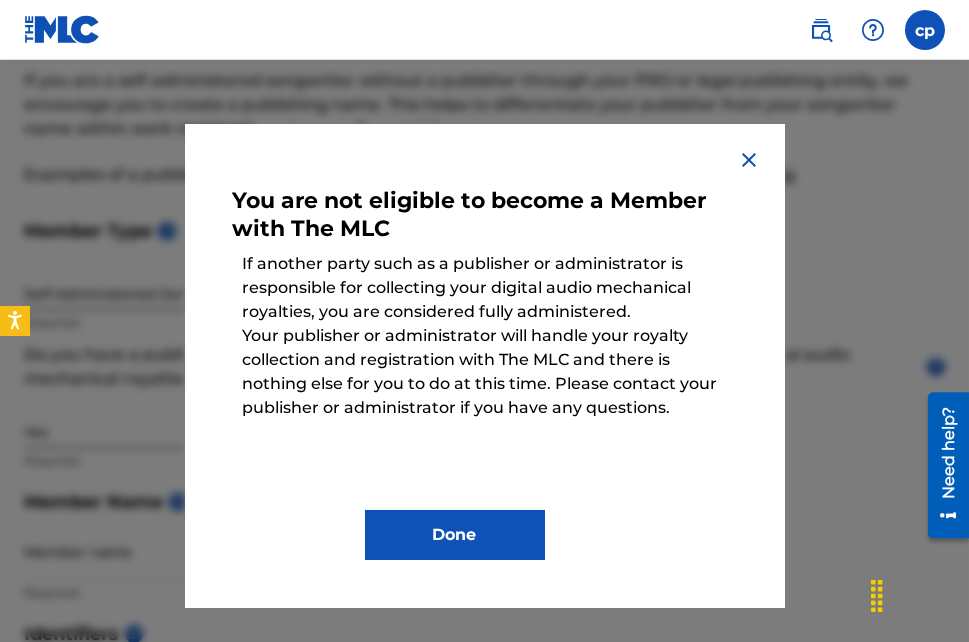 click at bounding box center [749, 160] 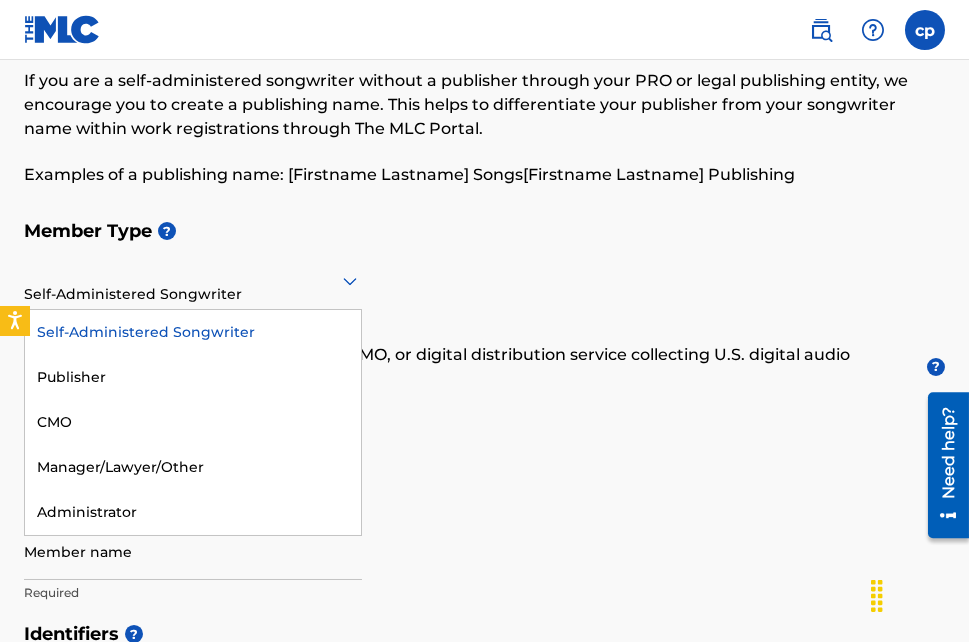 click 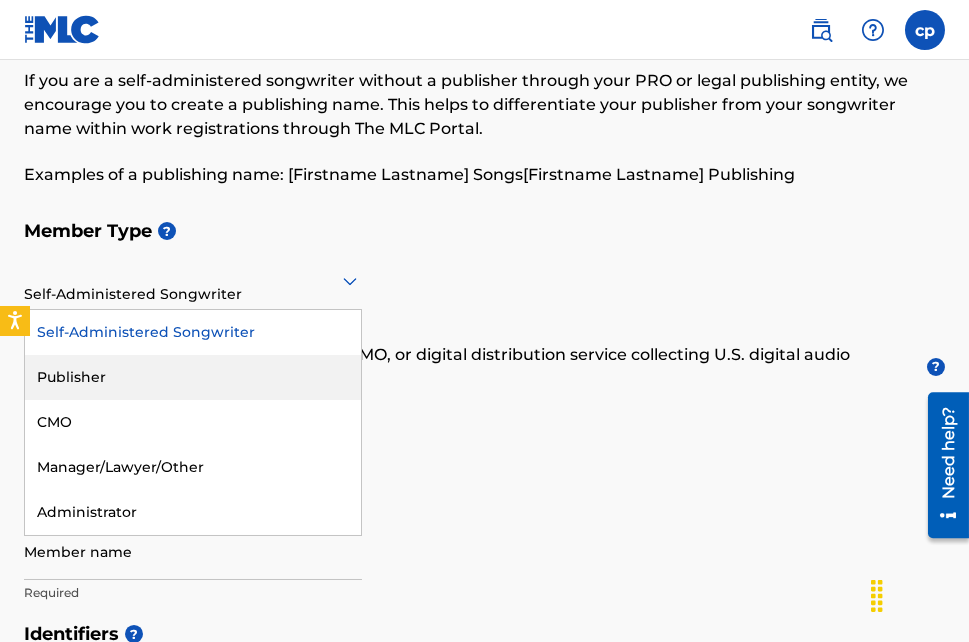 click on "Publisher" at bounding box center (193, 377) 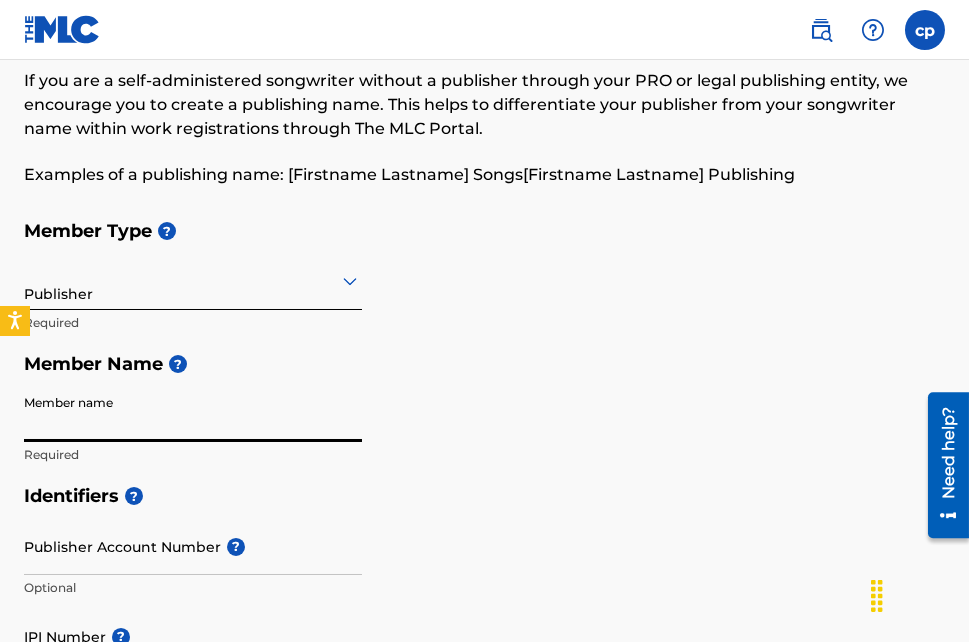 click on "Member name" at bounding box center [193, 413] 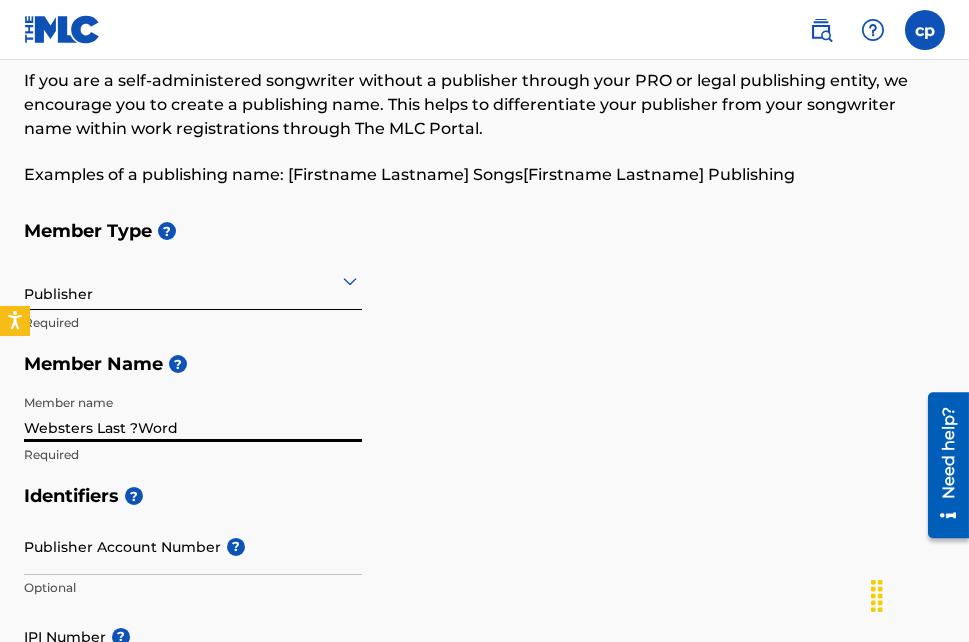 click on "Websters Last ?Word" at bounding box center (193, 413) 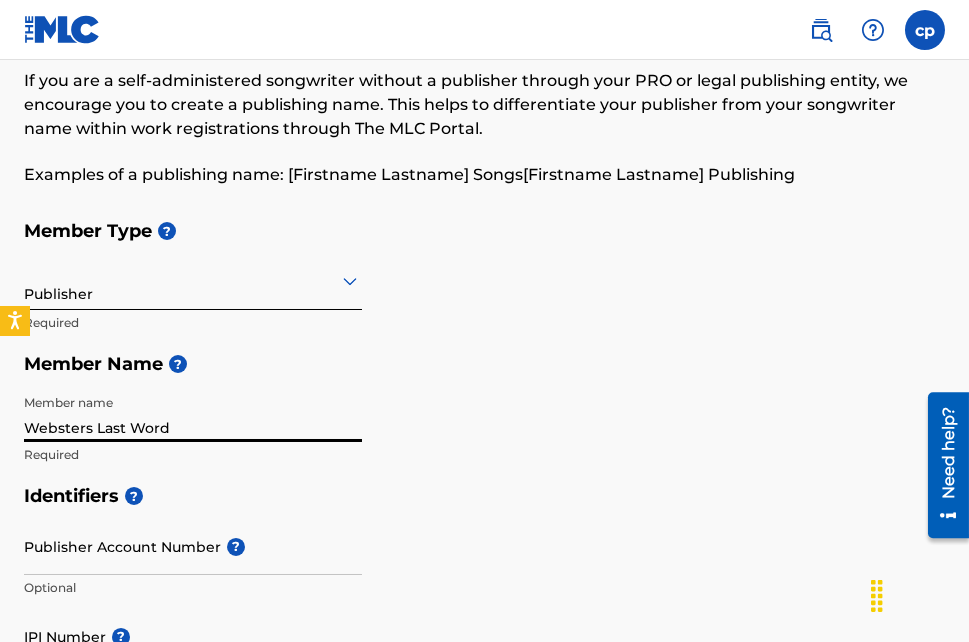 click on "Websters Last Word" at bounding box center [193, 413] 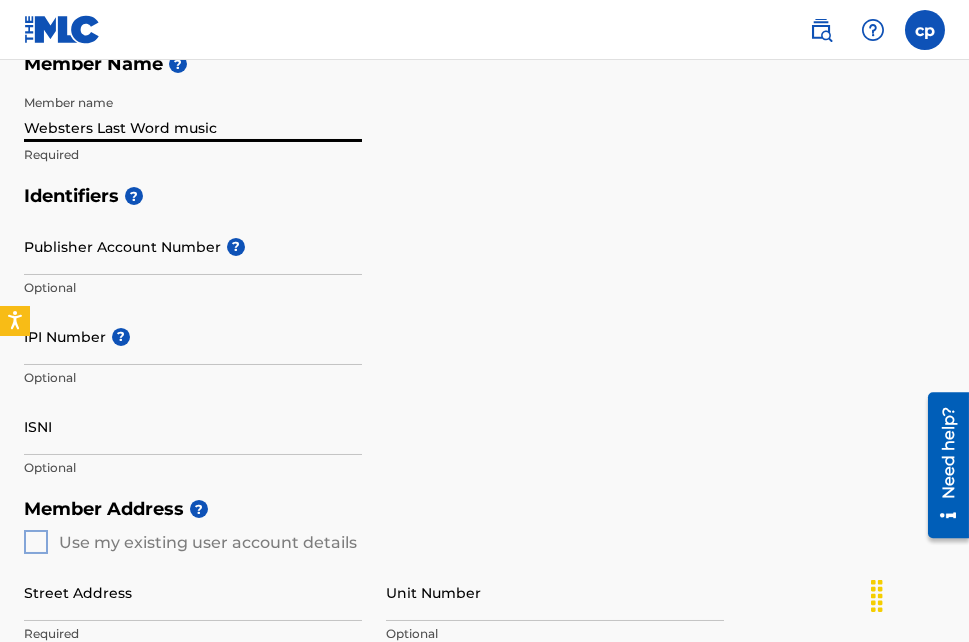 scroll, scrollTop: 500, scrollLeft: 0, axis: vertical 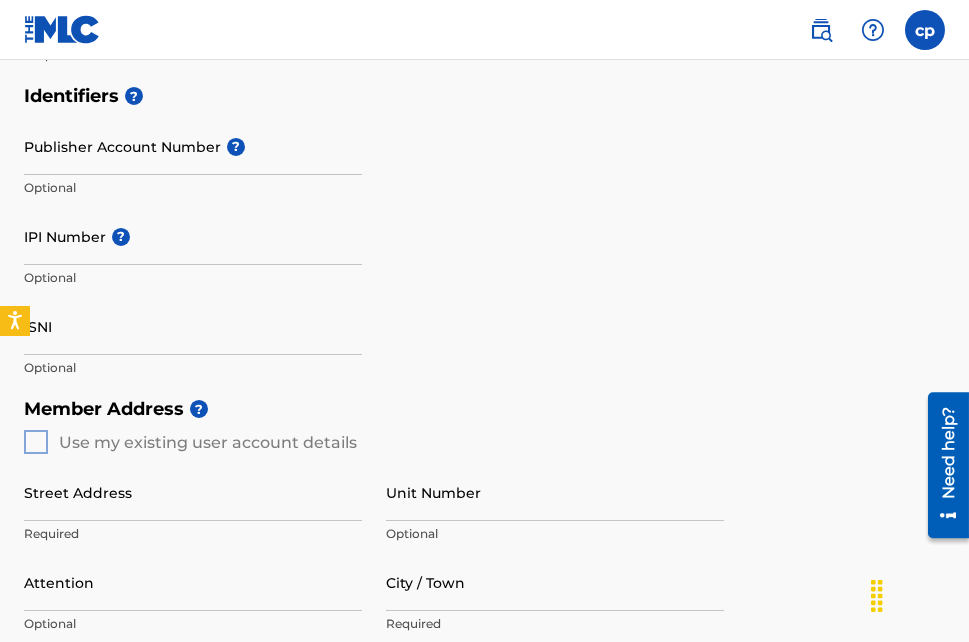 type on "Websters Last Word music" 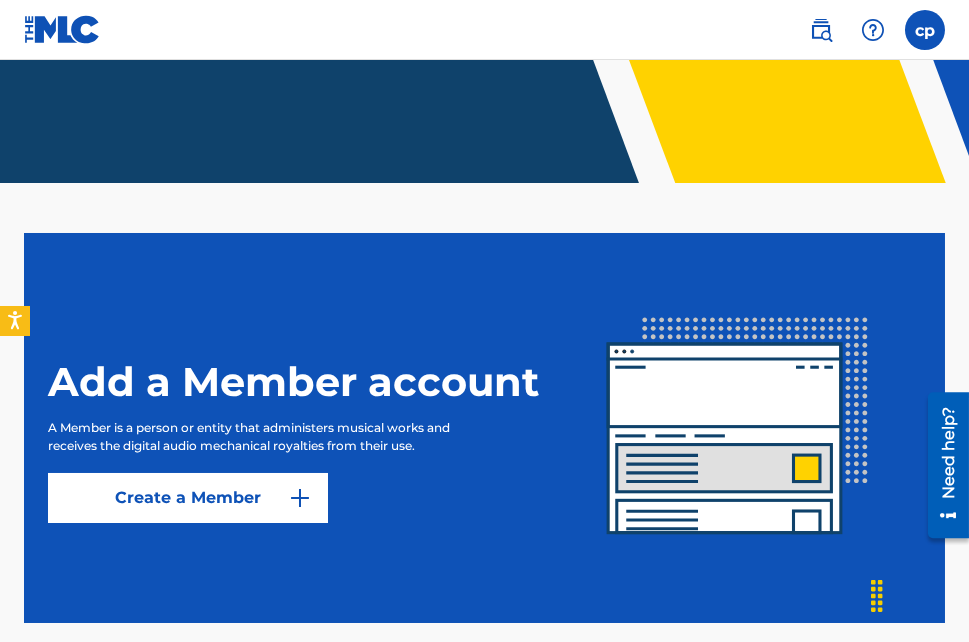 scroll, scrollTop: 0, scrollLeft: 0, axis: both 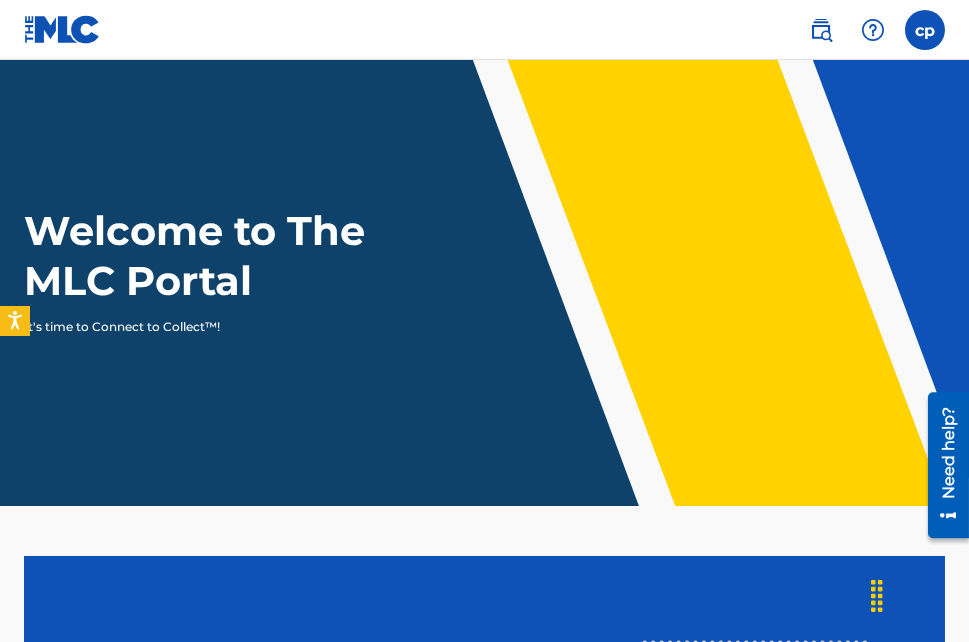 click at bounding box center [925, 30] 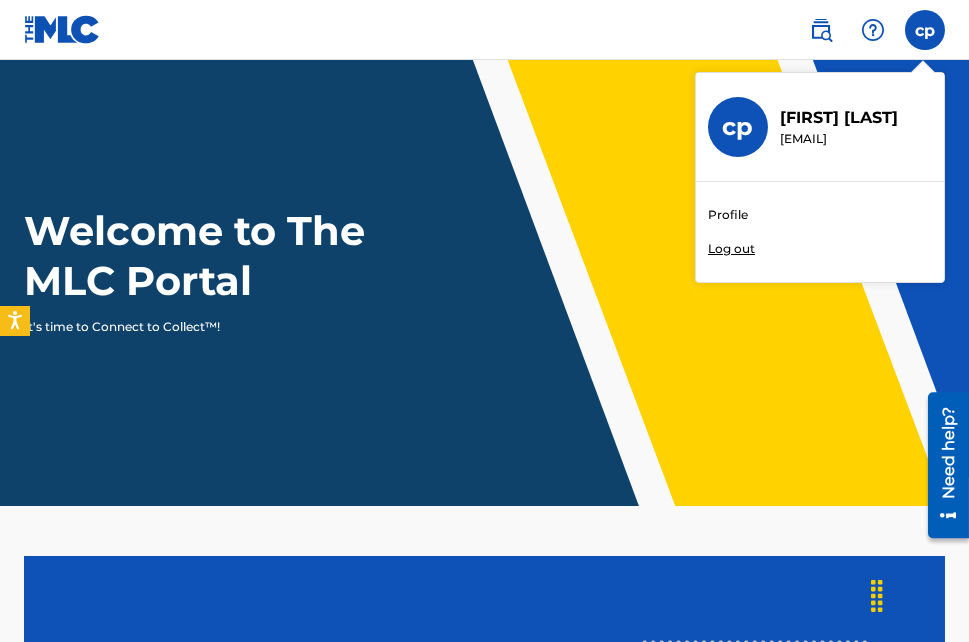 click on "Profile" at bounding box center (728, 215) 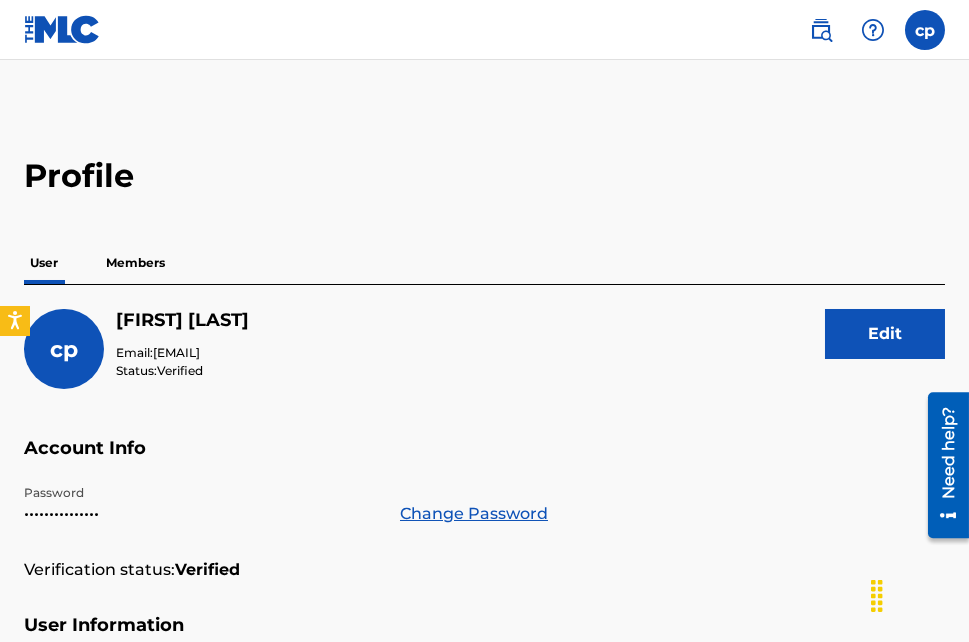 scroll, scrollTop: 100, scrollLeft: 0, axis: vertical 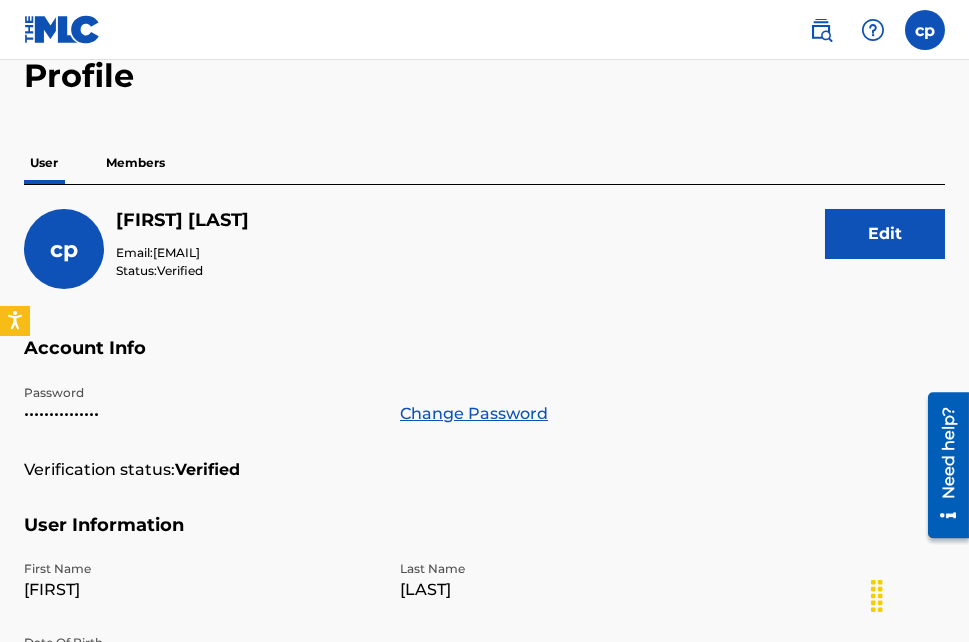 click on "•••••••••••••••" at bounding box center [200, 414] 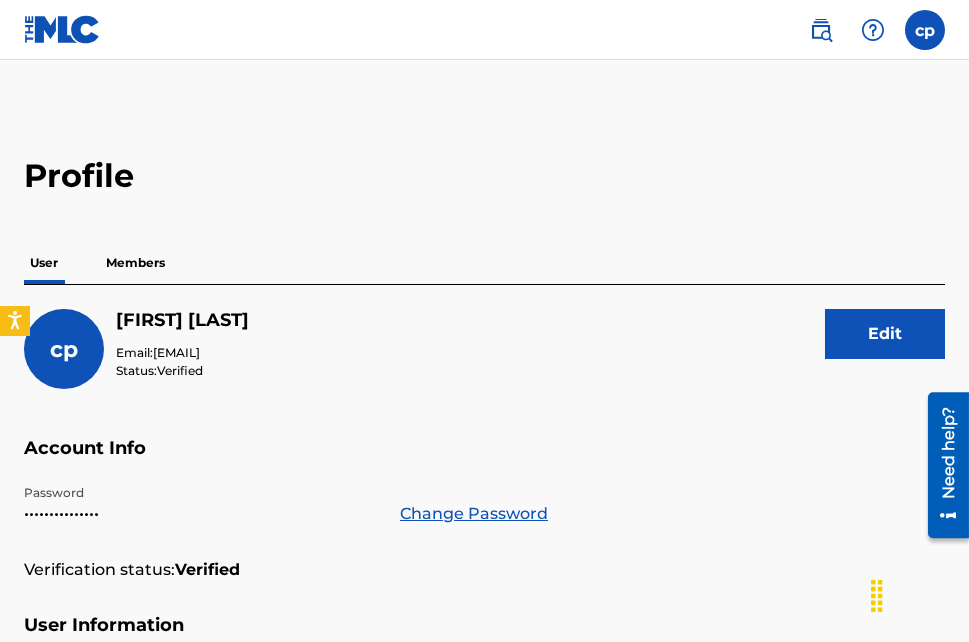 scroll, scrollTop: 200, scrollLeft: 0, axis: vertical 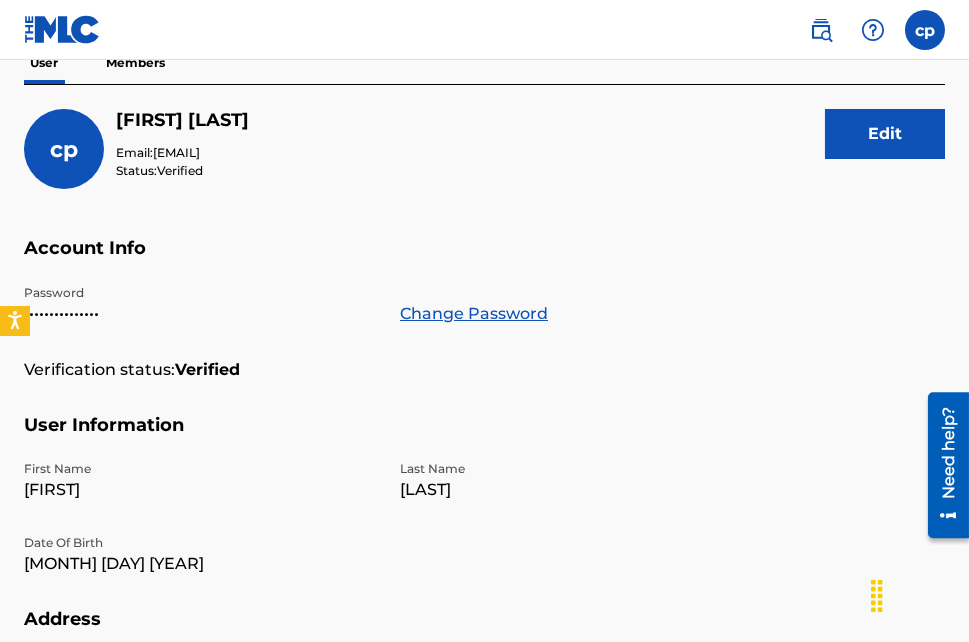 click on "Need help?" at bounding box center [947, 452] 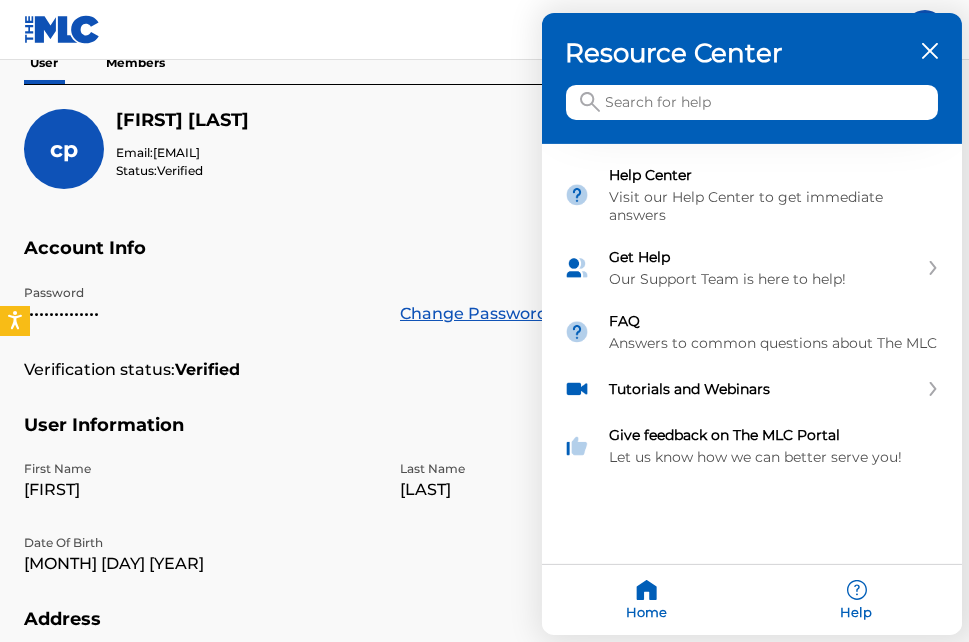click on "Tutorials and Webinars" at bounding box center [764, 389] 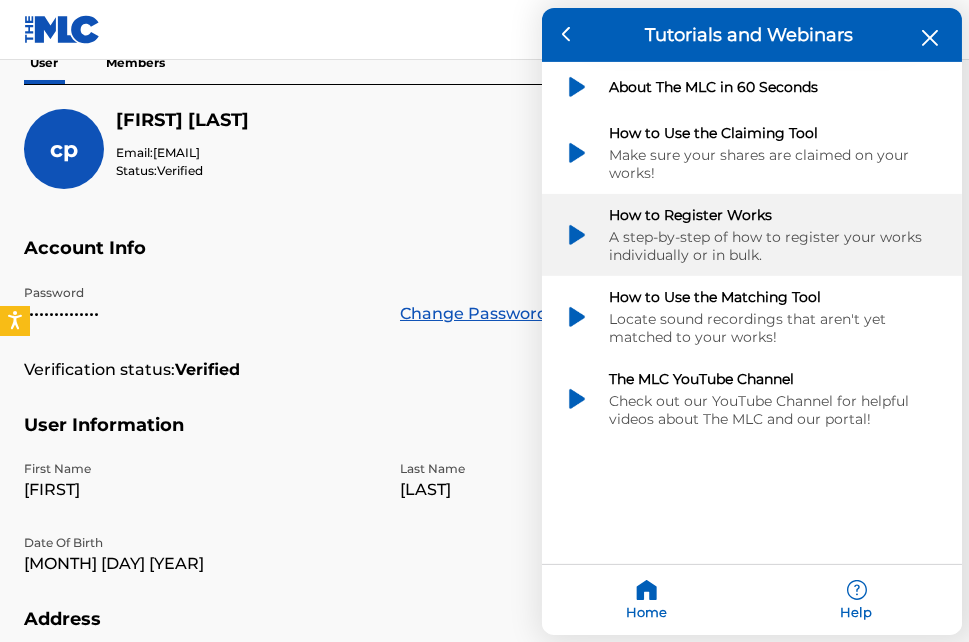 click on "A step-by-step of how to register your works individually or in bulk." at bounding box center [775, 246] 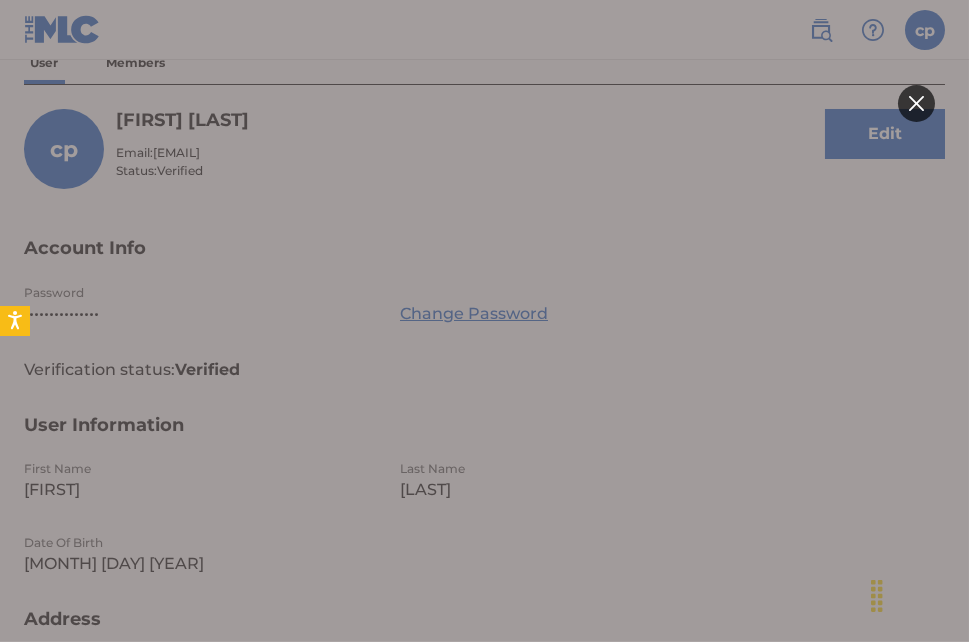 scroll, scrollTop: 0, scrollLeft: 0, axis: both 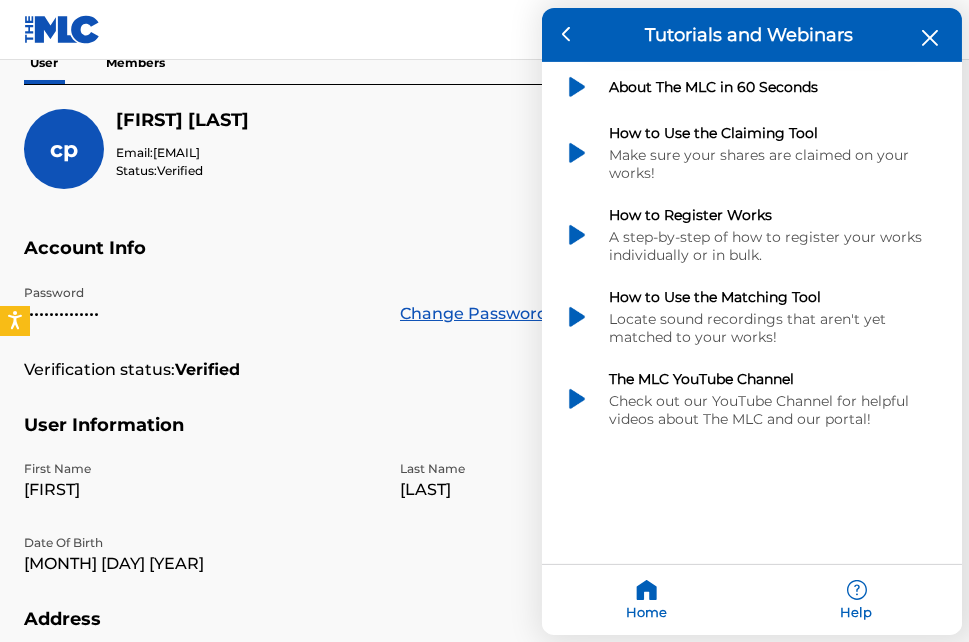 click 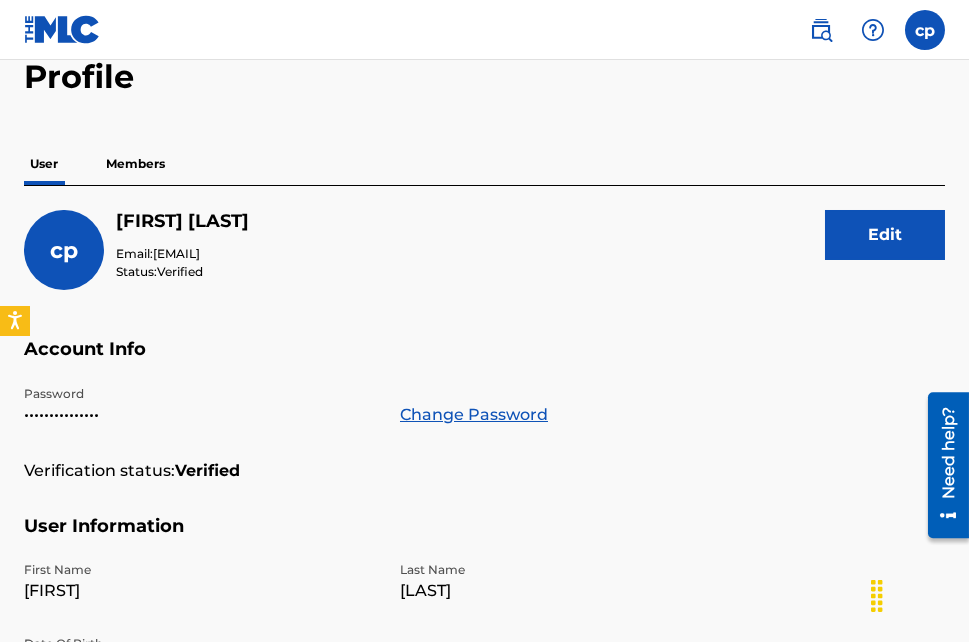scroll, scrollTop: 0, scrollLeft: 0, axis: both 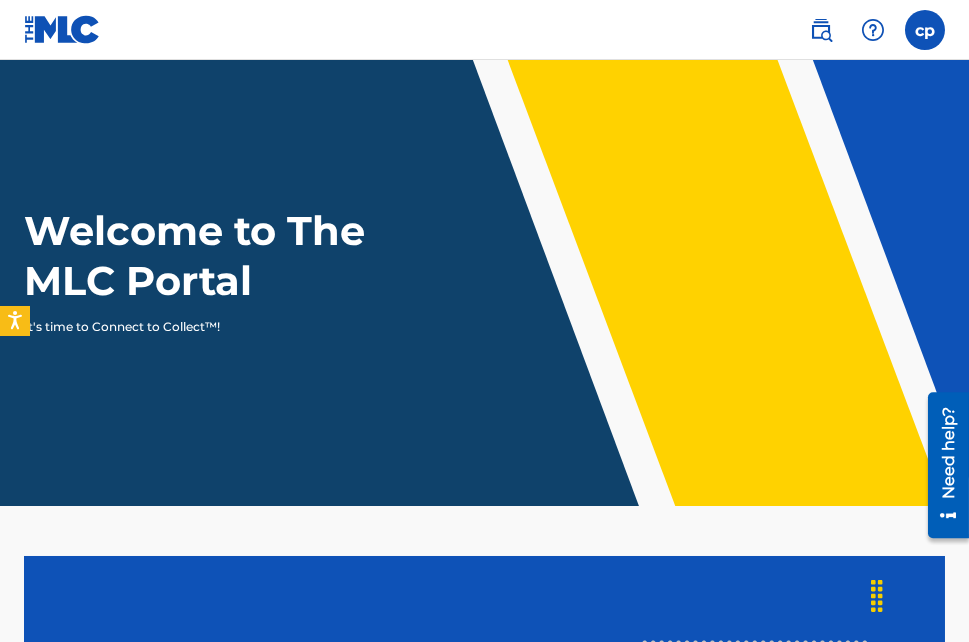 click on "Welcome to The MLC Portal" at bounding box center [211, 256] 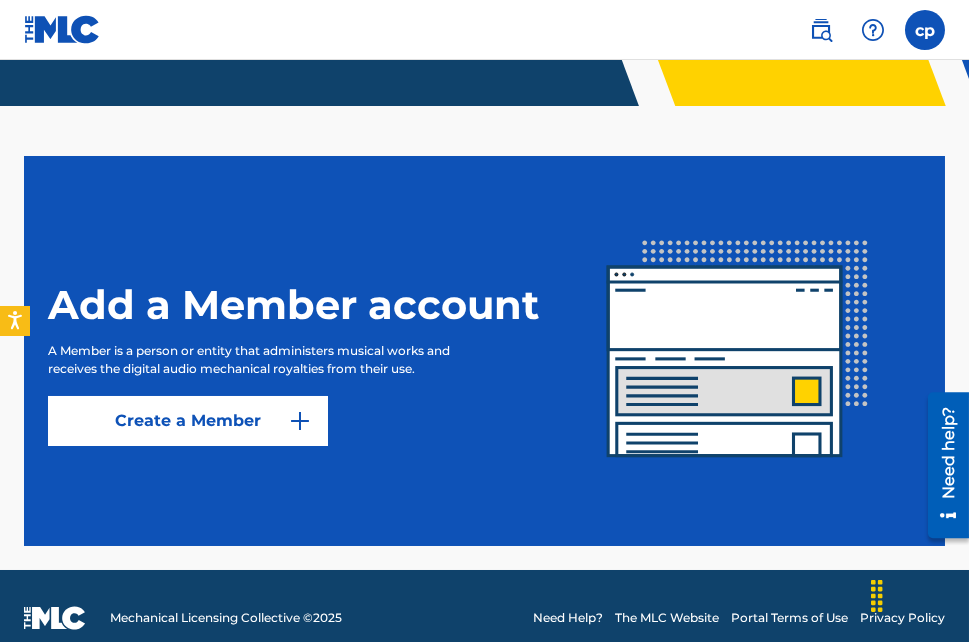 click on "Create a Member" at bounding box center (188, 421) 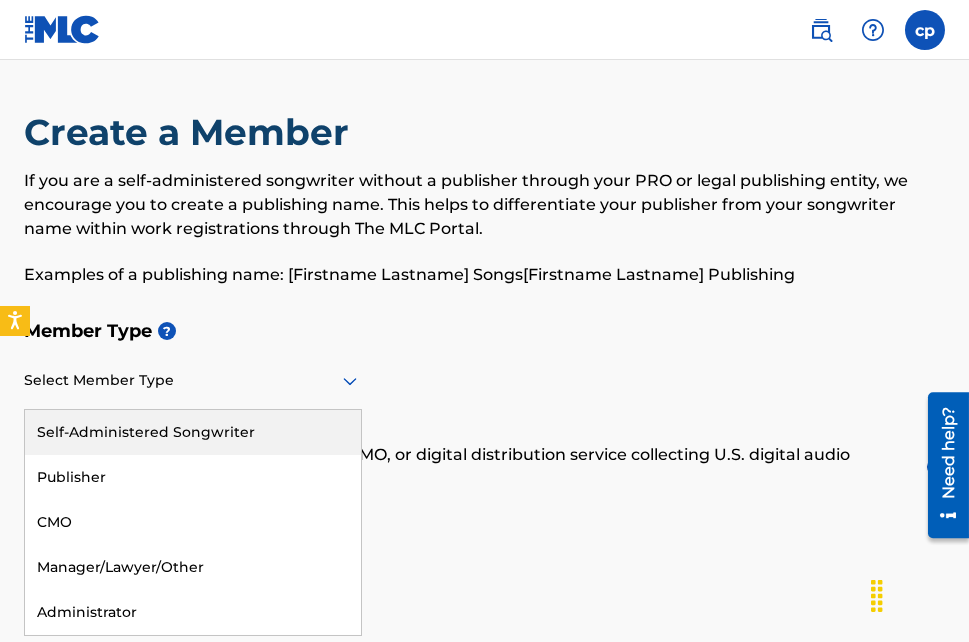 click at bounding box center [193, 380] 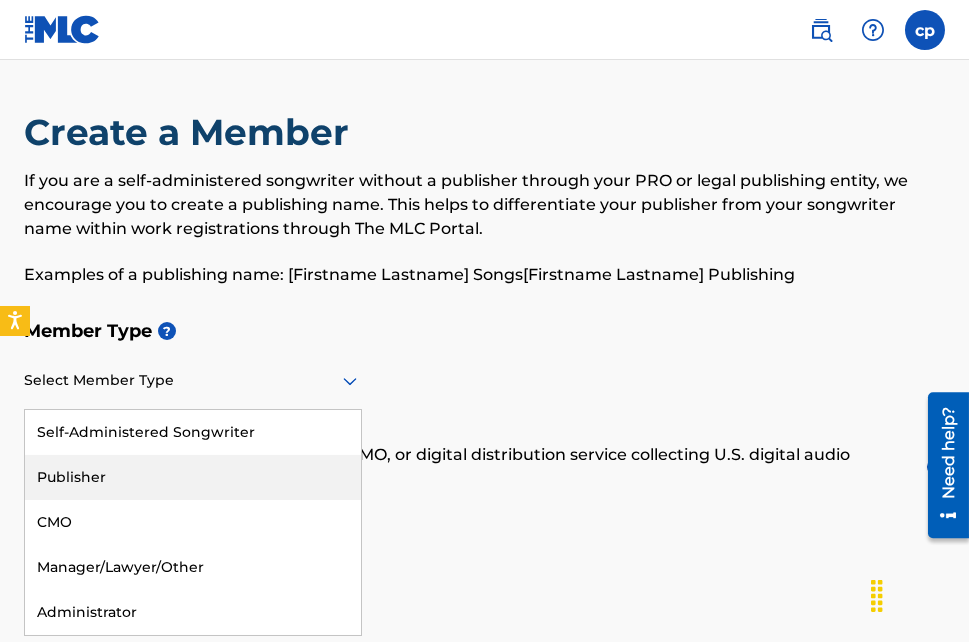click on "Publisher" at bounding box center [193, 477] 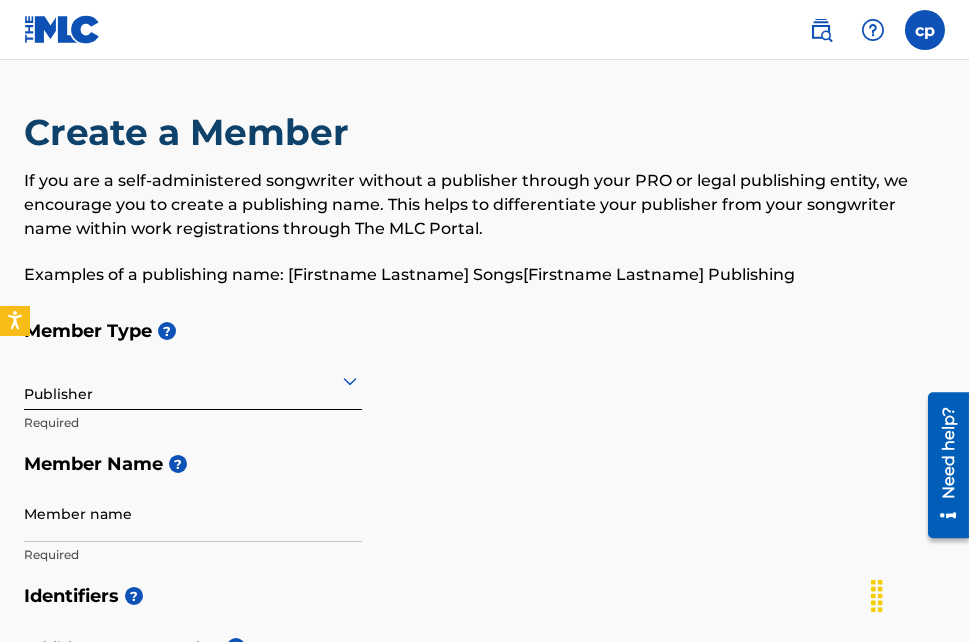 scroll, scrollTop: 100, scrollLeft: 0, axis: vertical 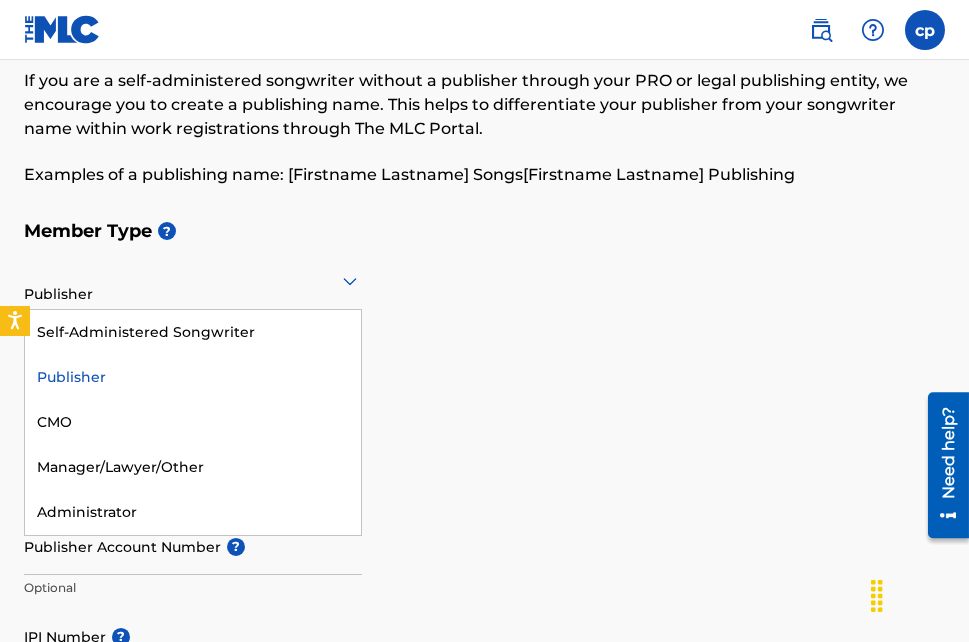 click on "Publisher" at bounding box center (193, 280) 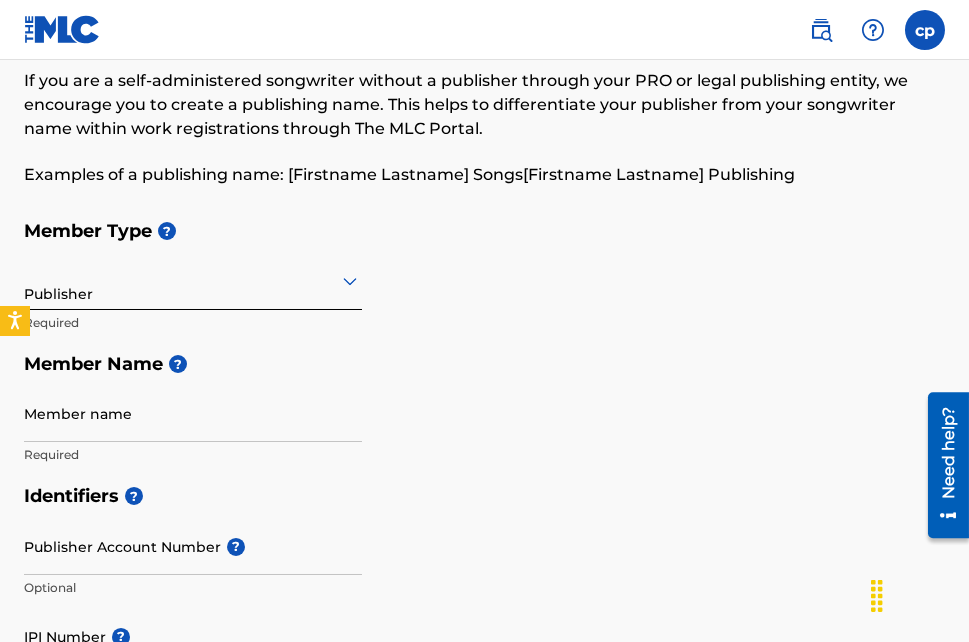 click on "Publisher" at bounding box center (193, 280) 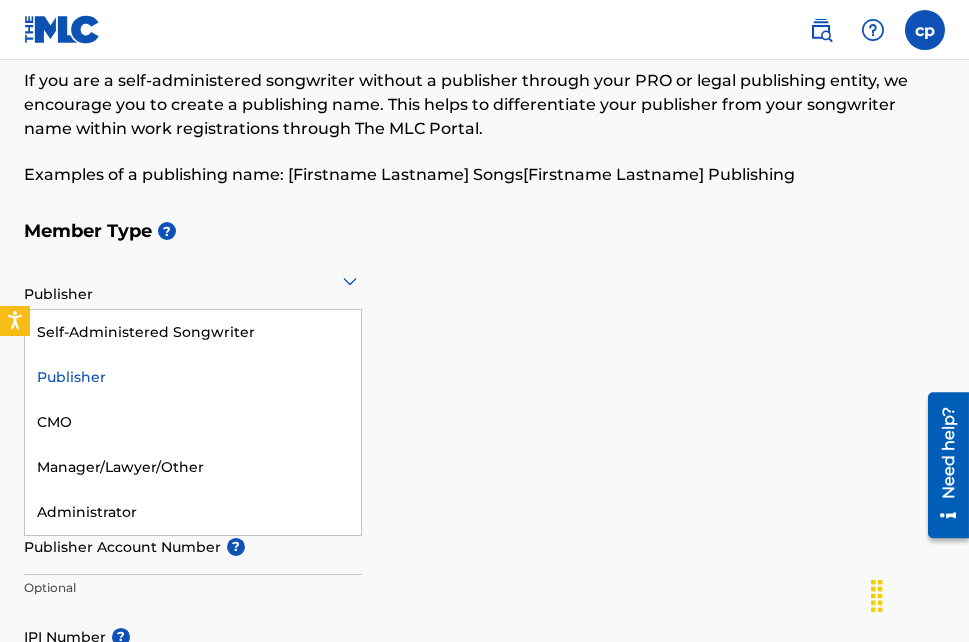 click 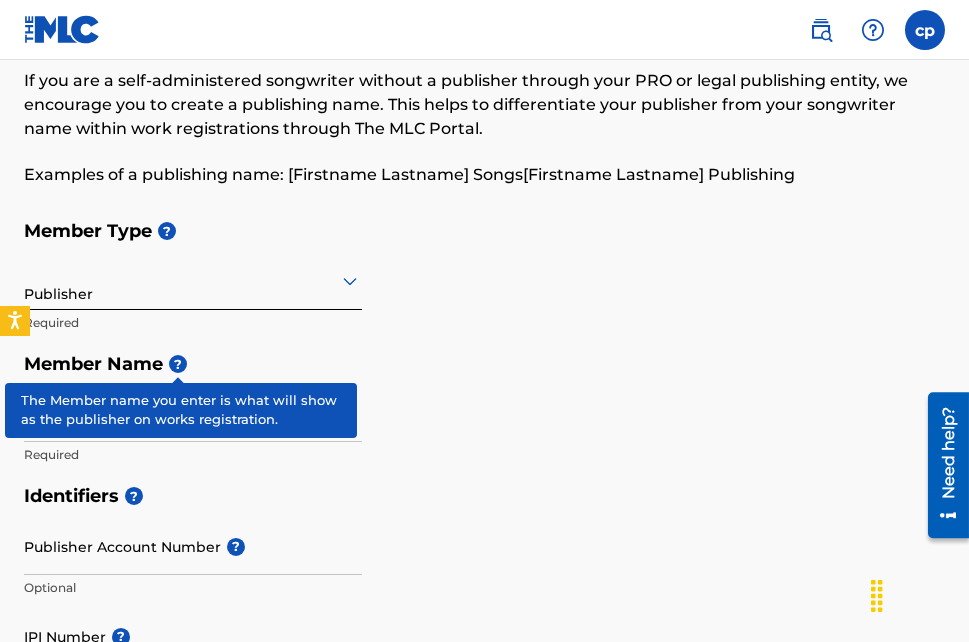 click on "?" at bounding box center (178, 364) 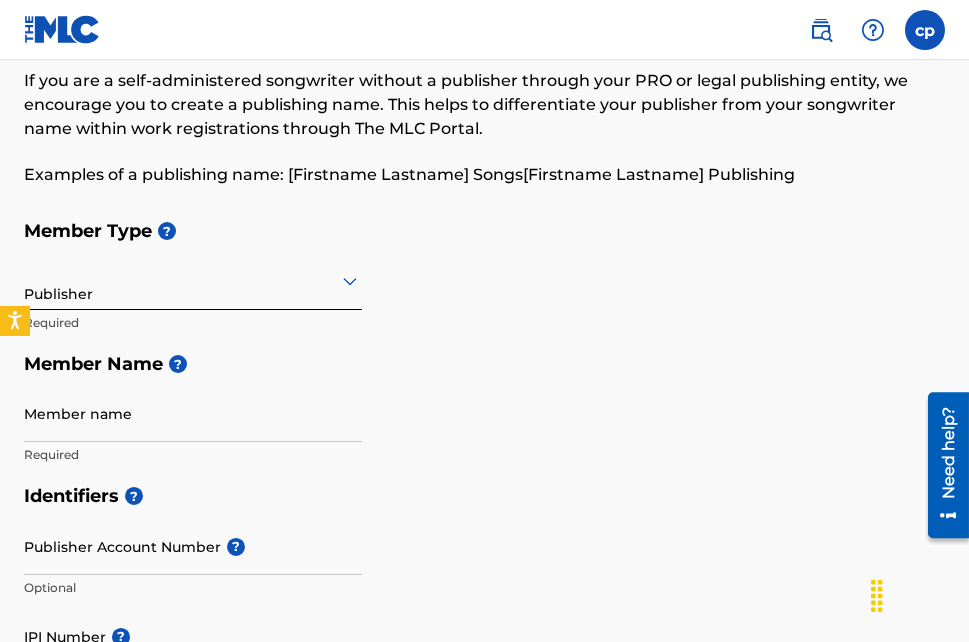 click on "Required" at bounding box center [193, 323] 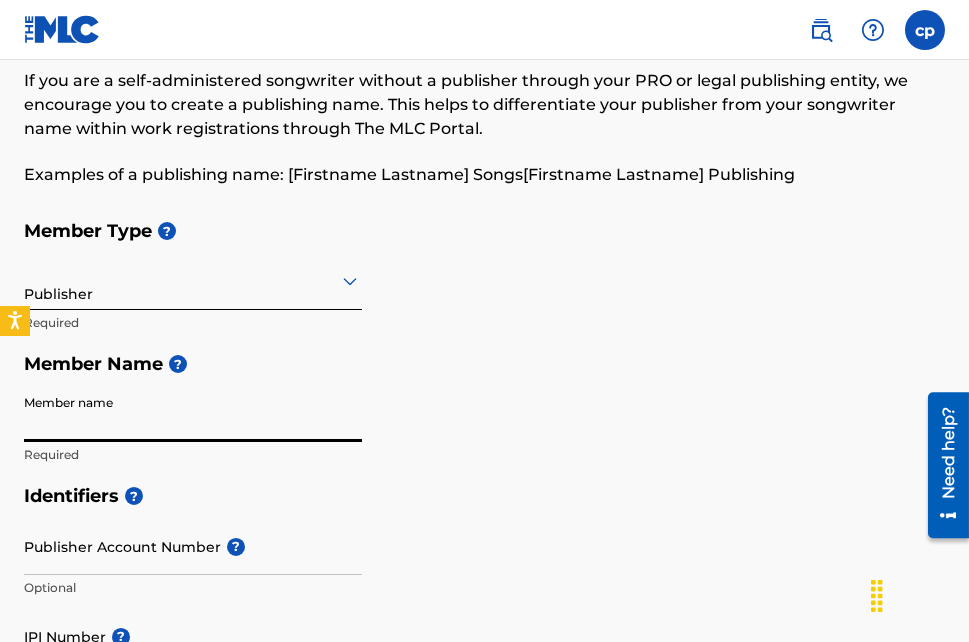 click on "Member name" at bounding box center [193, 413] 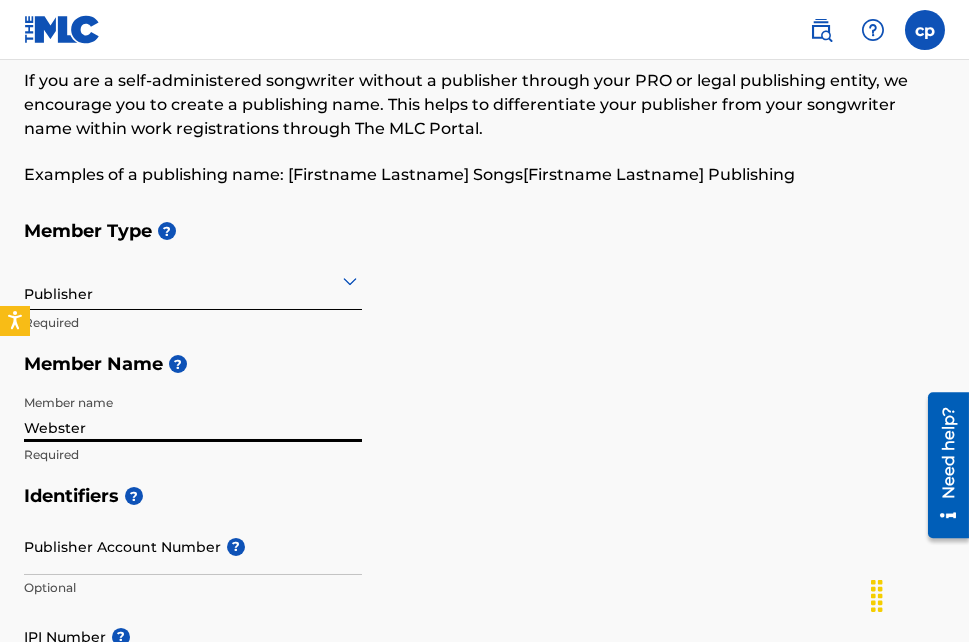 type on "Websters Last Word music" 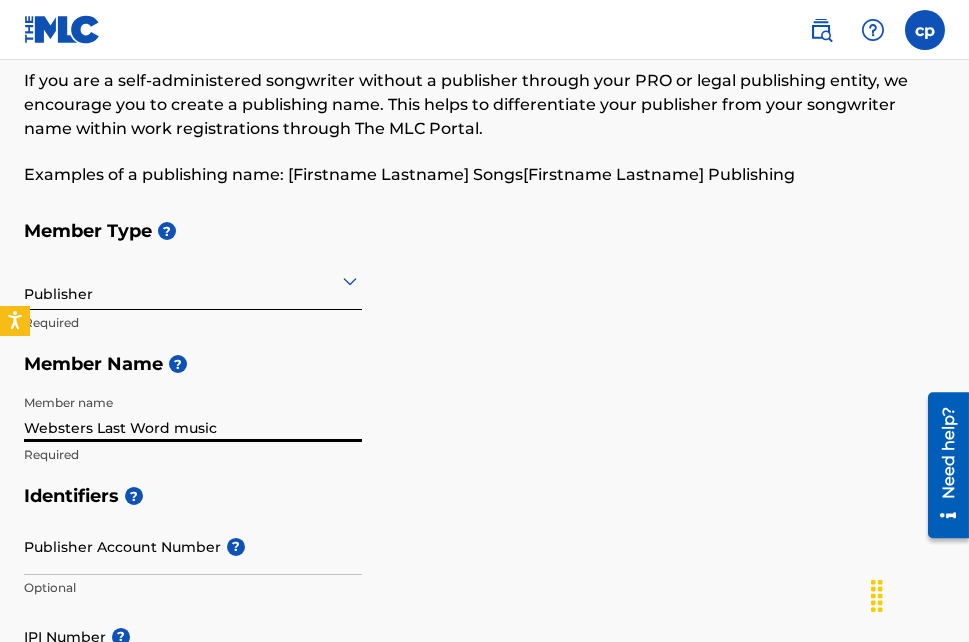 scroll, scrollTop: 200, scrollLeft: 0, axis: vertical 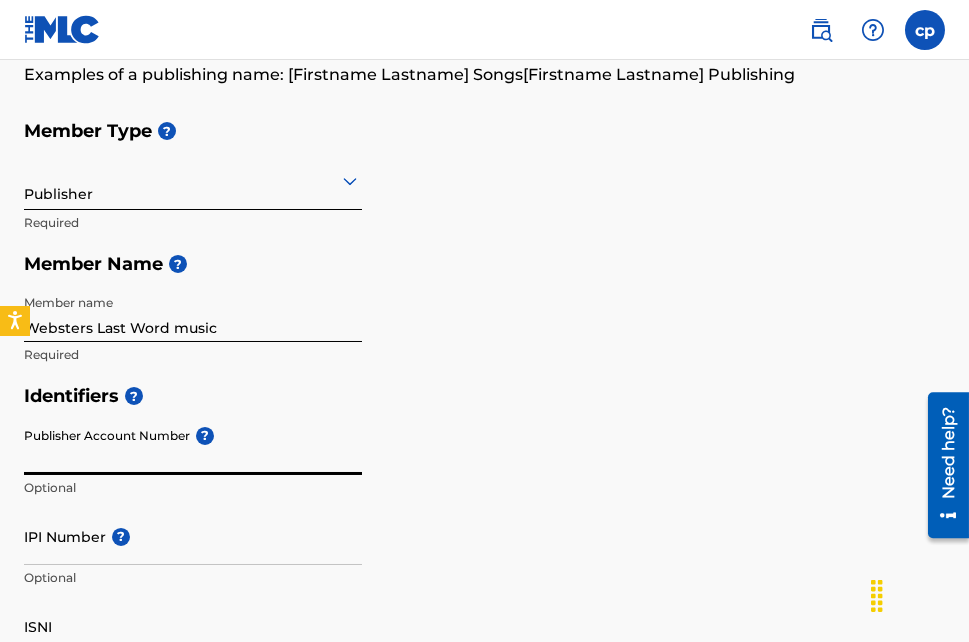 click on "Publisher Account Number ?" at bounding box center (193, 446) 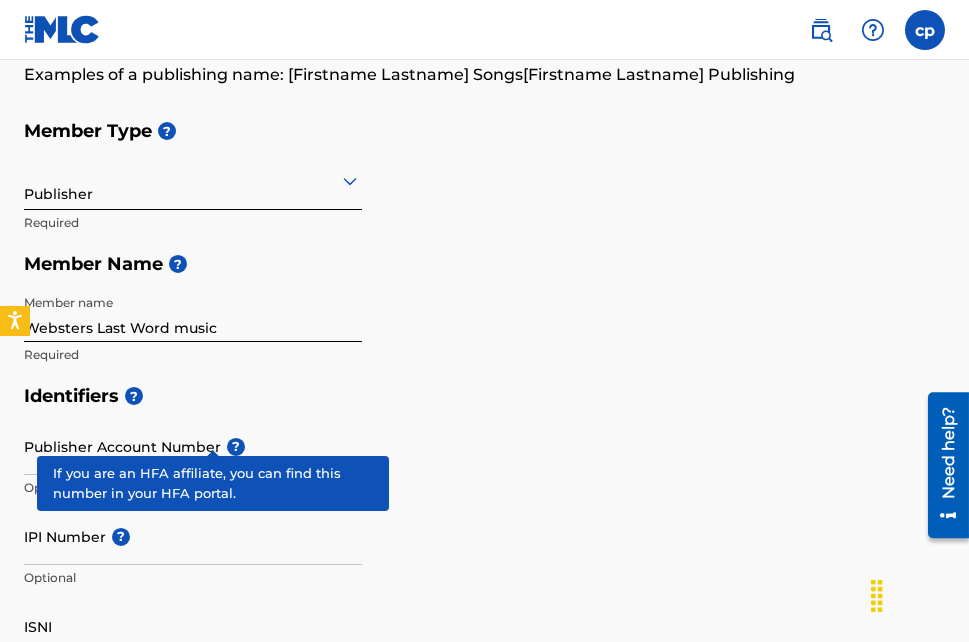 click on "Publisher Account Number ? Optional" at bounding box center [193, 463] 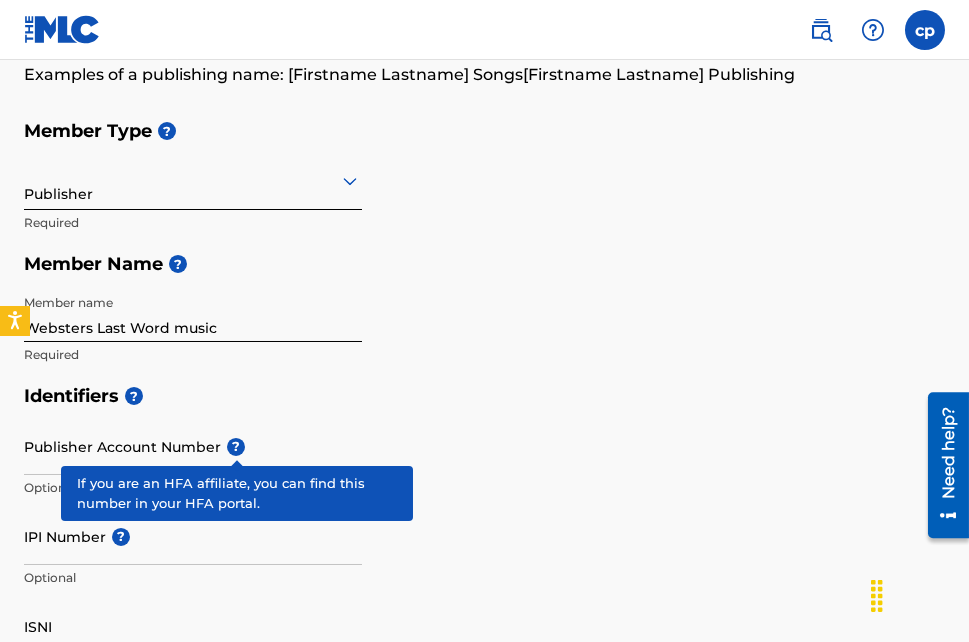 click on "?" at bounding box center (236, 447) 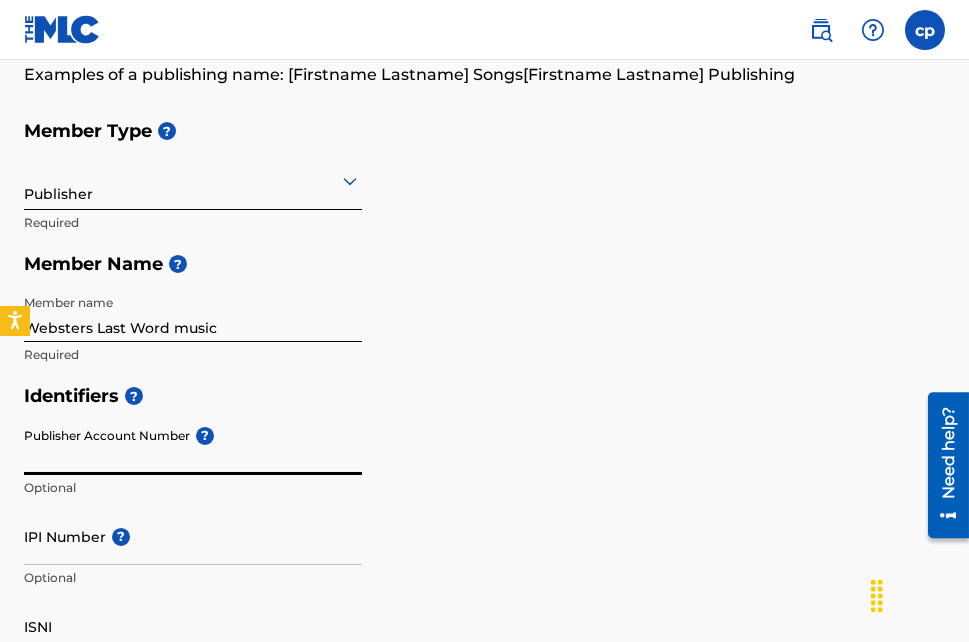 click on "Publisher Account Number ?" at bounding box center (193, 446) 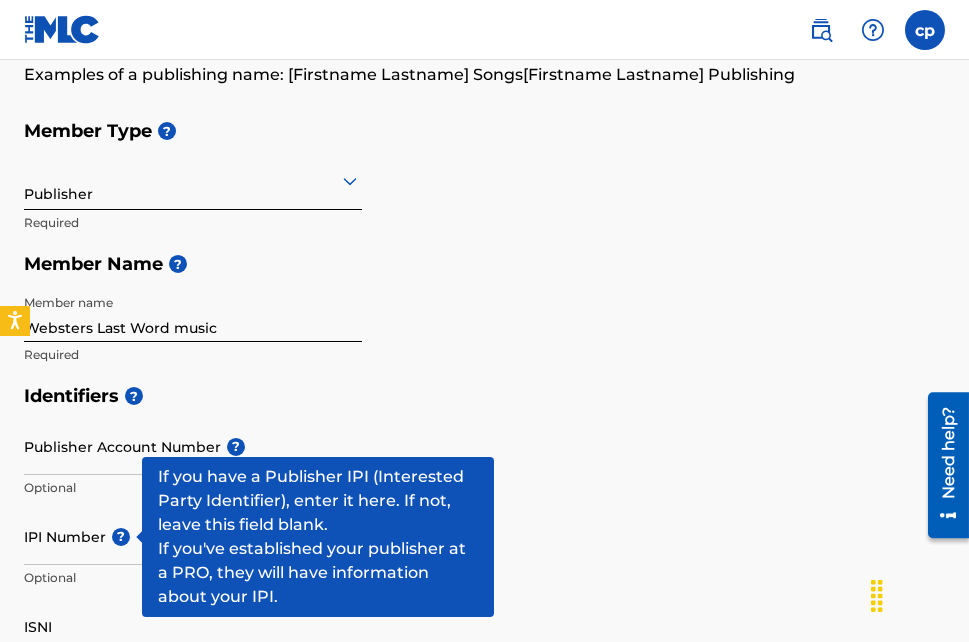 click on "?" at bounding box center (121, 537) 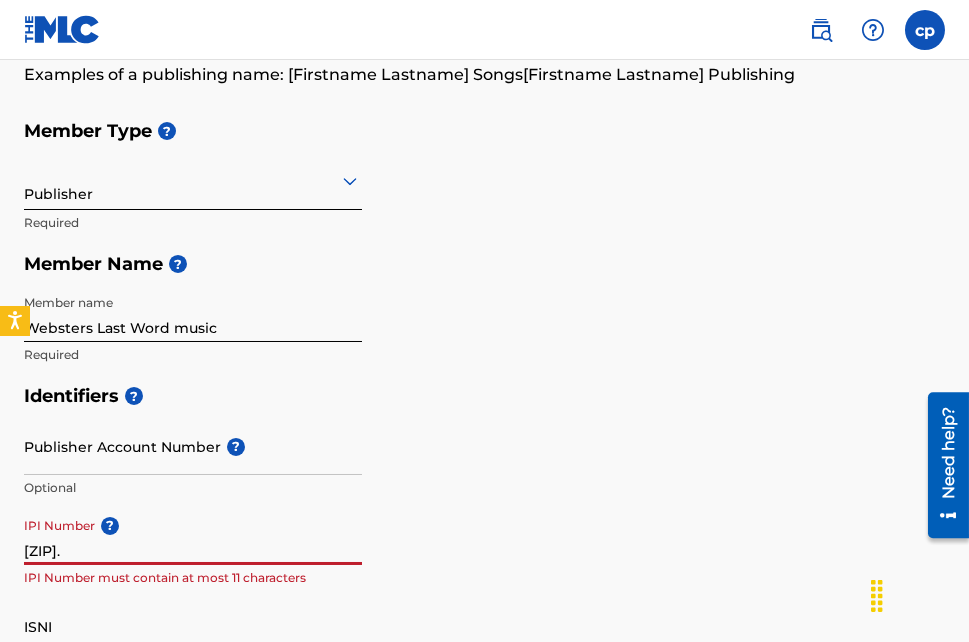 click on "[ZIP]." at bounding box center [193, 536] 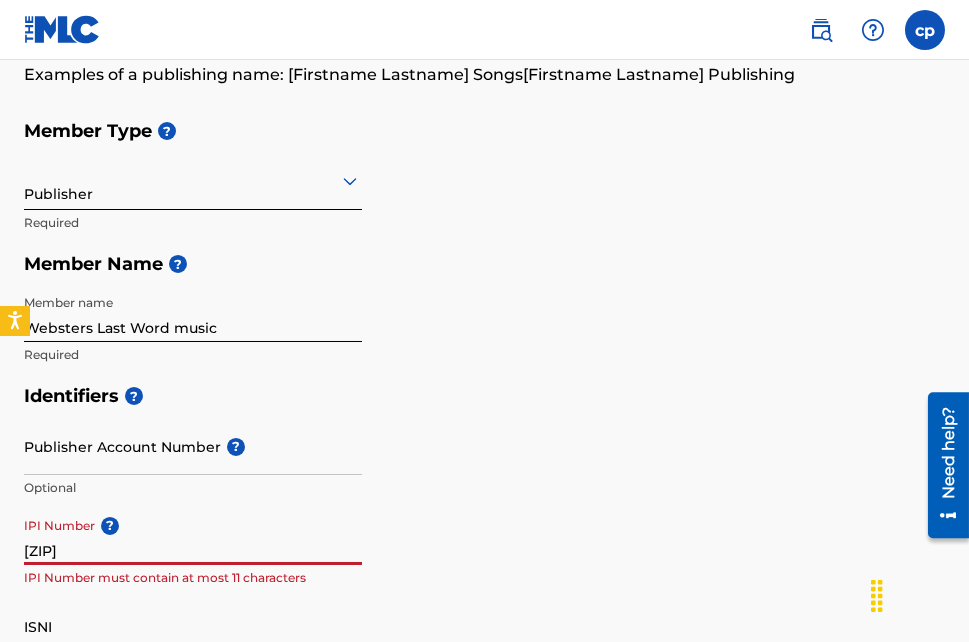 click on "[ZIP]" at bounding box center [193, 536] 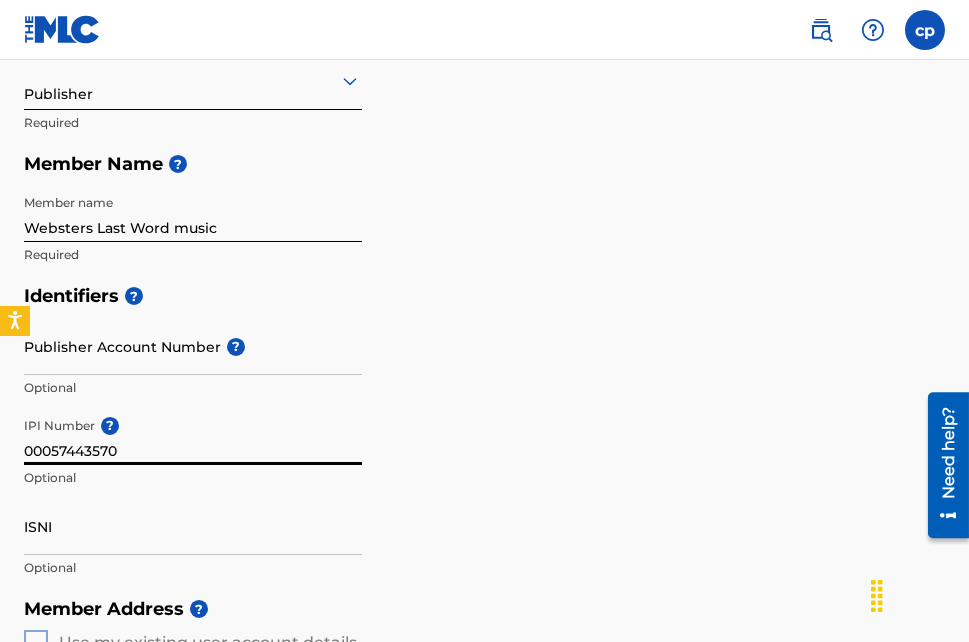 scroll, scrollTop: 400, scrollLeft: 0, axis: vertical 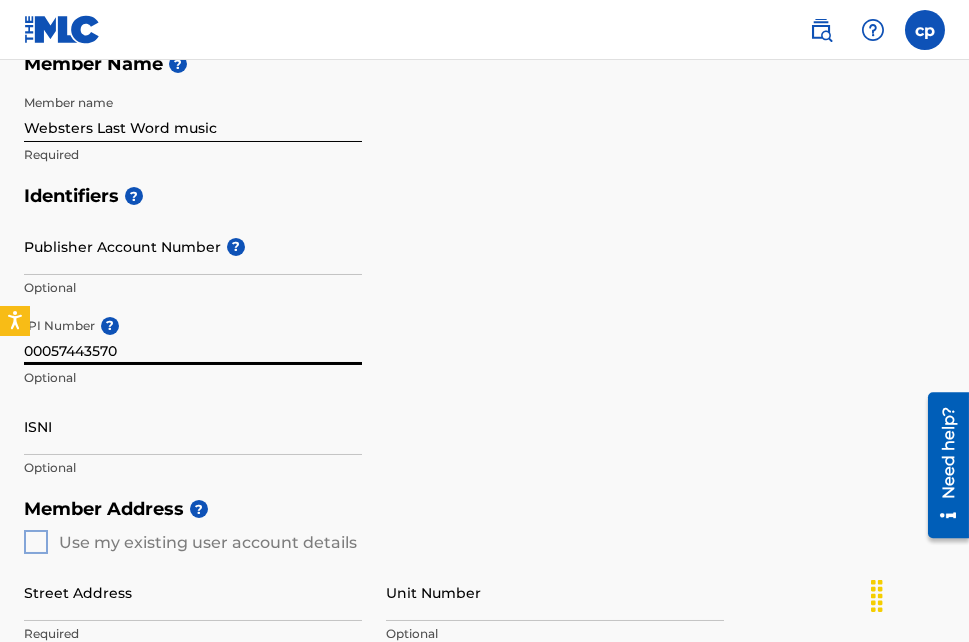 type on "00057443570" 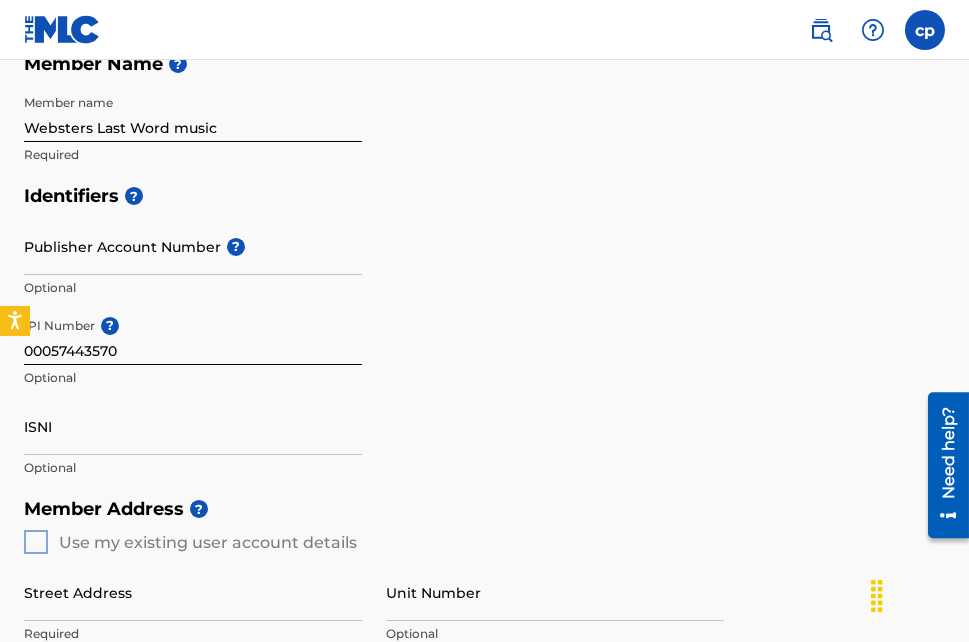 click on "Member Address ? Use my existing user account details Street Address Required Unit Number Optional Attention Optional City / Town Required Country Required State / Province Optional ZIP / Postal Code Optional" at bounding box center (484, 716) 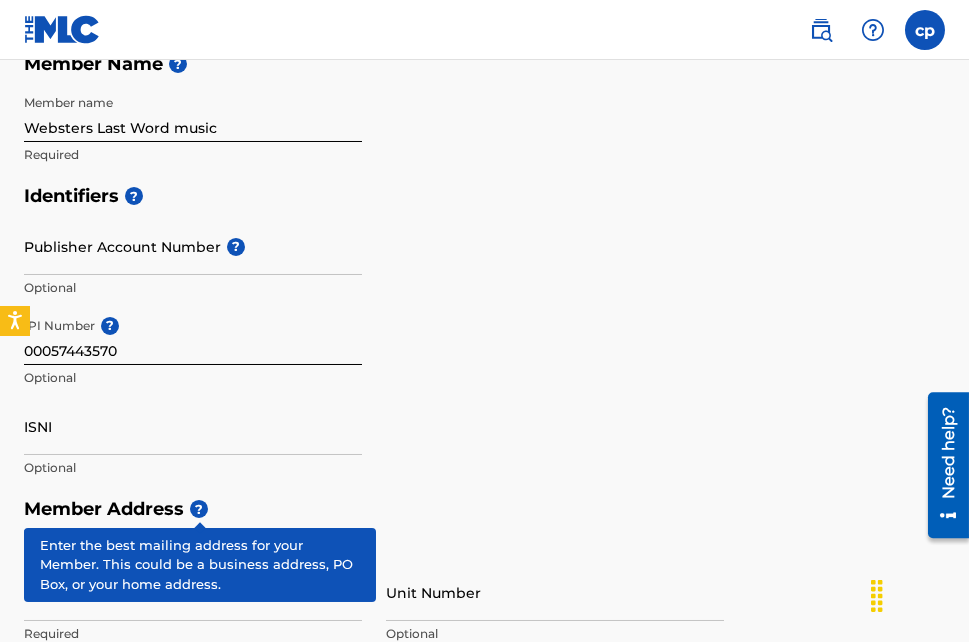 click on "?" at bounding box center (199, 509) 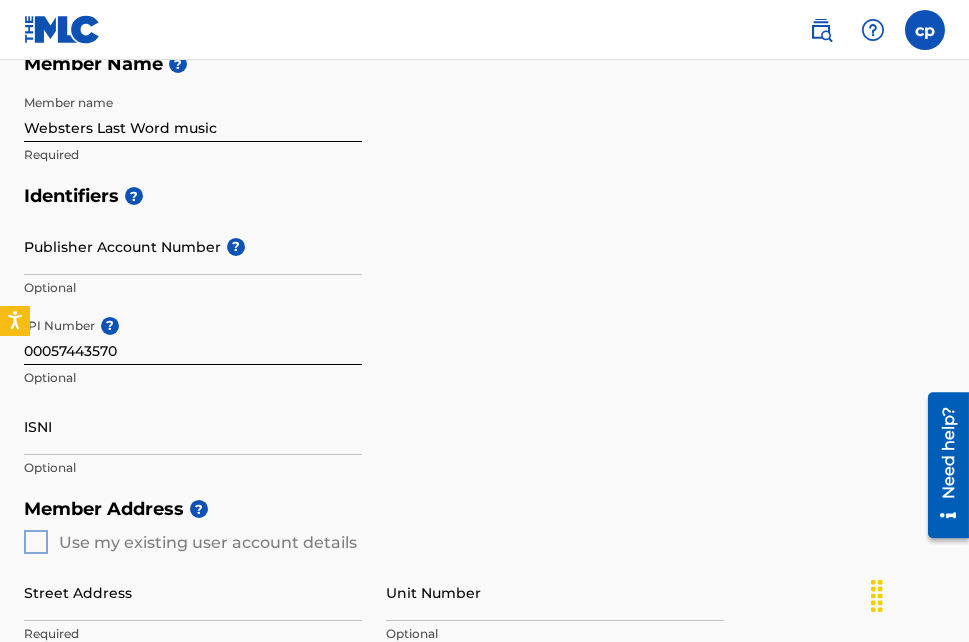 click on "Member Address ? Use my existing user account details Street Address Required Unit Number Optional Attention Optional City / Town Required Country Required State / Province Optional ZIP / Postal Code Optional" at bounding box center (484, 716) 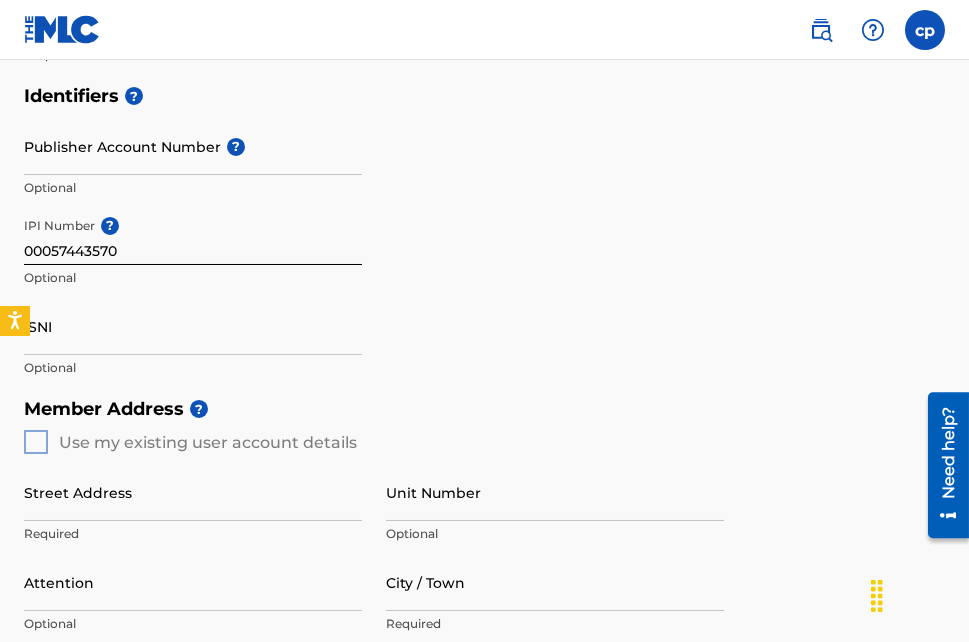 click on "Street Address" at bounding box center [193, 492] 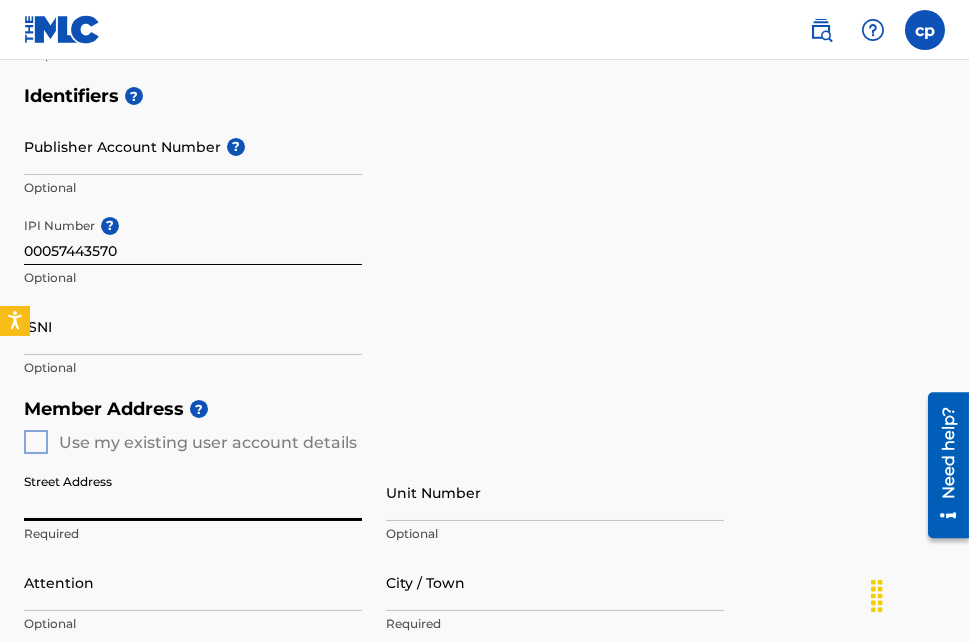 type on "[NUMBER] [STREET]" 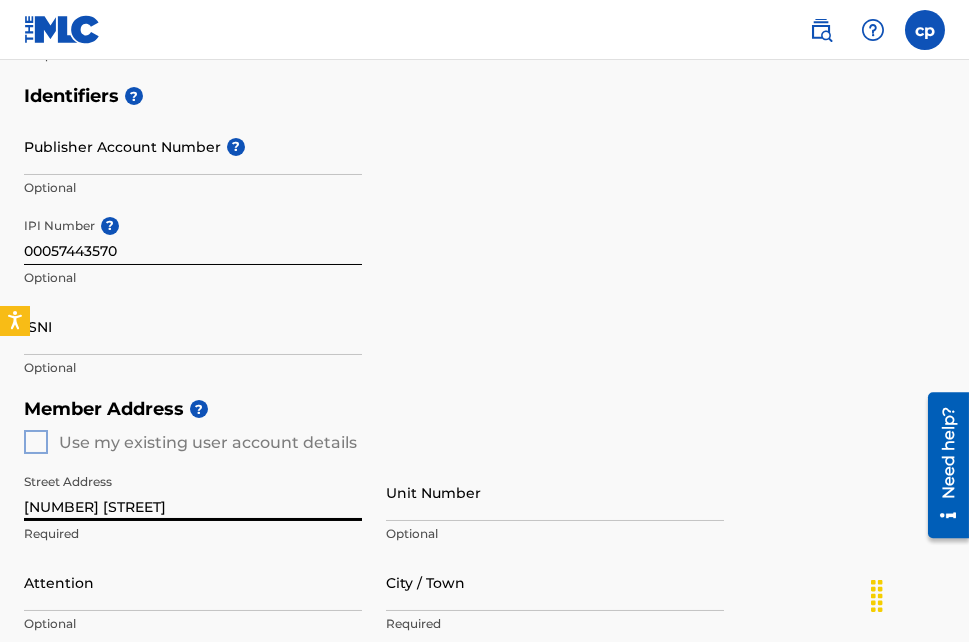 scroll, scrollTop: 600, scrollLeft: 0, axis: vertical 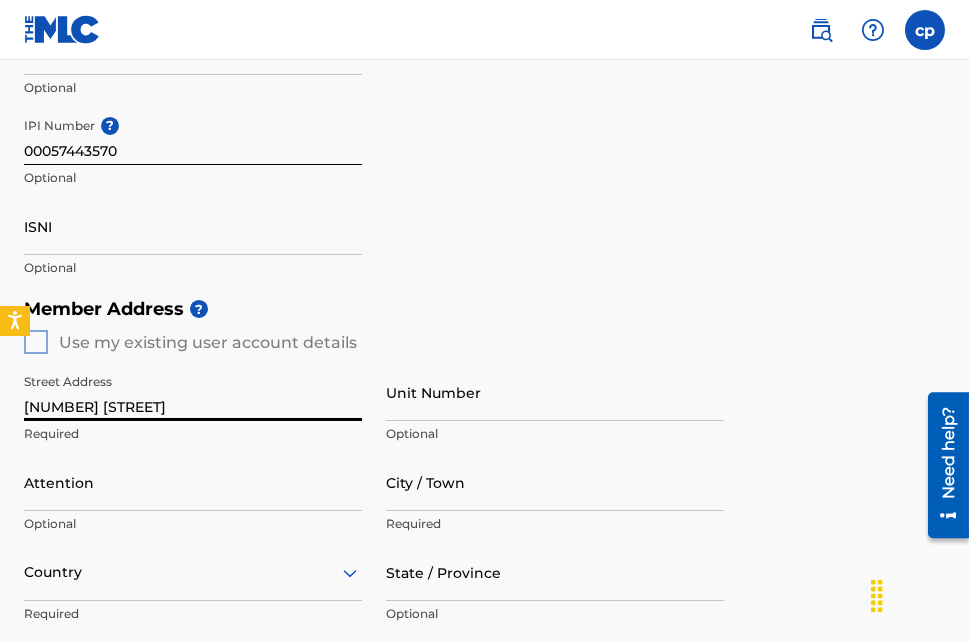 click on "Member Address ? Use my existing user account details Street Address [NUMBER] [STREET] Required Unit Number Optional Attention Optional City / Town Required Country Required State / Province Optional ZIP / Postal Code Optional" at bounding box center (484, 516) 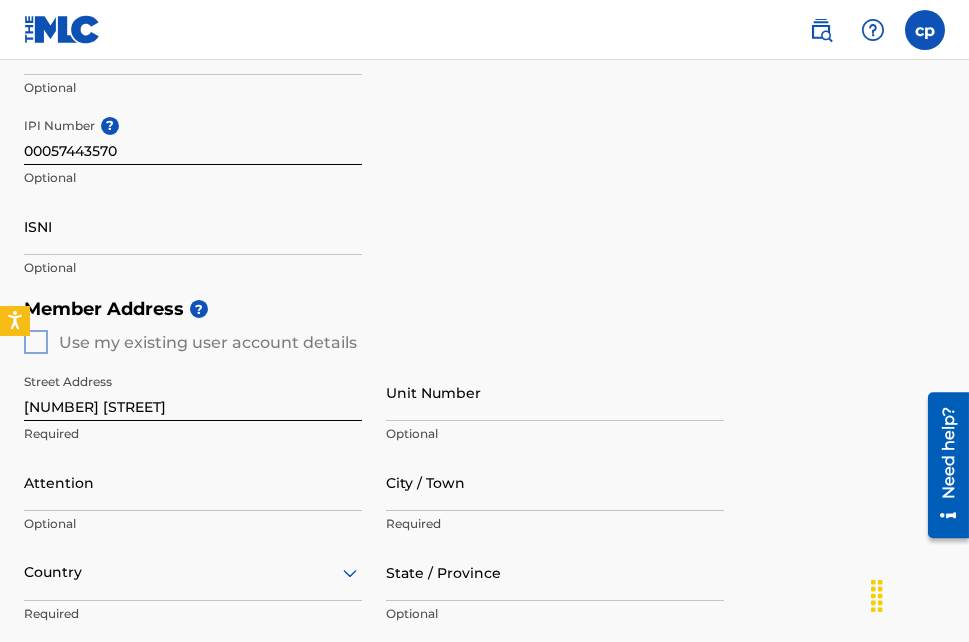 scroll, scrollTop: 700, scrollLeft: 0, axis: vertical 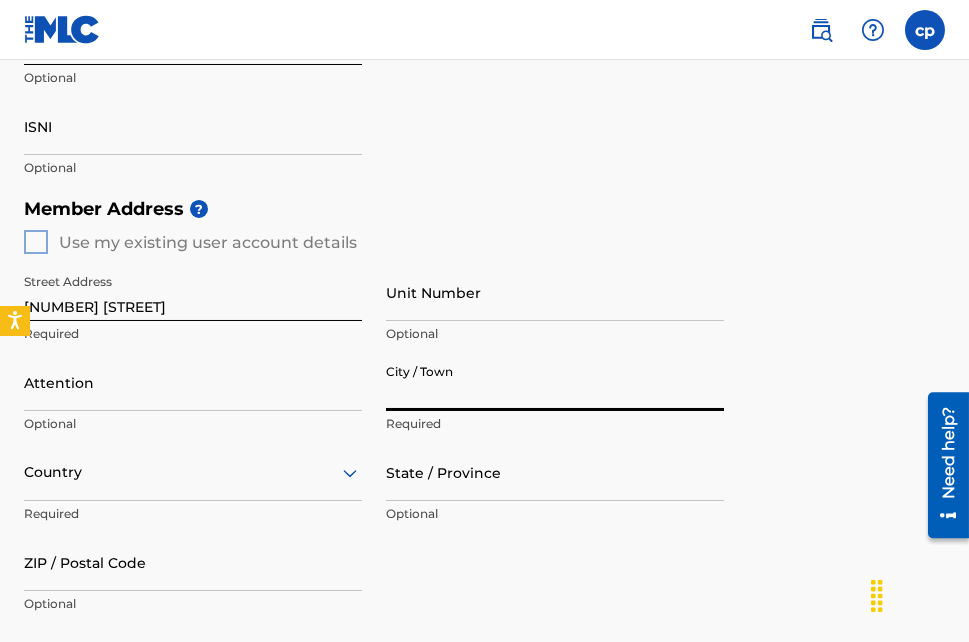 click on "City / Town" at bounding box center (555, 382) 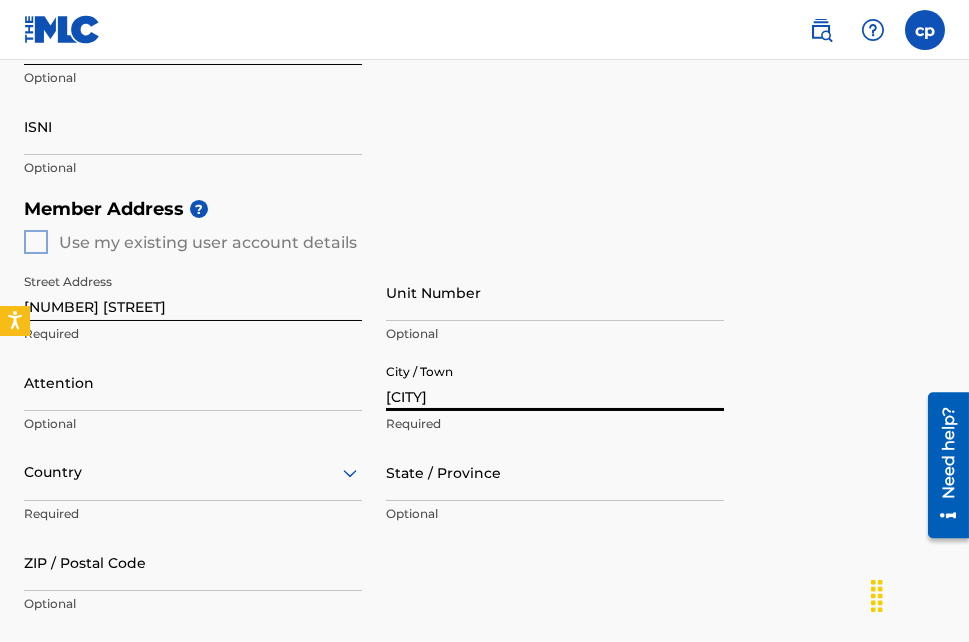 type on "[FIRST] [LAST]" 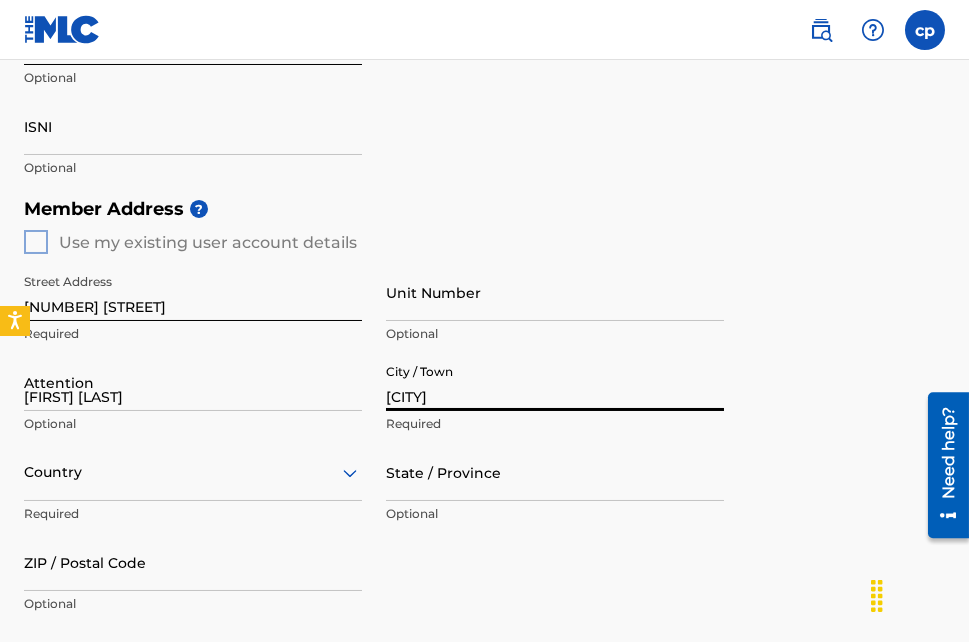 type on "United States" 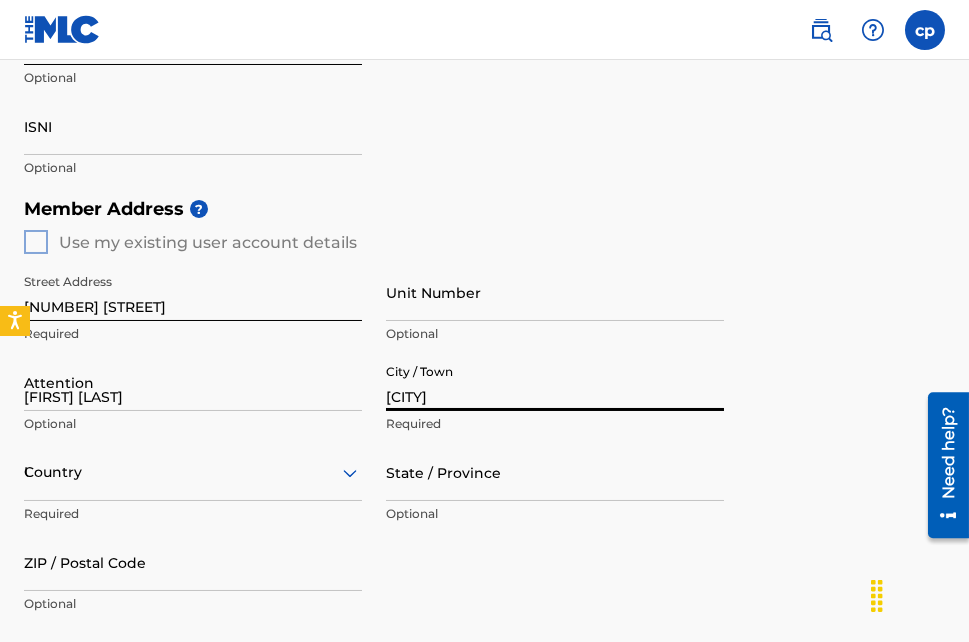 type on "CA" 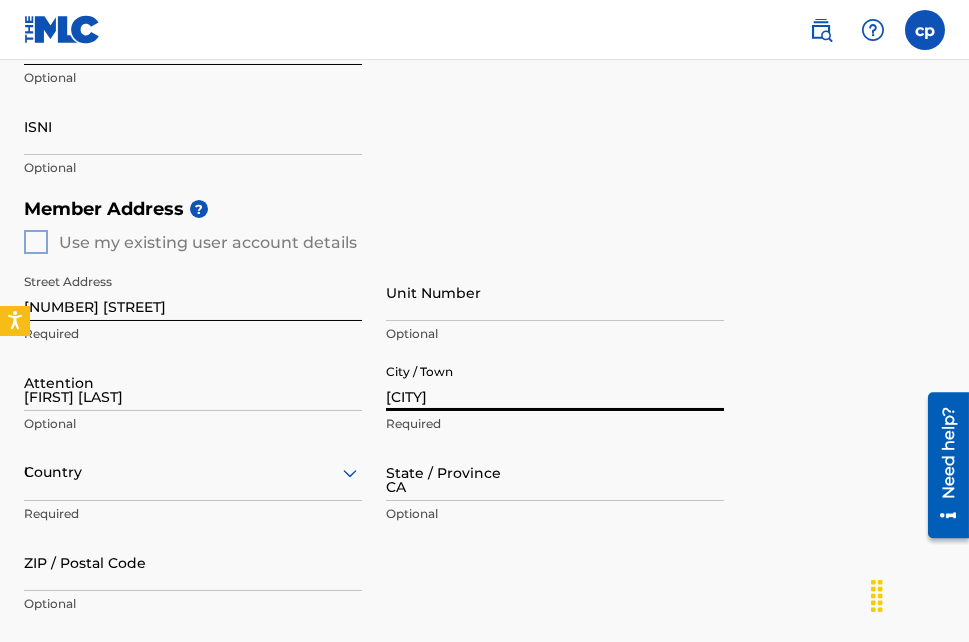 type on "[ZIP]" 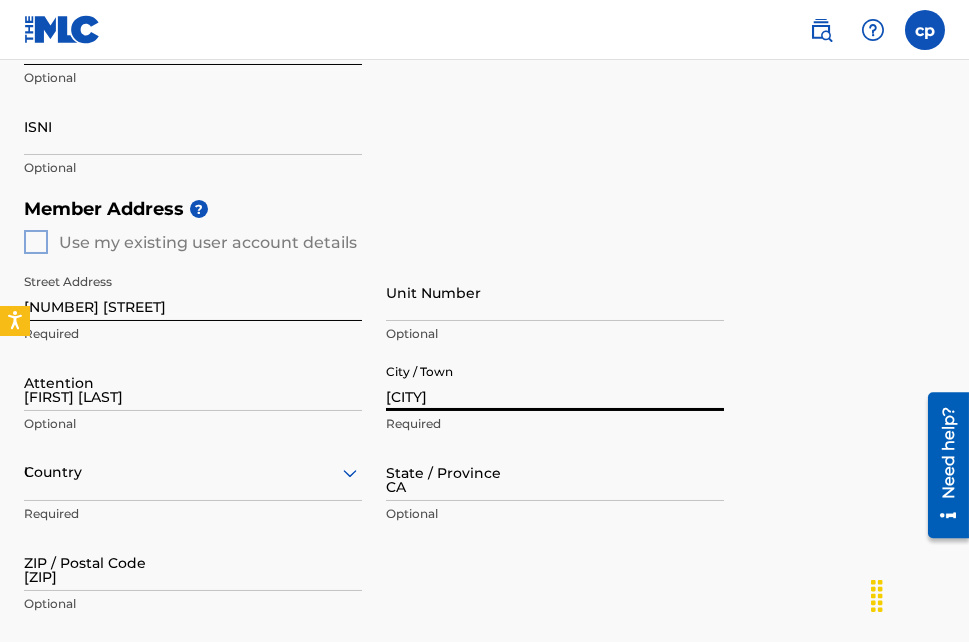 type on "1" 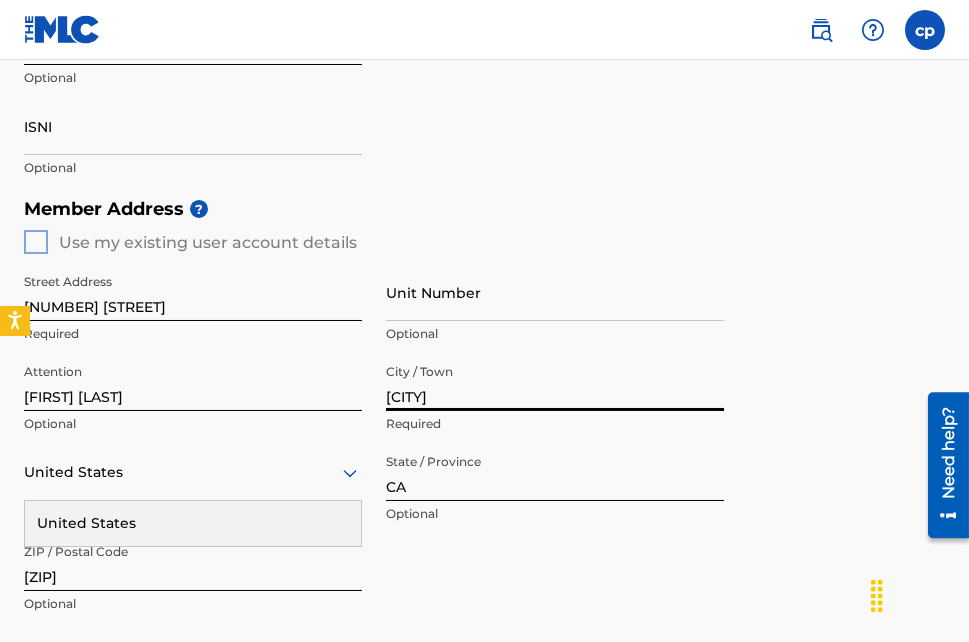 scroll, scrollTop: 1105, scrollLeft: 0, axis: vertical 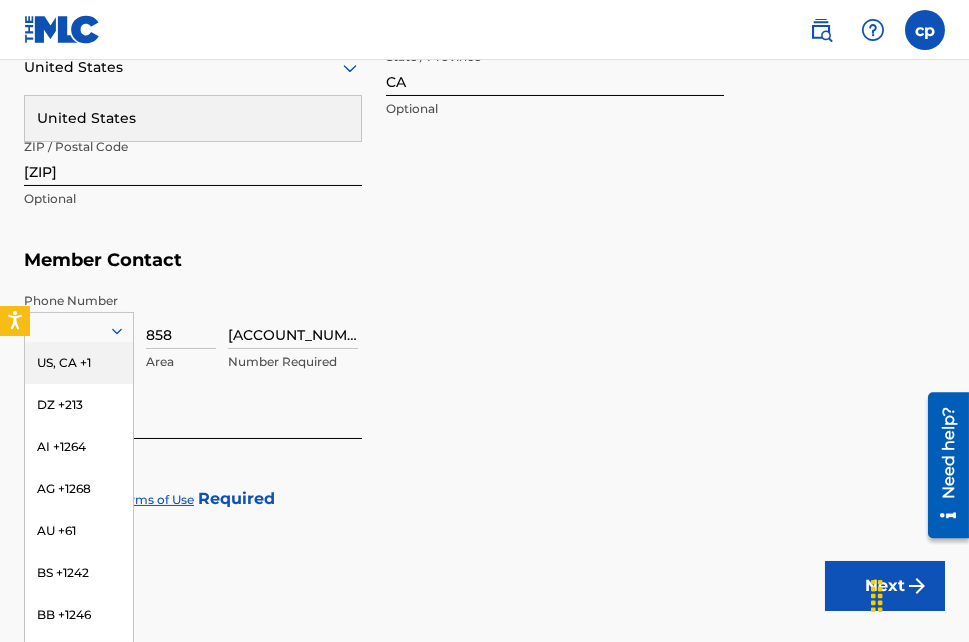 drag, startPoint x: 303, startPoint y: 332, endPoint x: 238, endPoint y: 319, distance: 66.287254 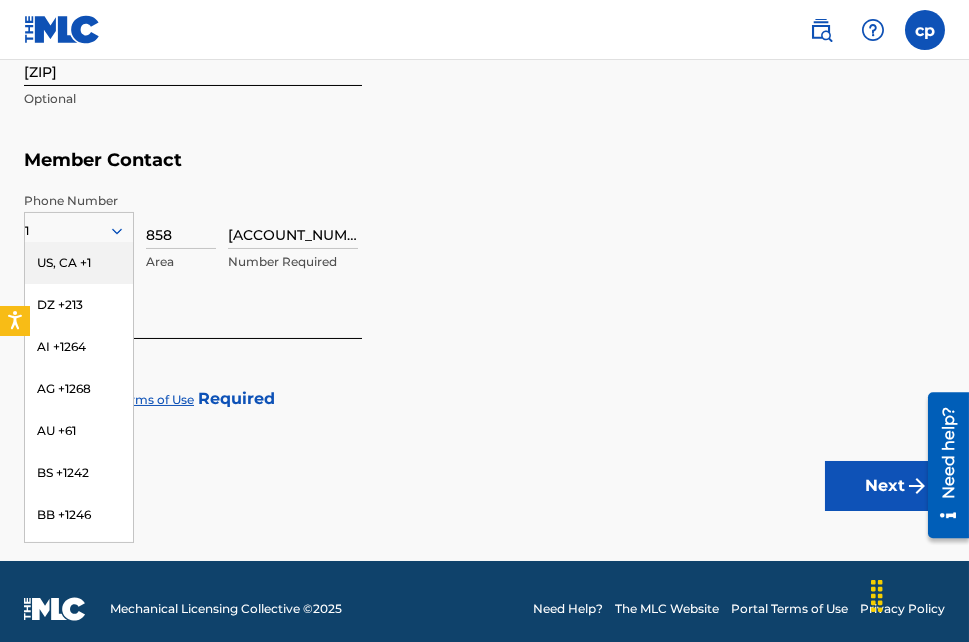 click on "Member Type ? Publisher Required Member Name ? Member name Websters Last Word music Required Identifiers ? Publisher Account Number ? Optional IPI Number ? [IPI_NUMBER] Optional ISNI Optional Member Address ? Use my existing user account details Street Address [NUMBER] [STREET] Required Unit Number Optional Attention [FIRST] [LAST] Optional City / Town [CITY] Required United States United States Required State / Province CA Optional ZIP / Postal Code [POSTAL_CODE] Optional Member Contact Phone Number 1 US, CA +1 DZ +213 AI +1264 AG +1268 AU +61 BS +1242 BB +1246 BZ +501 BM +1441 BO +591 KY +1345 DM +1767 DO +1809 ER +291 ET +251 GA +241 GD +1473 IN +91 JM +1876 JP +81 LV +371 LB +961 LR +231 LY +218 MG +261 FM +691 ME, RS +381 MS +1664 MA, EH +212 NL +31 PE +51 PT +351 KN +1869 LC +1758 VC +1784 SN +221 SK +421 CH +41 TT +1868 TN +216 TC +1649 AE +971 VG +1284 WF +681 Country Required [AREA_CODE] Area [PHONE] Number Required Email [EMAIL] Required Accept  Terms of Use   Required Next" at bounding box center (484, -242) 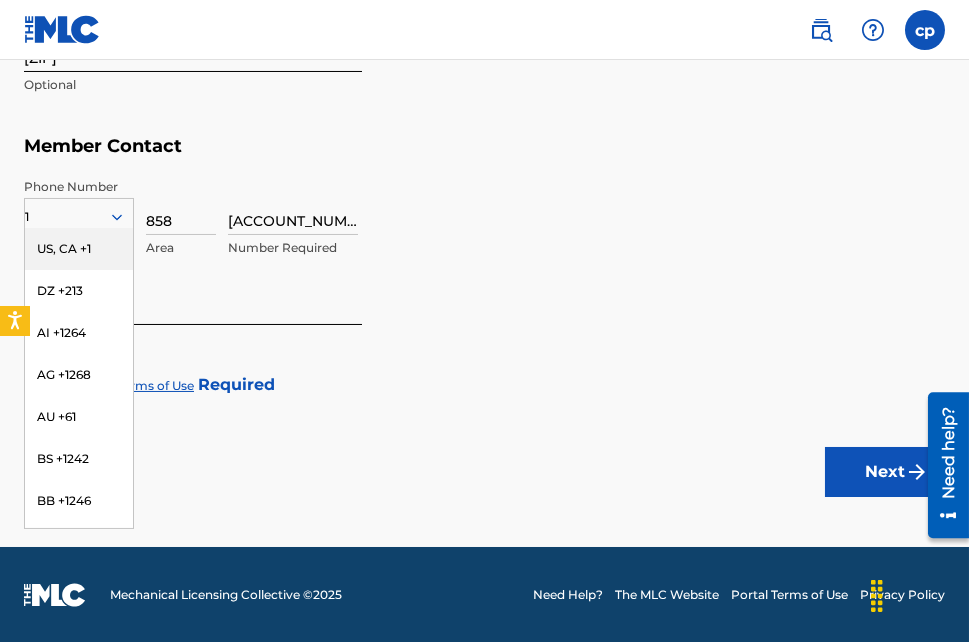 click on "US, CA +1" at bounding box center [79, 249] 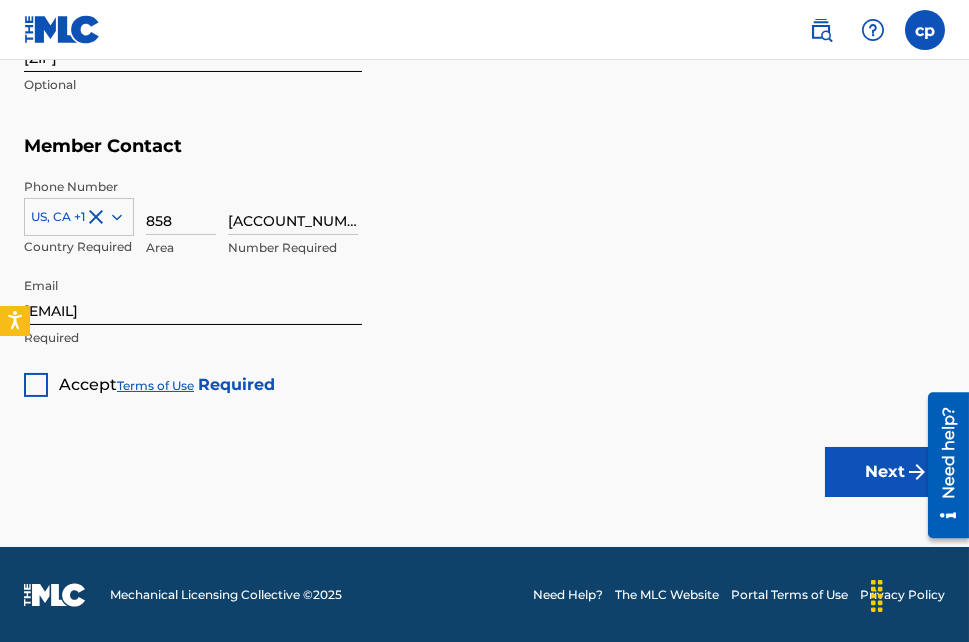 click at bounding box center (36, 385) 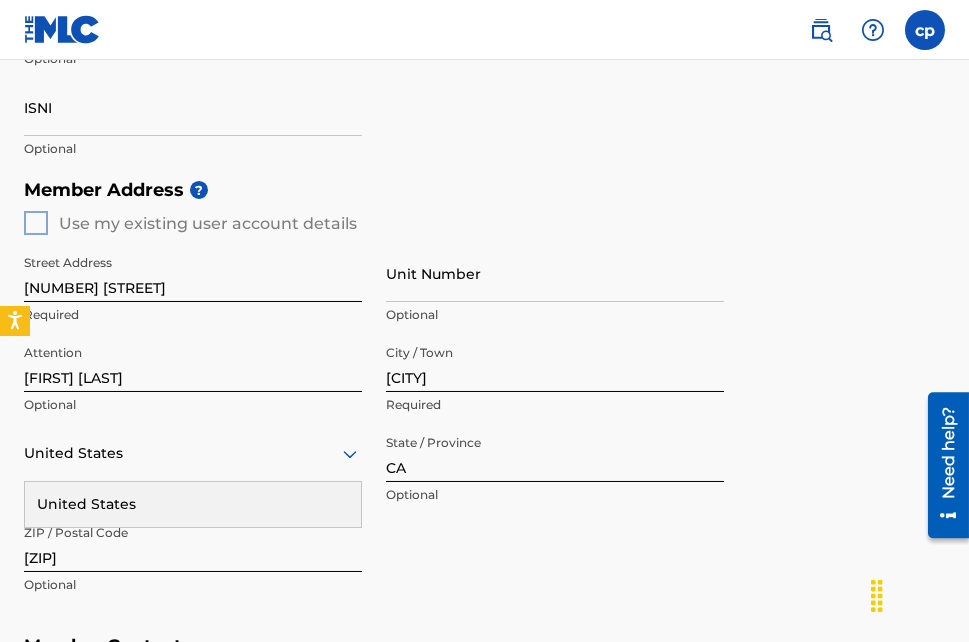 scroll, scrollTop: 1219, scrollLeft: 0, axis: vertical 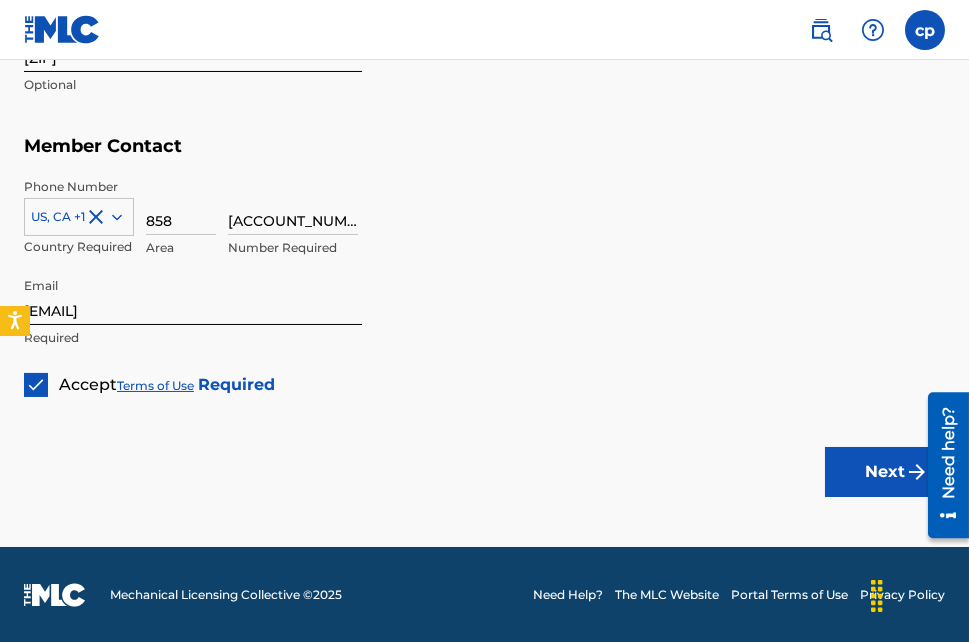 click on "Next" at bounding box center (885, 472) 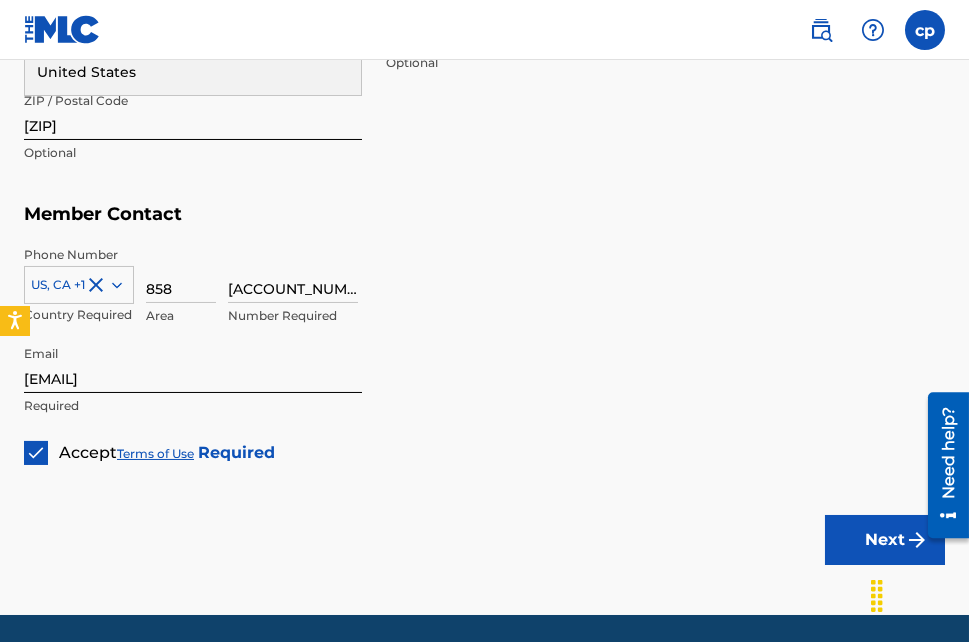 scroll, scrollTop: 1219, scrollLeft: 0, axis: vertical 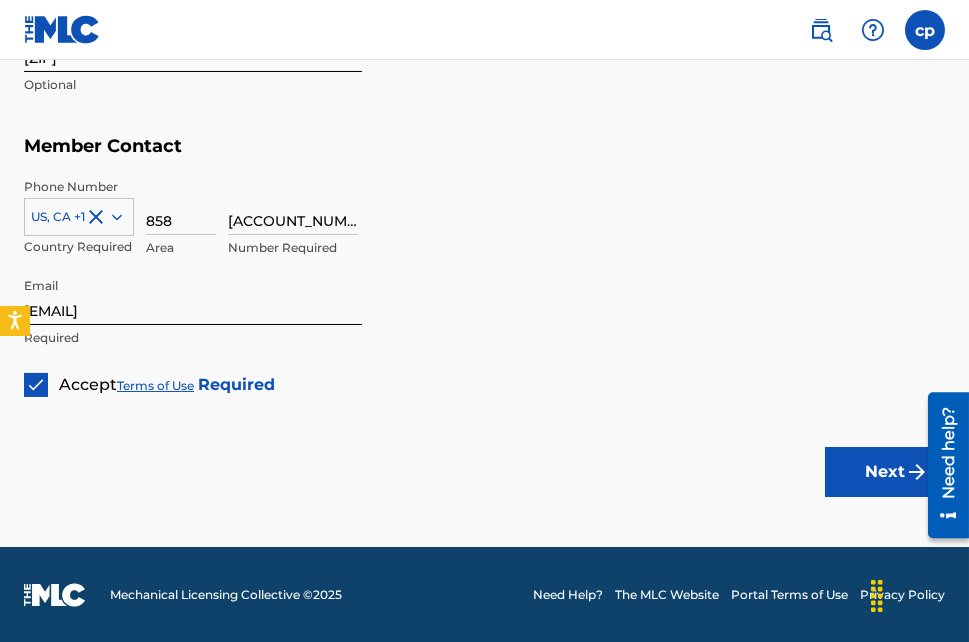 type 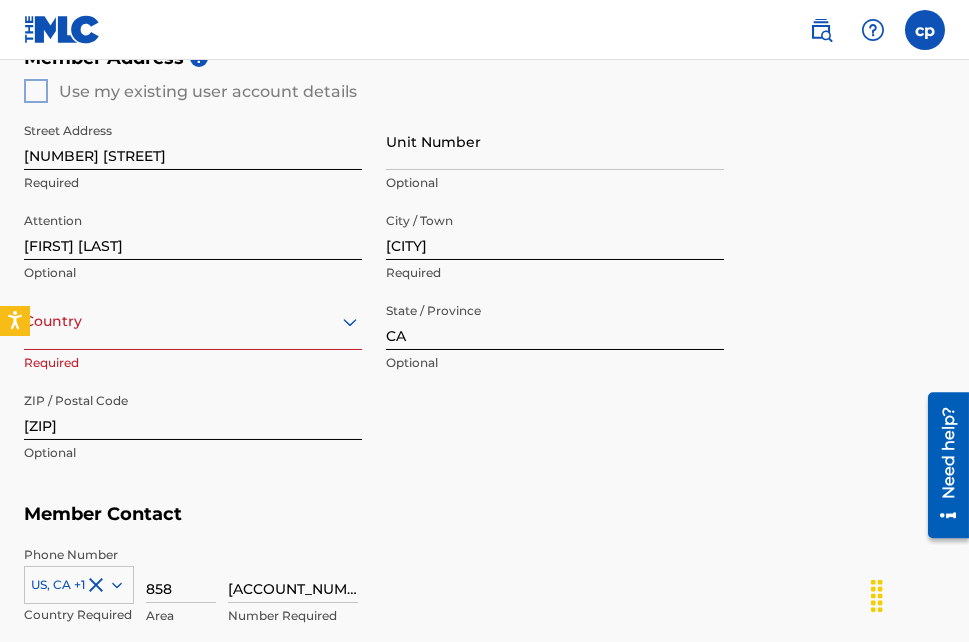 scroll, scrollTop: 0, scrollLeft: 0, axis: both 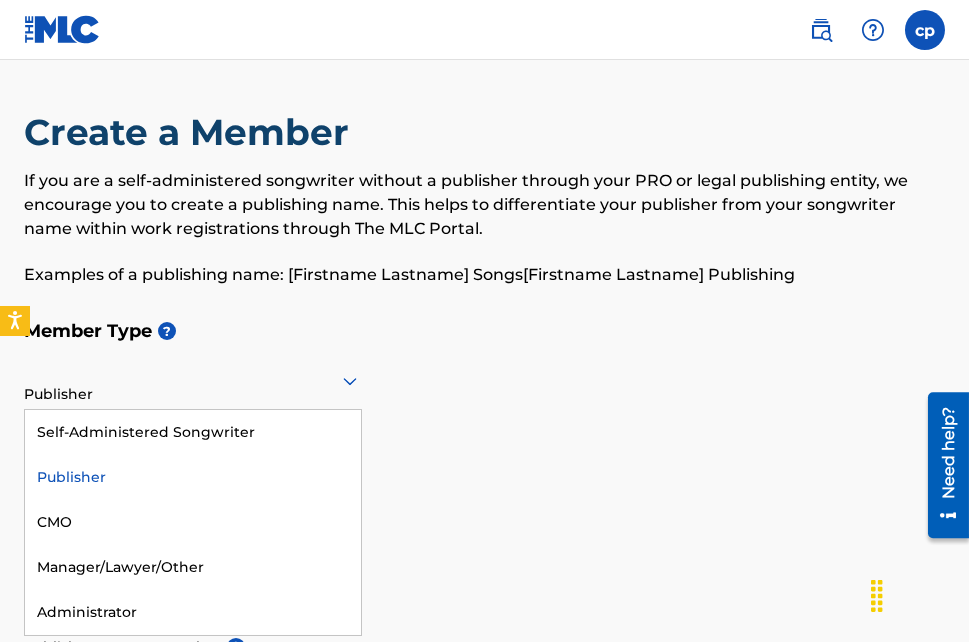 click 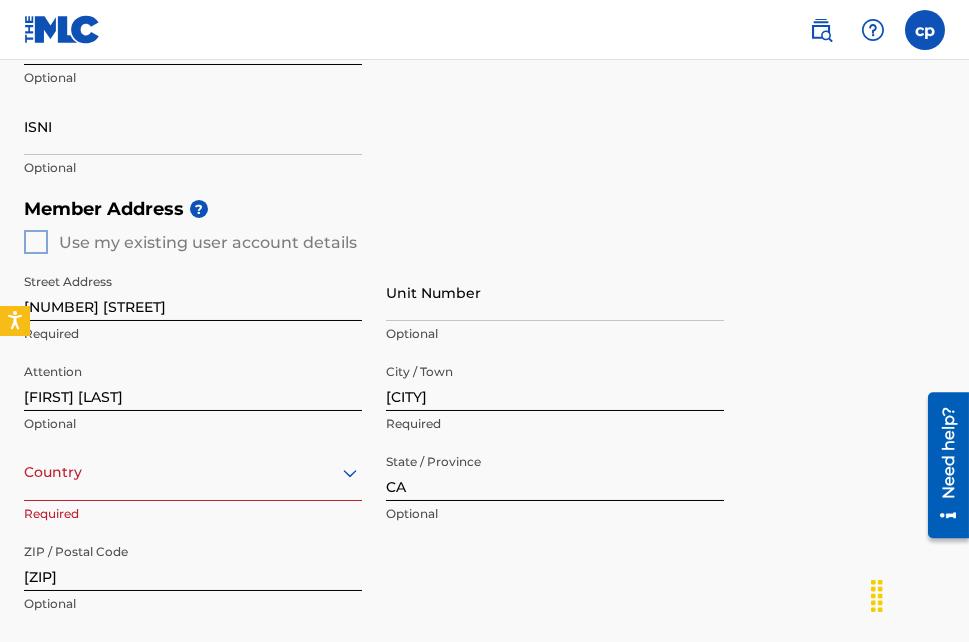 scroll, scrollTop: 800, scrollLeft: 0, axis: vertical 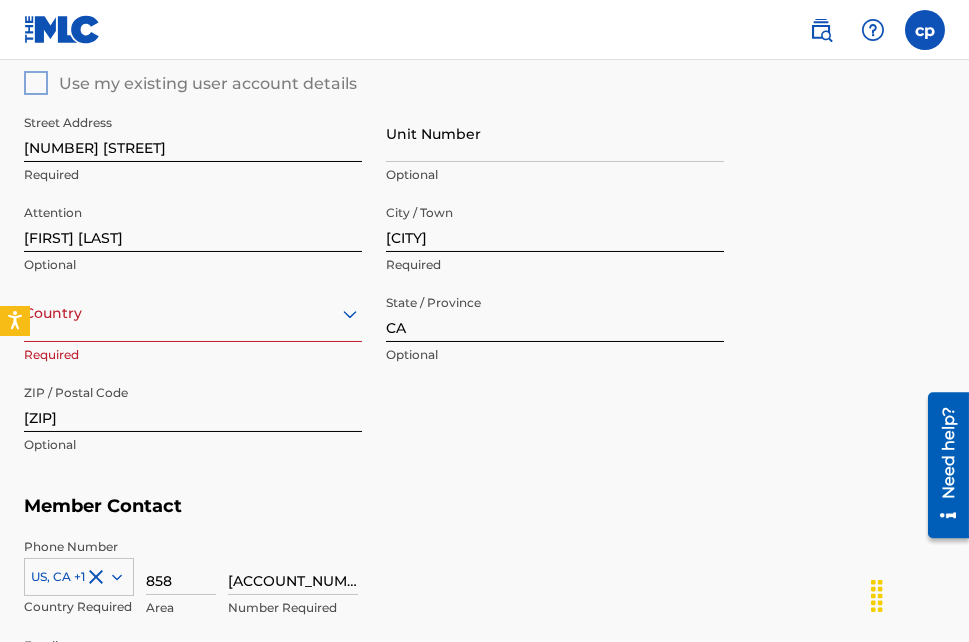 click on "Country" at bounding box center [193, 313] 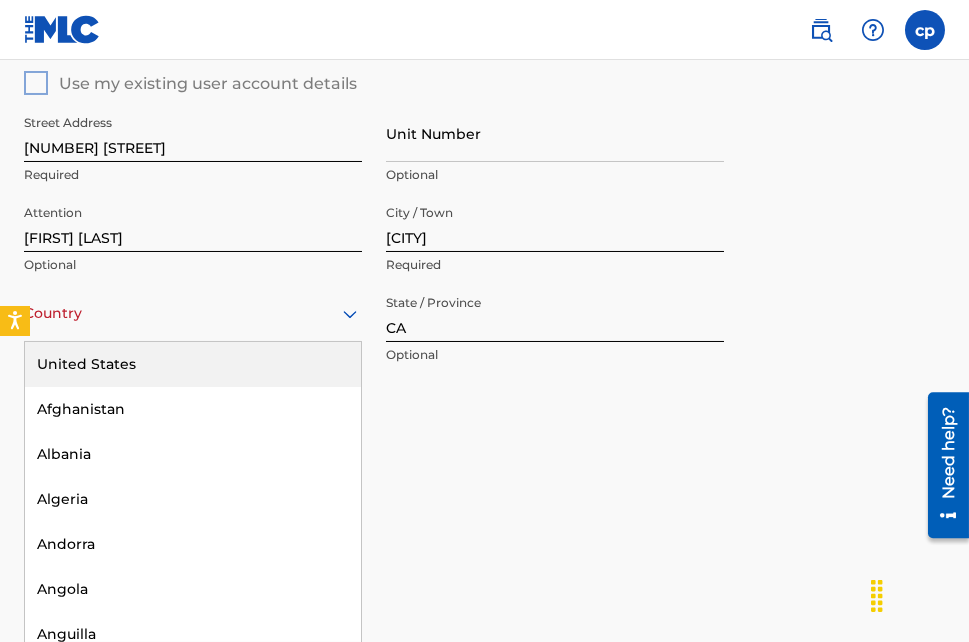click on "United States" at bounding box center [193, 364] 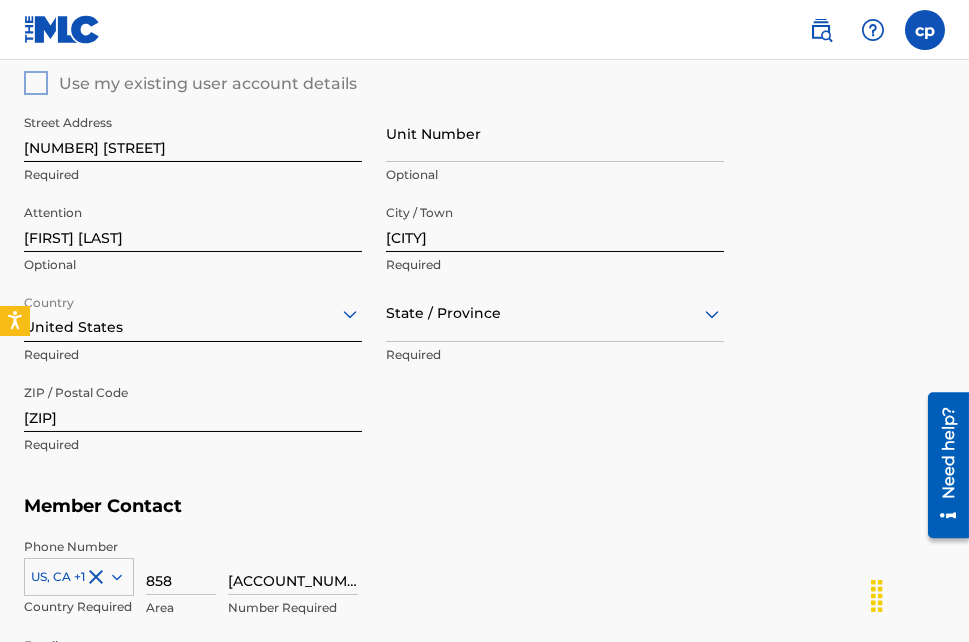 scroll, scrollTop: 1159, scrollLeft: 0, axis: vertical 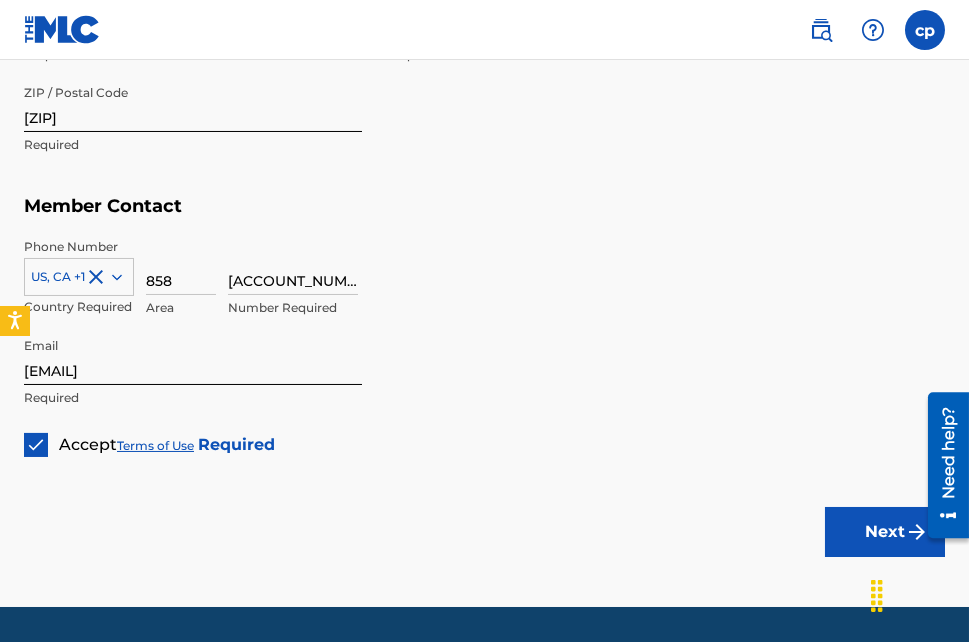 click on "Next" at bounding box center (885, 532) 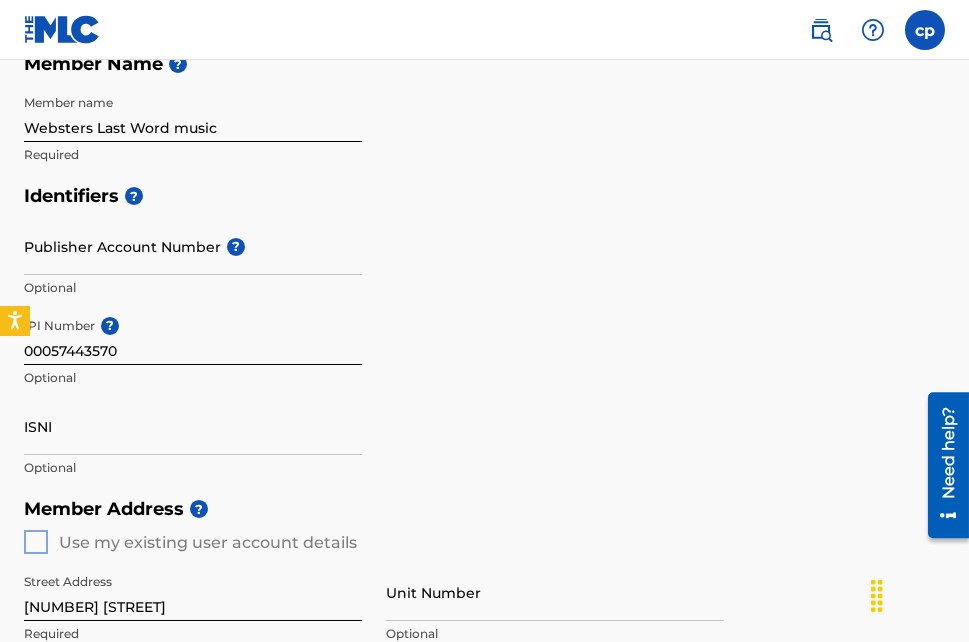 scroll, scrollTop: 600, scrollLeft: 0, axis: vertical 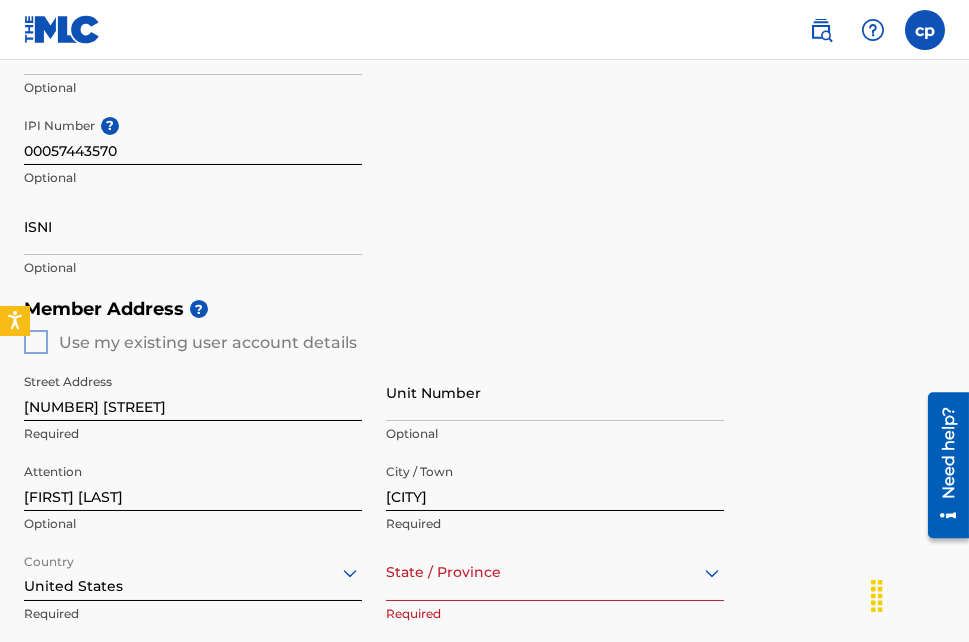 click on "Member Address ? Use my existing user account details Street Address [NUMBER] [STREET] Required Unit Number Optional Attention [FIRST] [LAST] Optional City / Town [CITY] Required Country United States Required option , selected. Select is focused ,type to refine list, press Down to open the menu,  State / Province Required ZIP / Postal Code [POSTAL_CODE] Required" at bounding box center [484, 516] 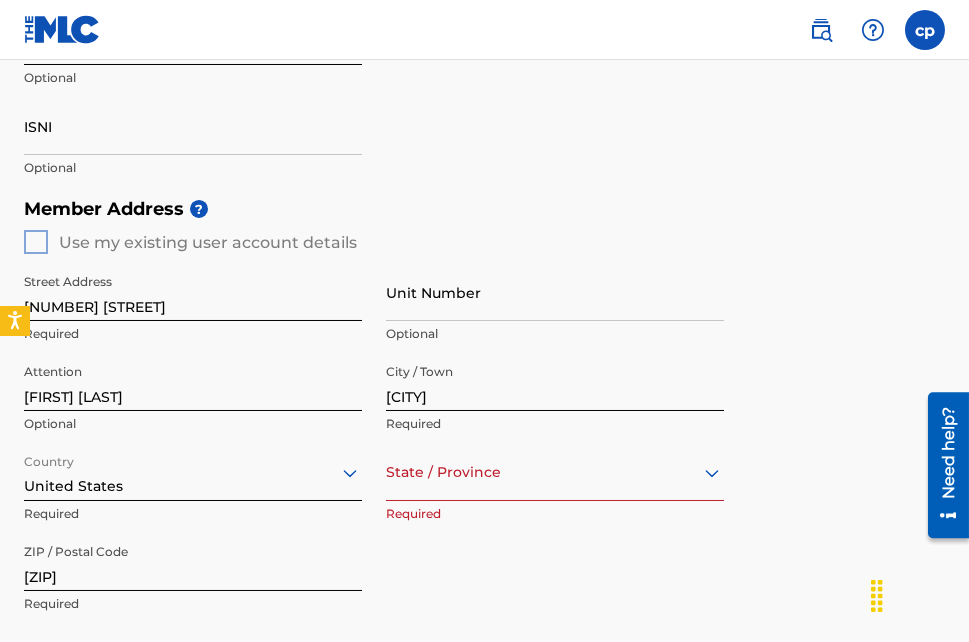 scroll, scrollTop: 800, scrollLeft: 0, axis: vertical 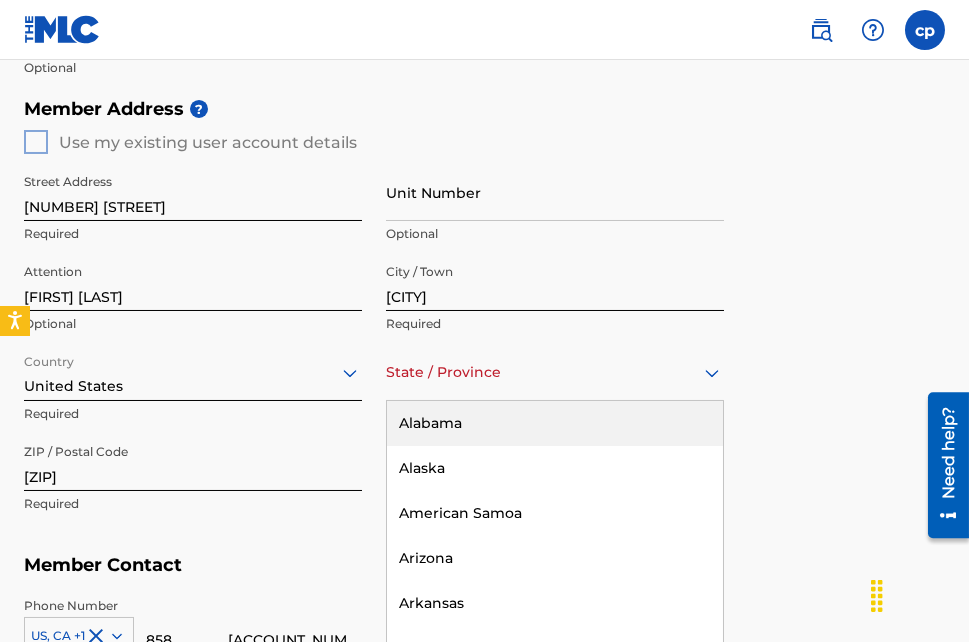 click on "57 results available. Use Up and Down to choose options, press Enter to select the currently focused option, press Escape to exit the menu, press Tab to select the option and exit the menu. State / Province Alabama Alaska American Samoa Arizona Arkansas California Colorado Connecticut Delaware District of Columbia Florida Georgia Guam Hawaii Idaho Illinois Indiana Iowa Kansas Kentucky Louisiana Maine Maryland Massachusetts Michigan Minnesota Mississippi Missouri Montana Nebraska Nevada New Hampshire New Jersey New Mexico New York North Carolina North Dakota Northern Mariana Islands Ohio Oklahoma Oregon Pennsylvania Puerto Rico Puerto Rico Rhode Island South Carolina South Dakota Tennessee Texas Utah Vermont Virgin Islands, U.S. Virginia Washington West Virginia Wisconsin Wyoming" at bounding box center [555, 372] 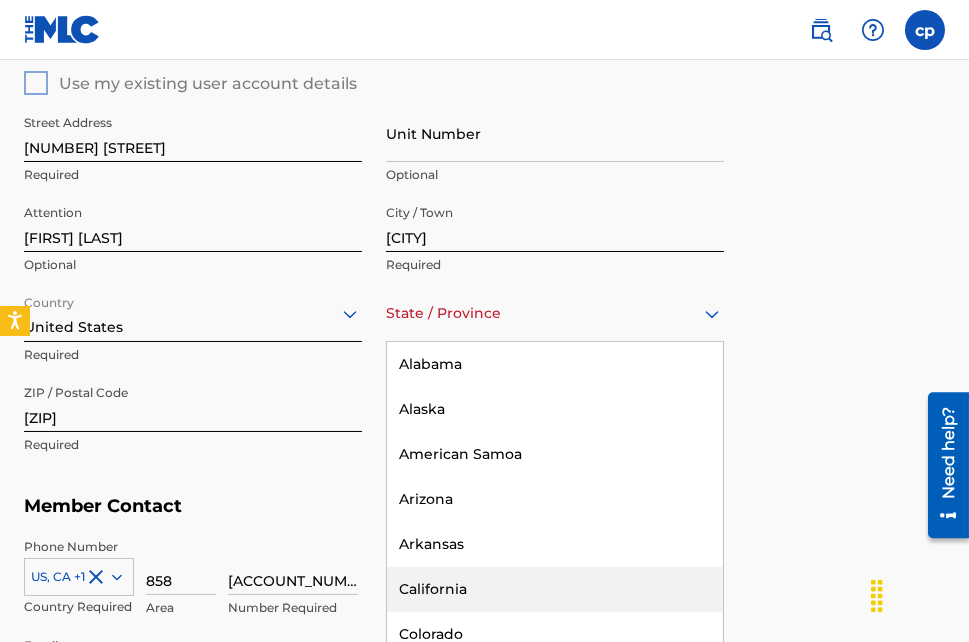click on "California" at bounding box center (555, 589) 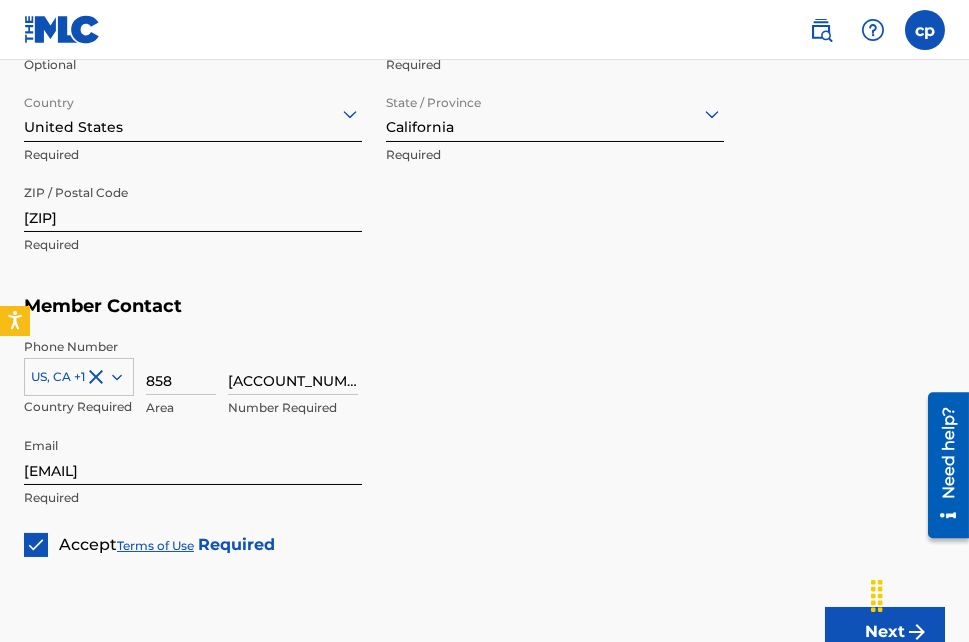 scroll, scrollTop: 1219, scrollLeft: 0, axis: vertical 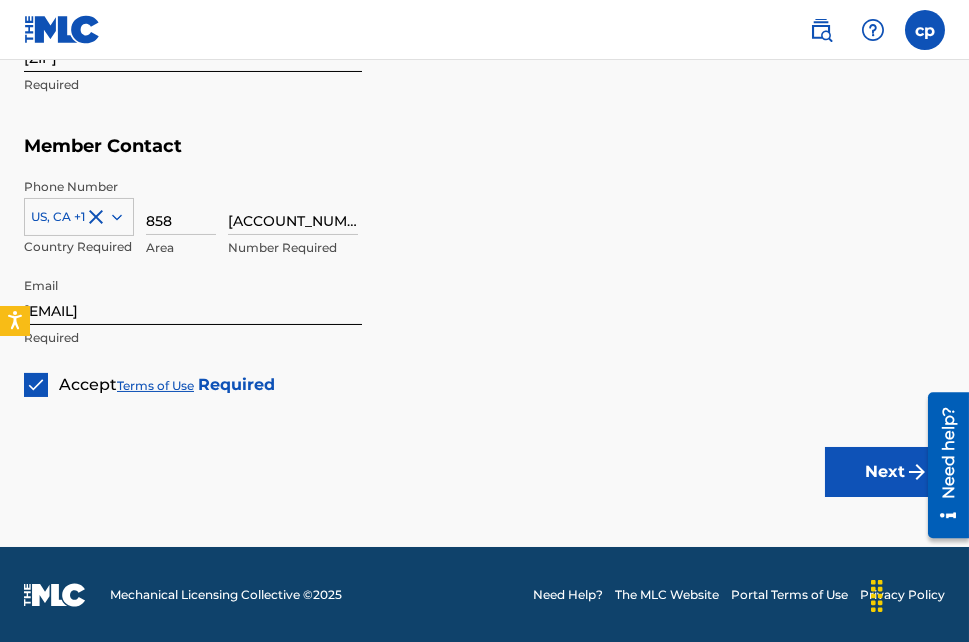 click on "Next" at bounding box center (885, 472) 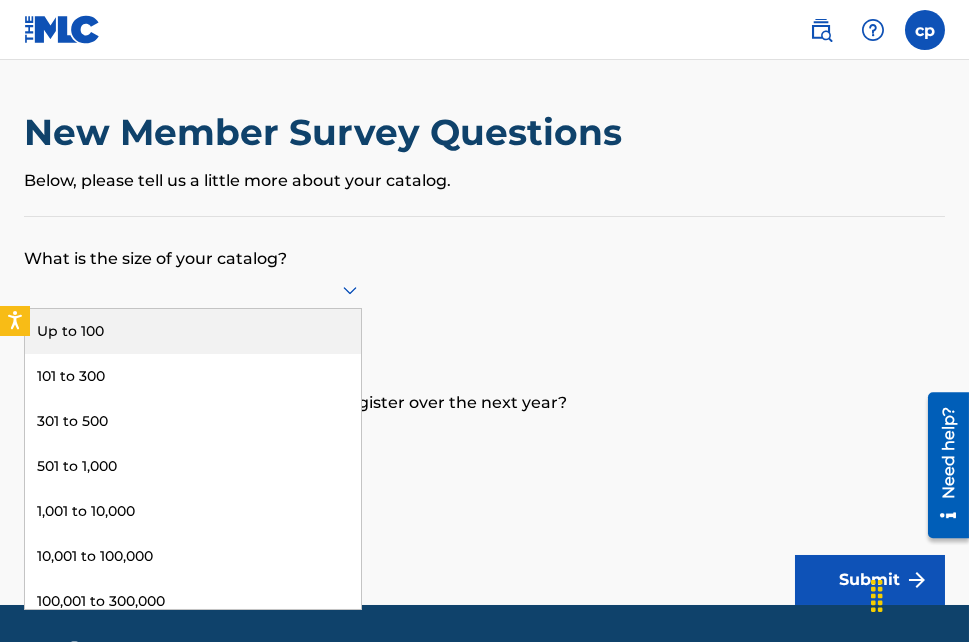 click 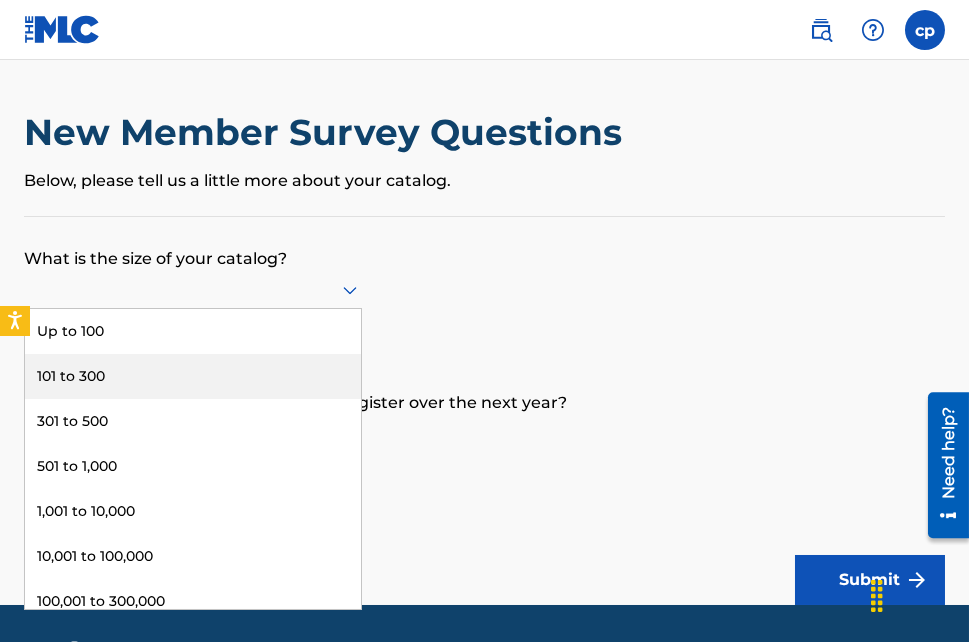 click on "101 to 300" at bounding box center (193, 376) 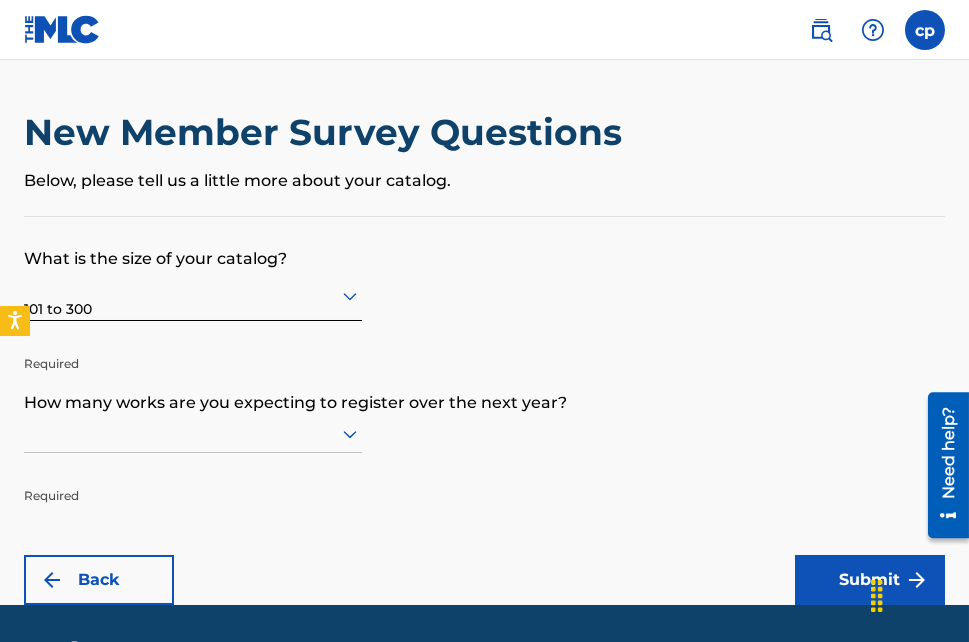 scroll, scrollTop: 59, scrollLeft: 0, axis: vertical 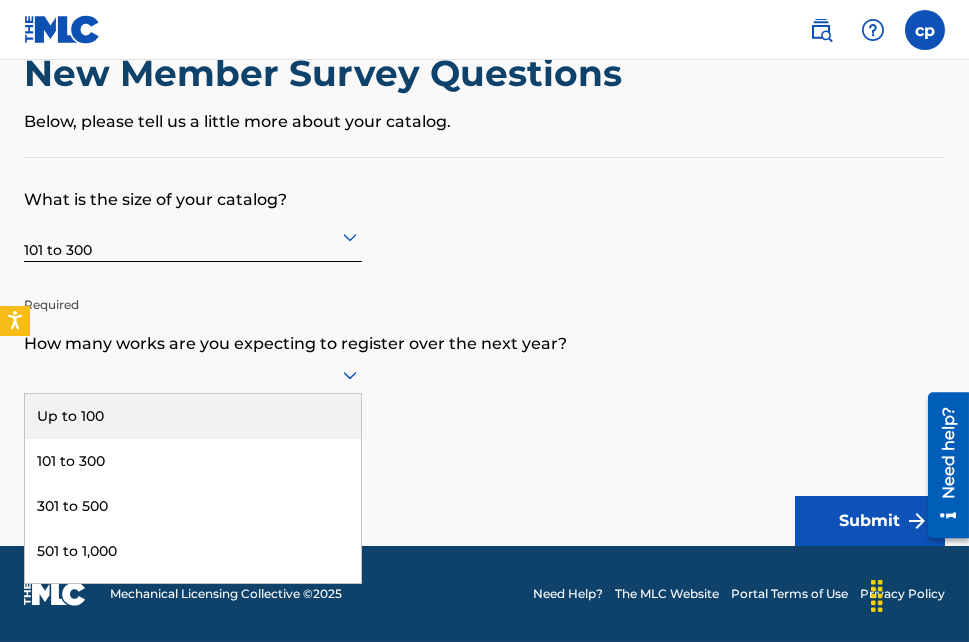 click 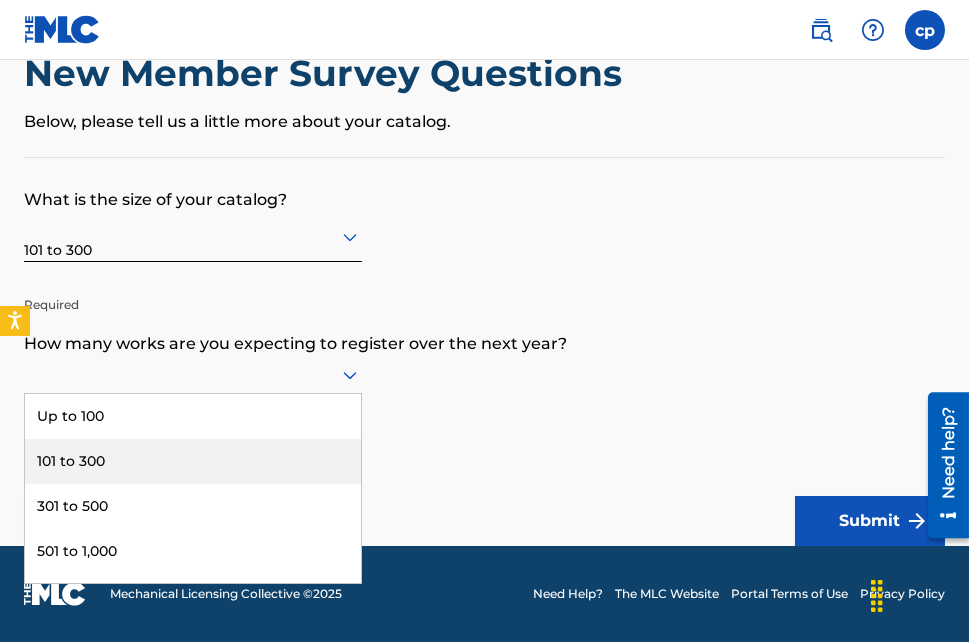 click on "101 to 300" at bounding box center (193, 461) 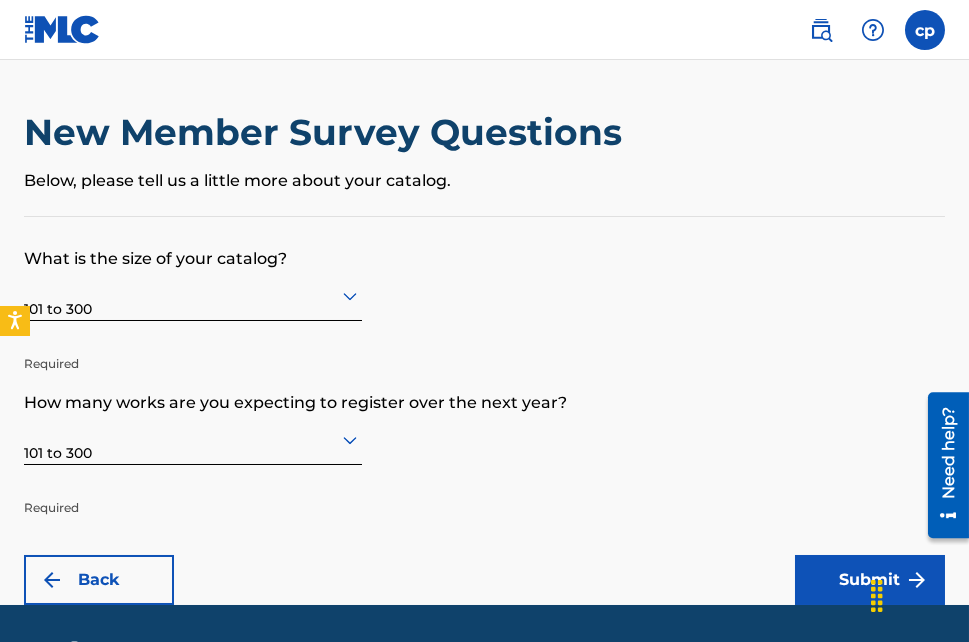 scroll, scrollTop: 59, scrollLeft: 0, axis: vertical 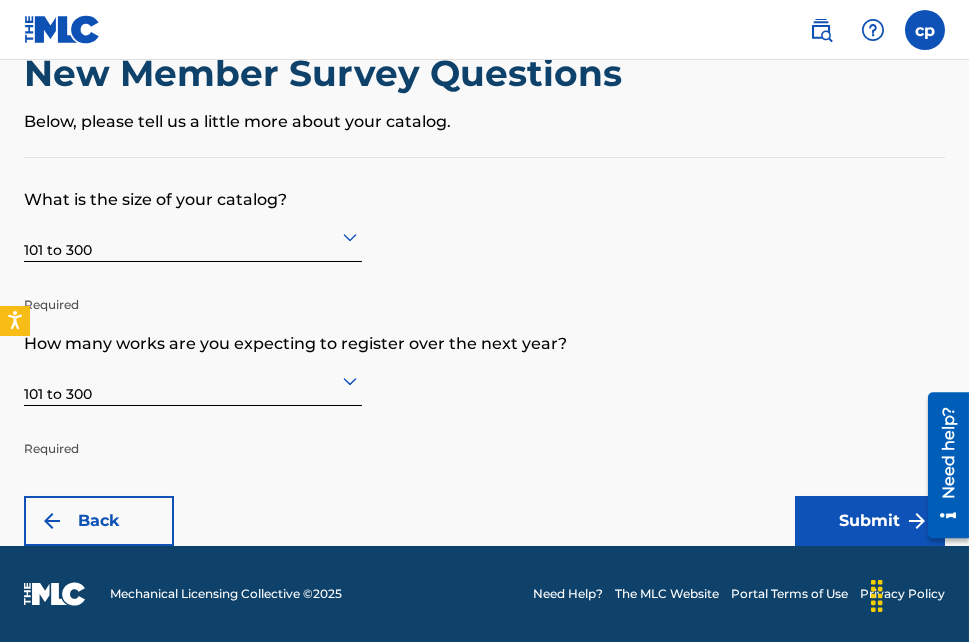 click on "Submit" at bounding box center [870, 521] 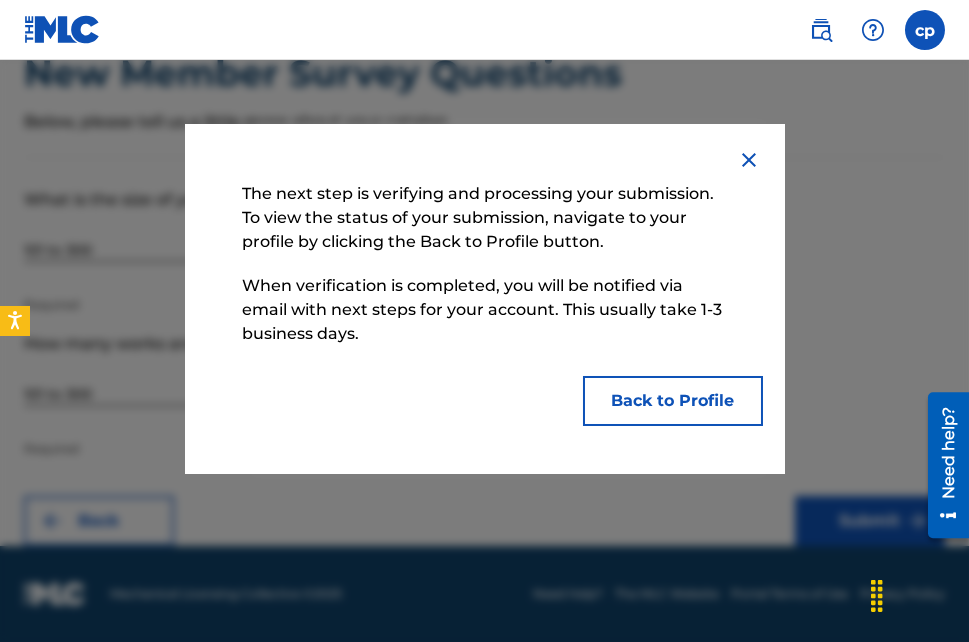 click on "Back to Profile" at bounding box center (673, 401) 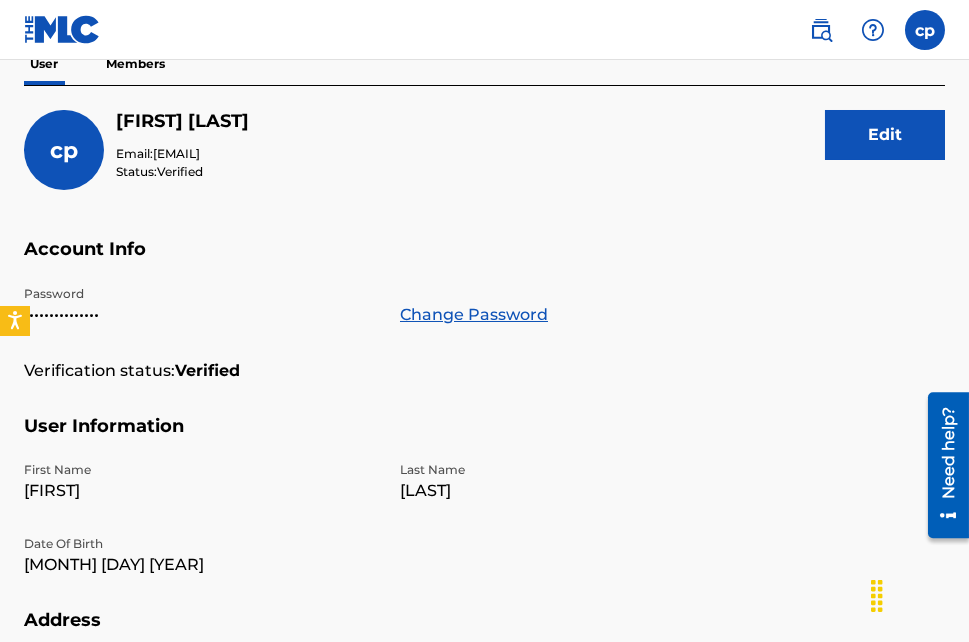 scroll, scrollTop: 0, scrollLeft: 0, axis: both 